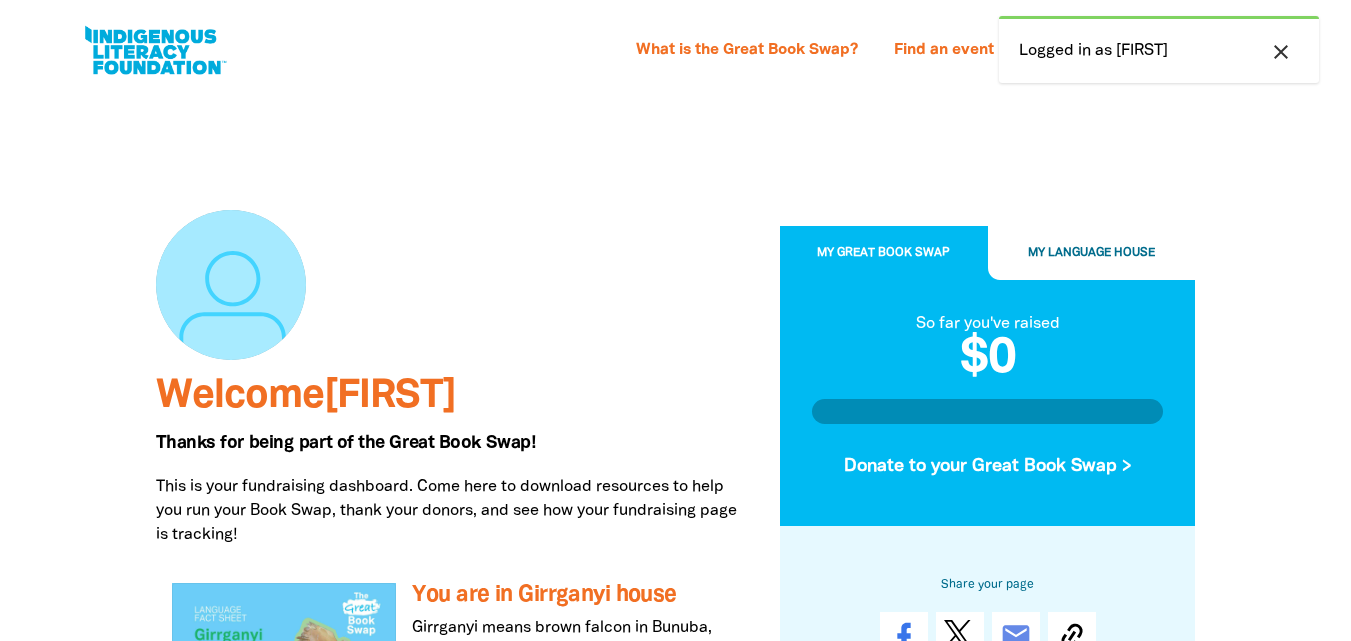 scroll, scrollTop: 0, scrollLeft: 0, axis: both 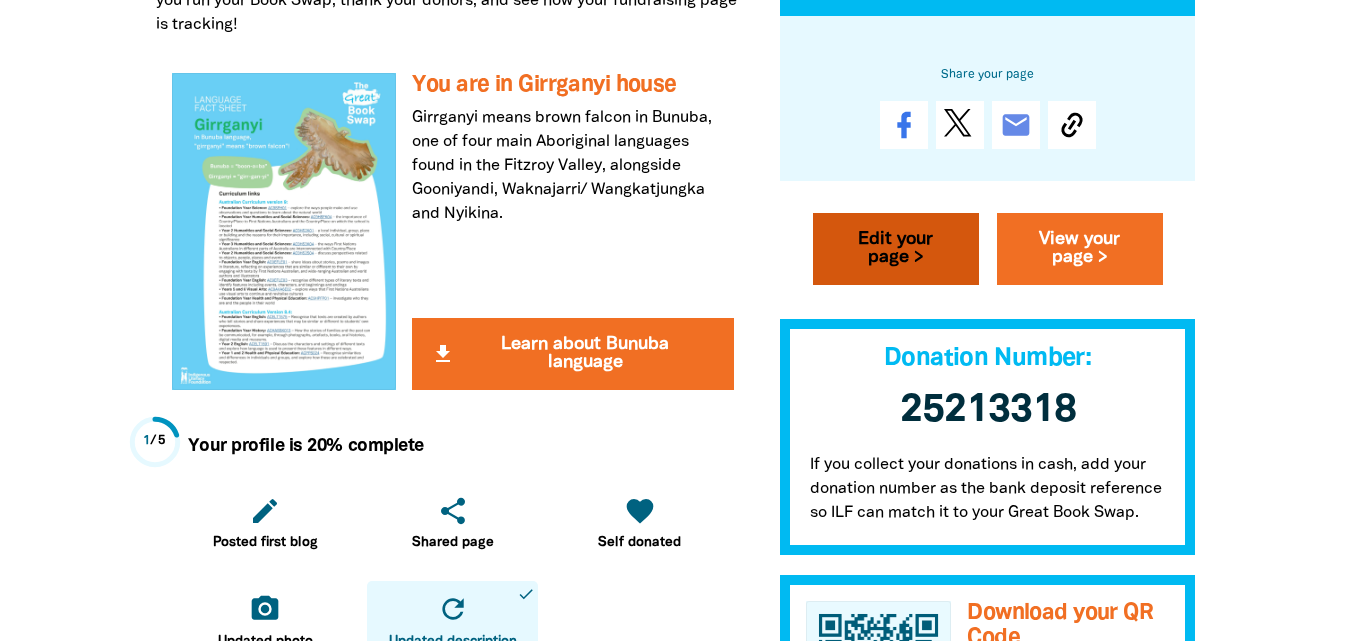 click on "Edit your page >" at bounding box center [896, 250] 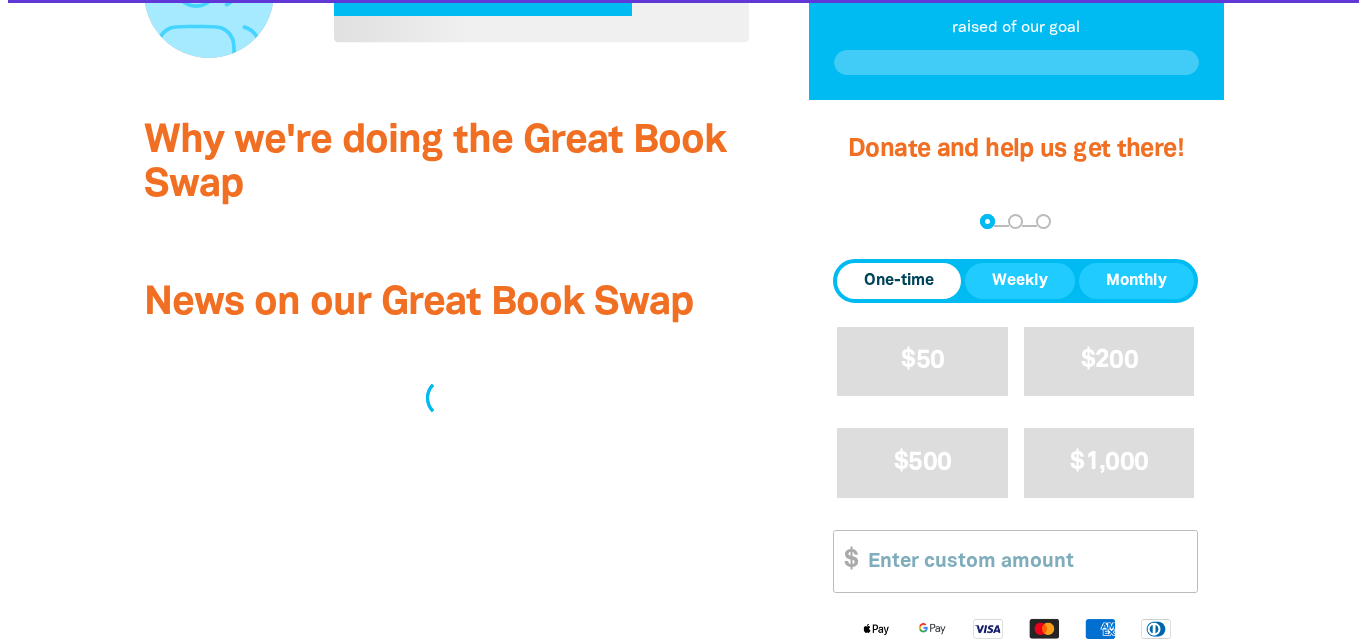 scroll, scrollTop: 0, scrollLeft: 0, axis: both 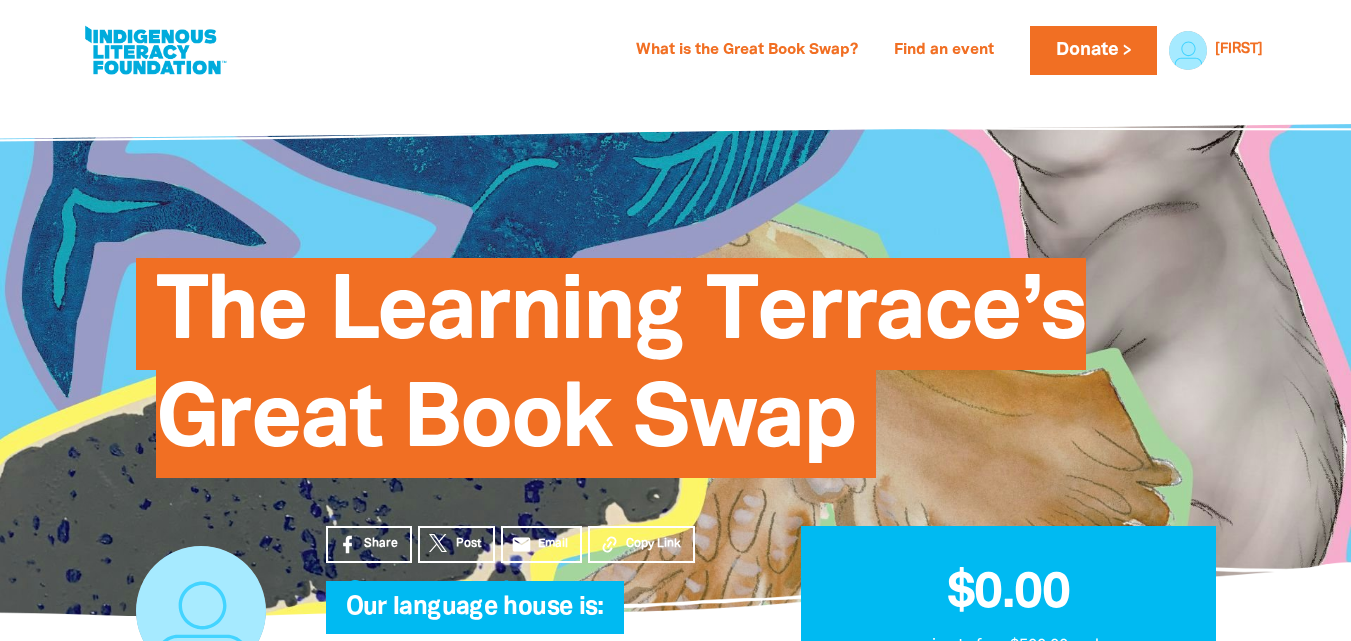 select on "NSW" 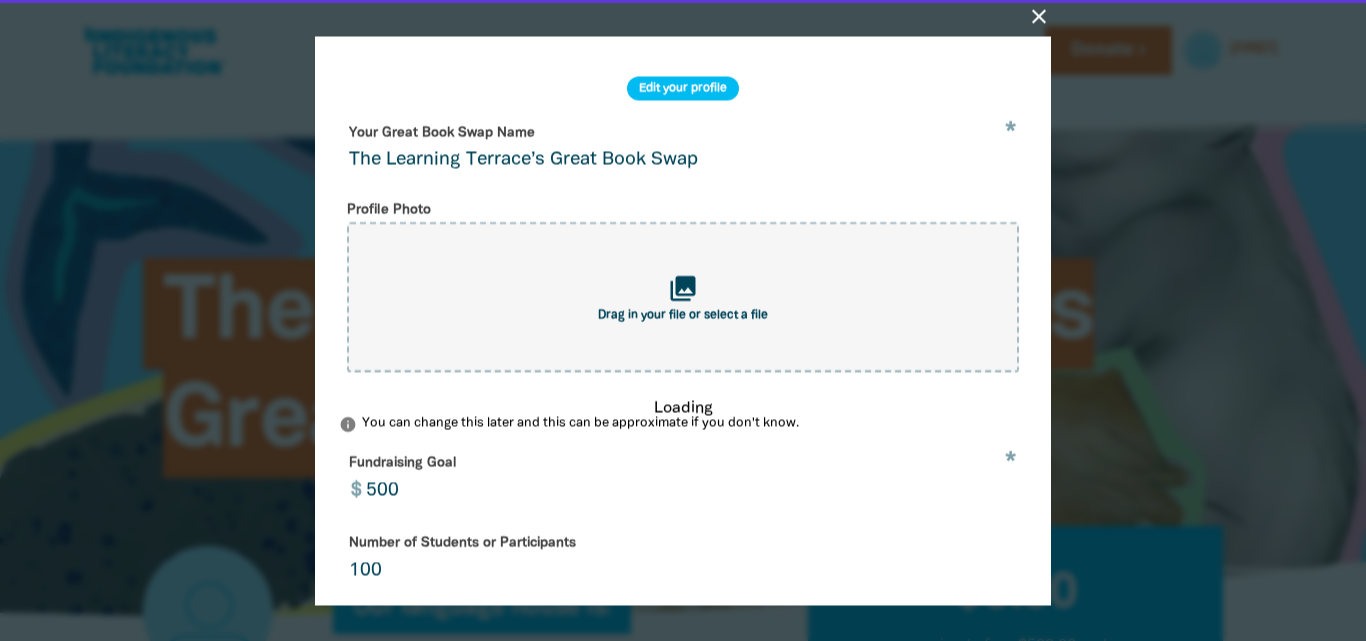 click at bounding box center (683, 320) 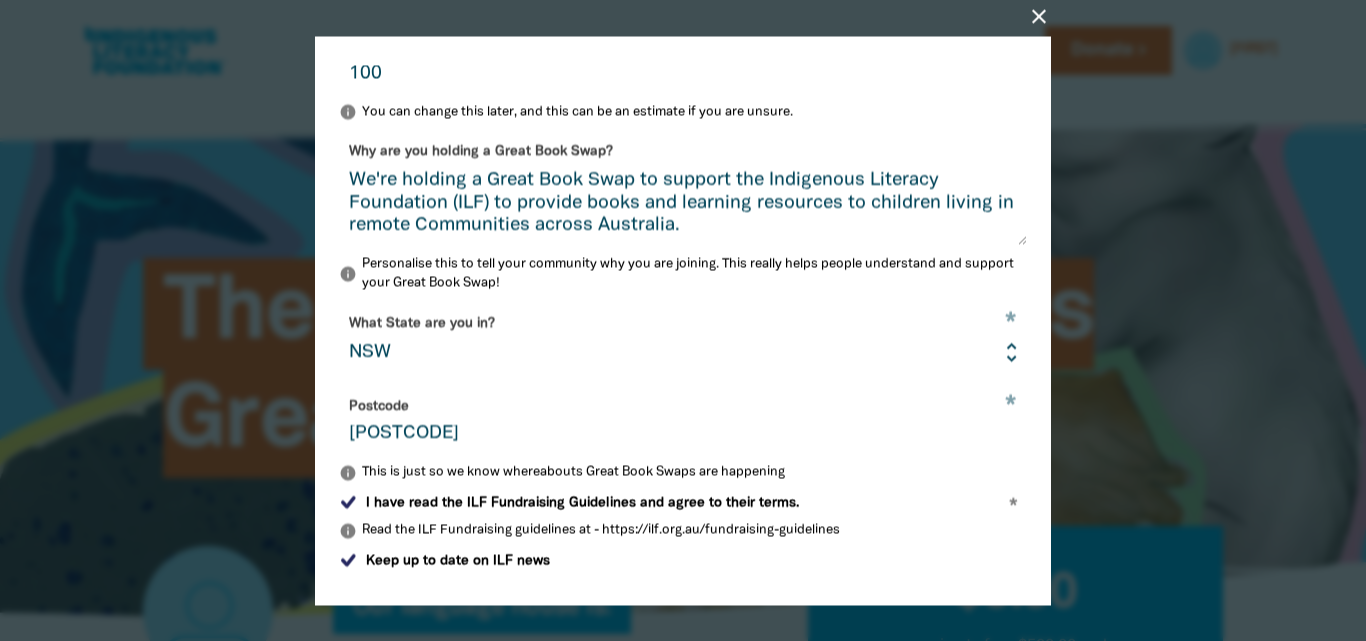 scroll, scrollTop: 548, scrollLeft: 0, axis: vertical 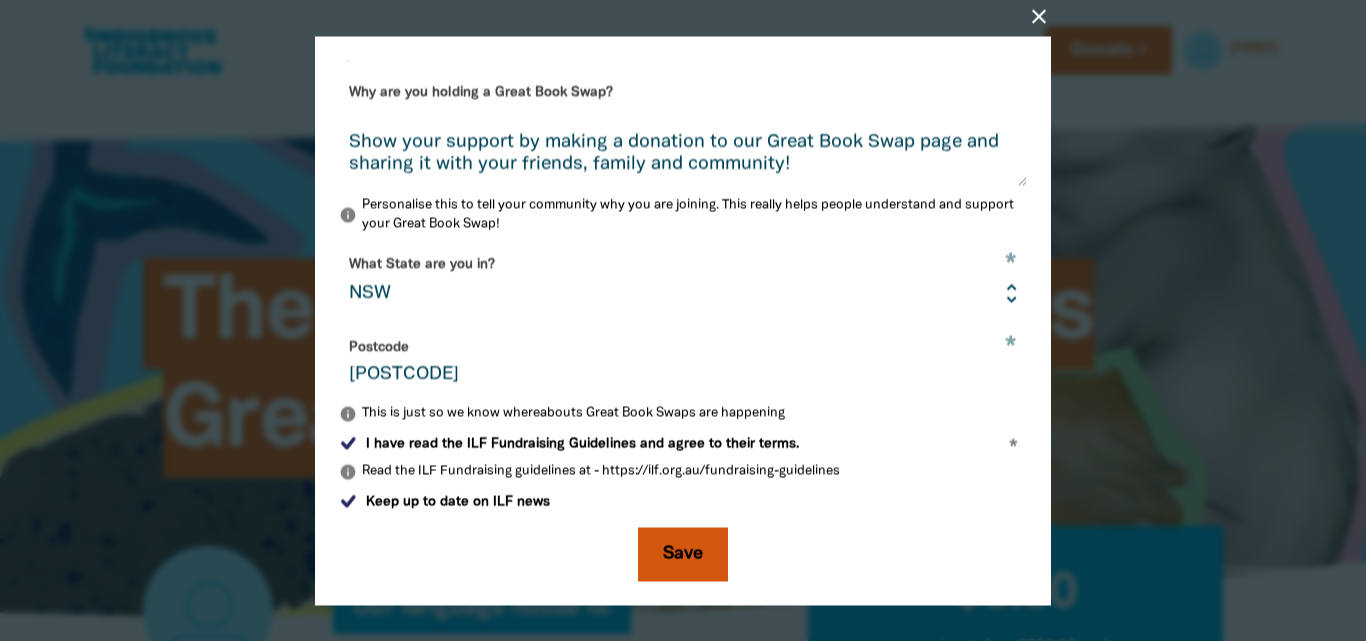 click on "Save" at bounding box center (683, 554) 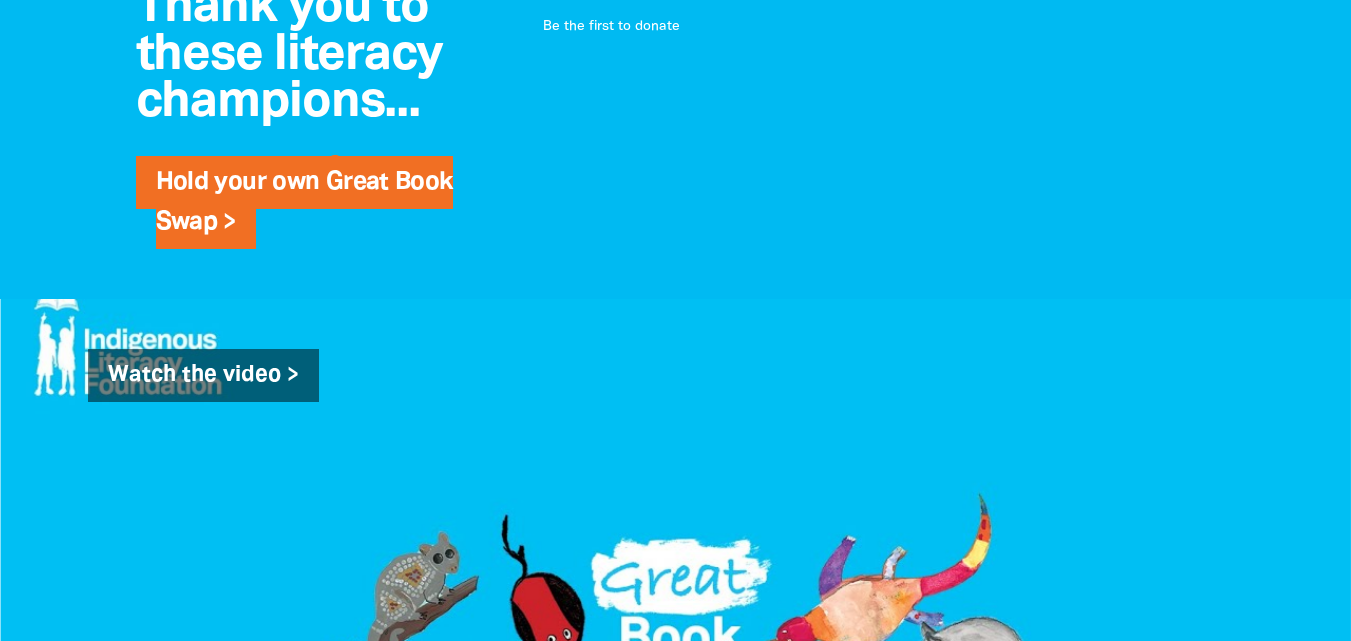 scroll, scrollTop: 0, scrollLeft: 0, axis: both 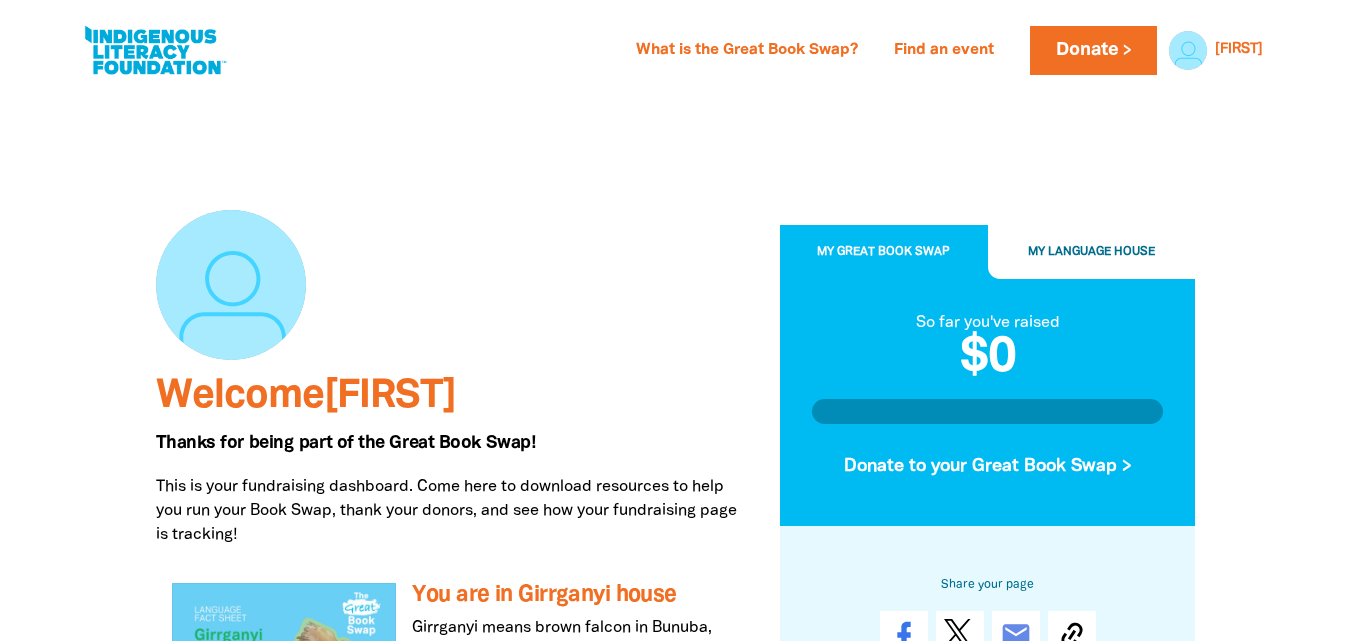 click at bounding box center [155, 50] 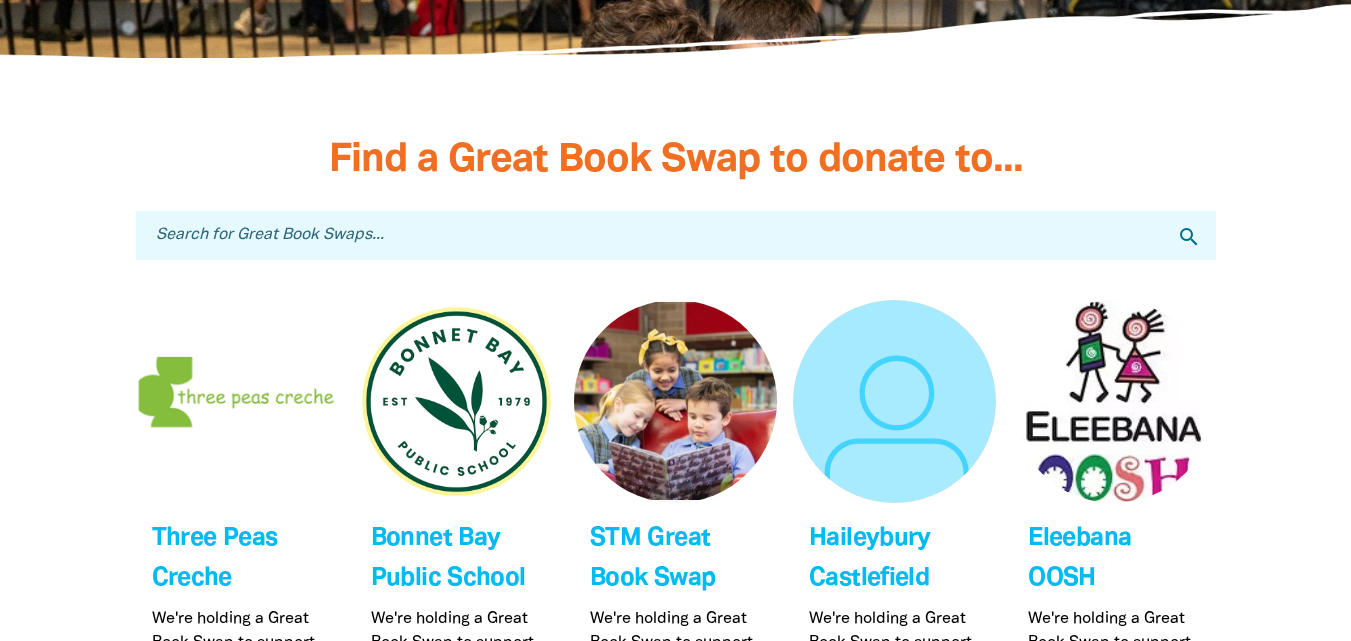 scroll, scrollTop: 5934, scrollLeft: 0, axis: vertical 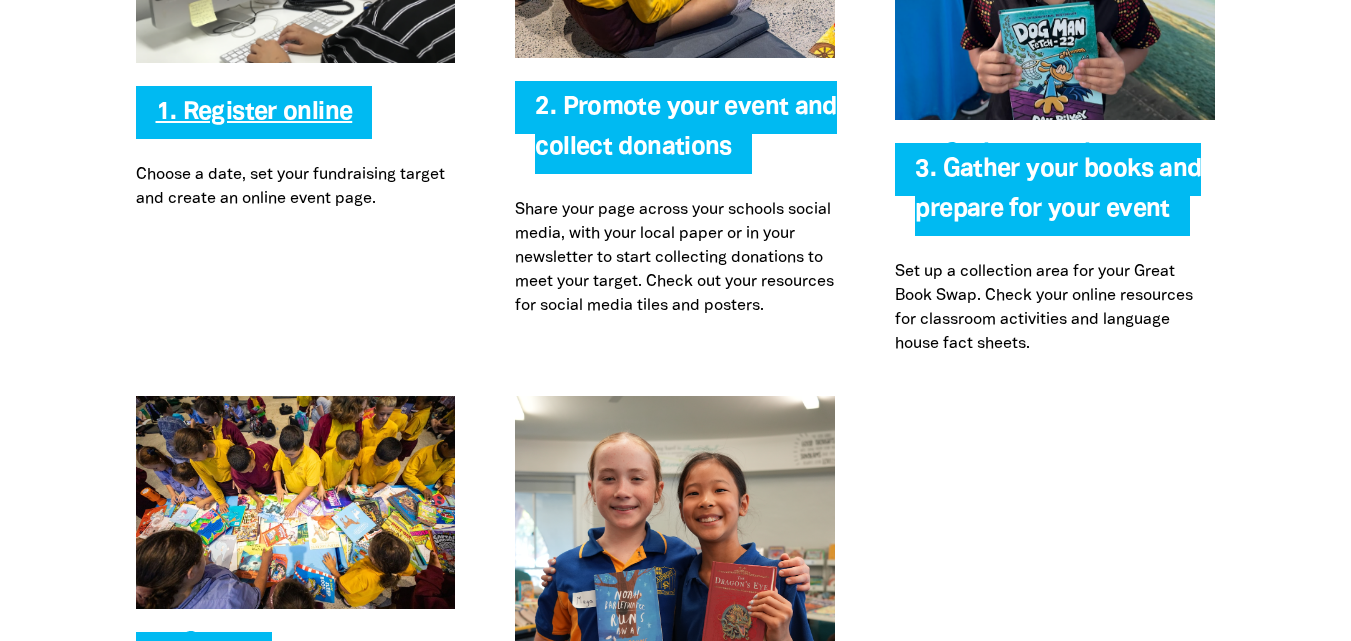 click on "1. Register online" 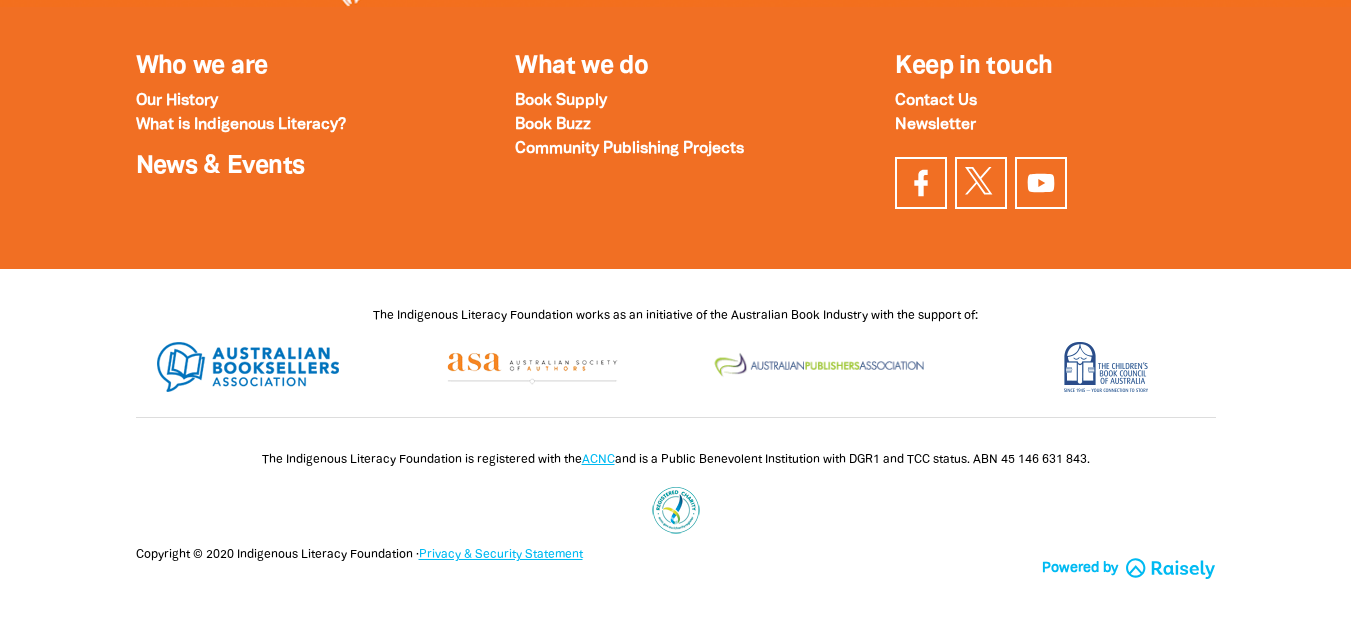 scroll, scrollTop: 0, scrollLeft: 0, axis: both 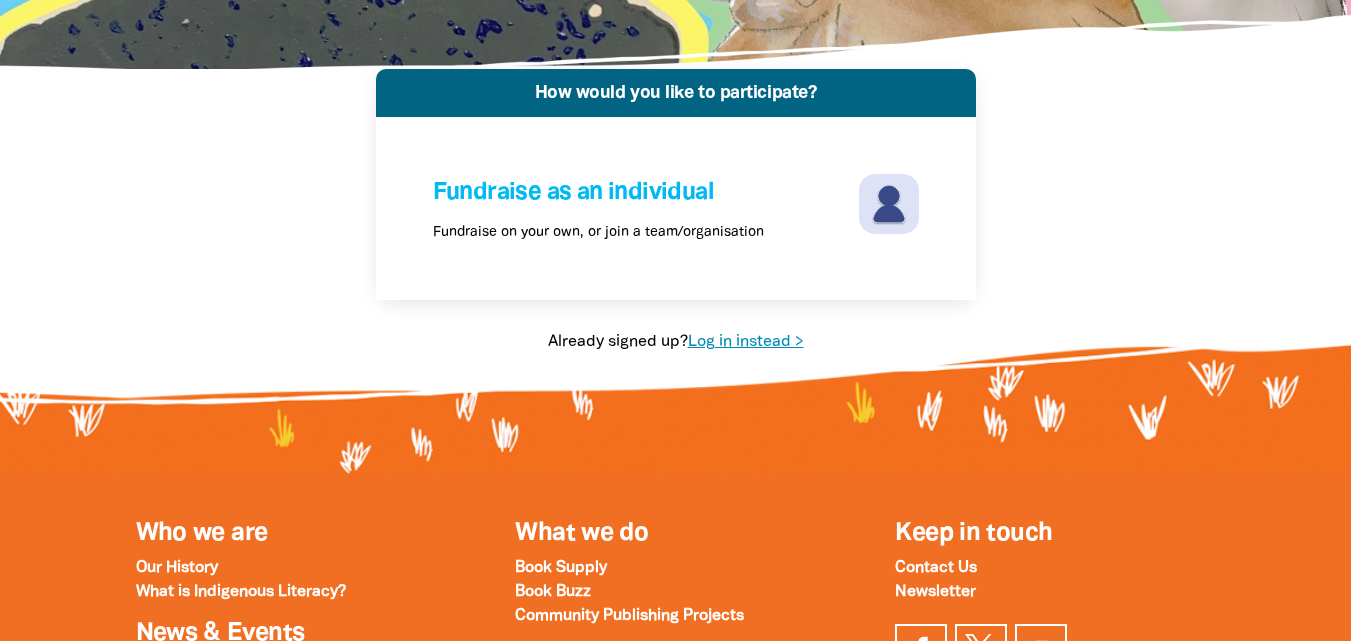 click on "Log in instead >" at bounding box center [746, 342] 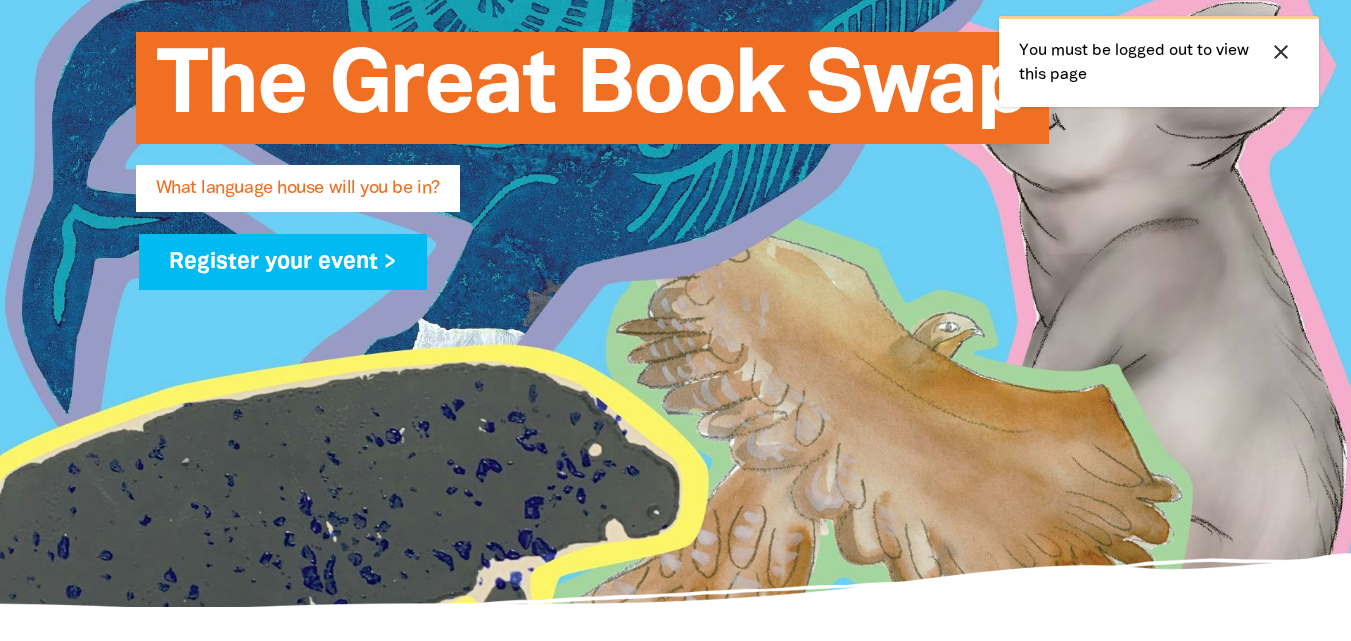 scroll, scrollTop: 0, scrollLeft: 0, axis: both 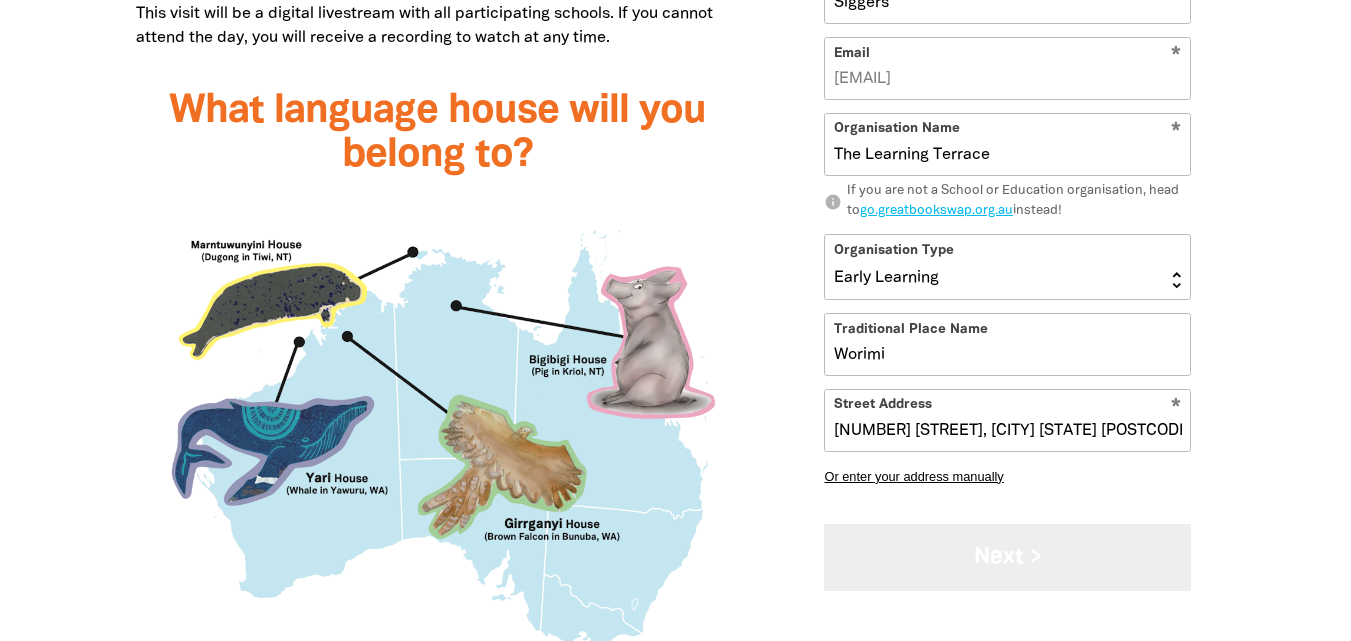 click on "Next >" at bounding box center (1007, 557) 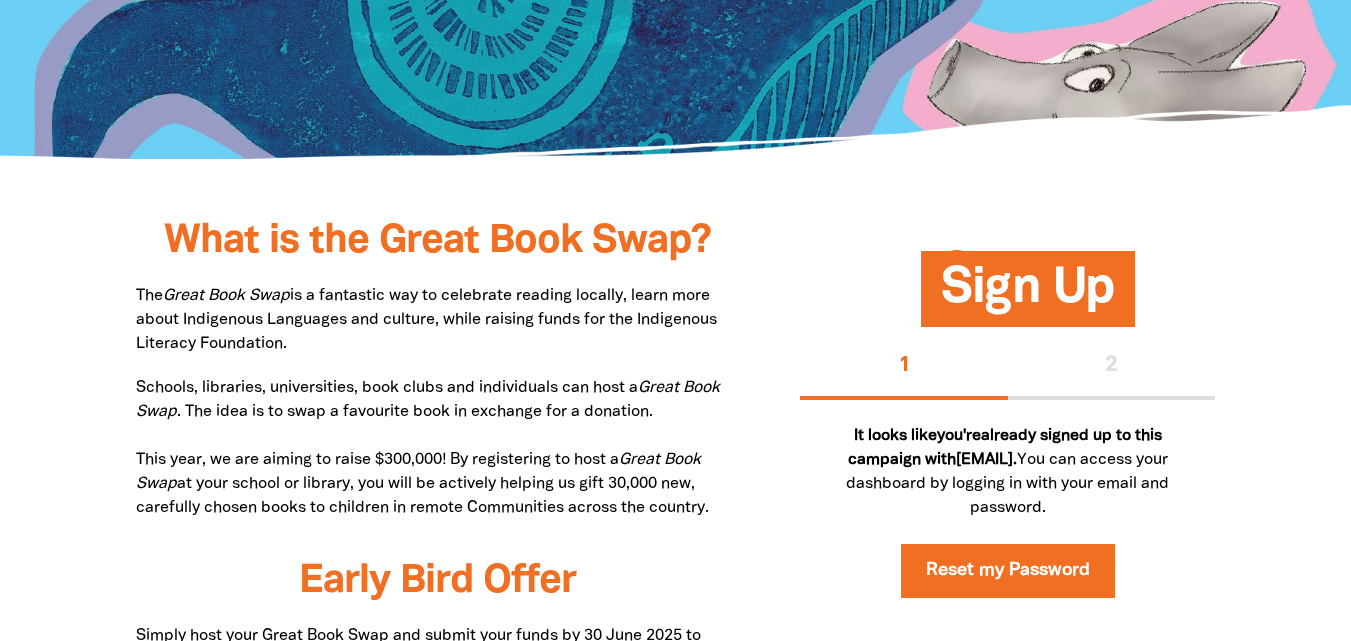 scroll, scrollTop: 0, scrollLeft: 0, axis: both 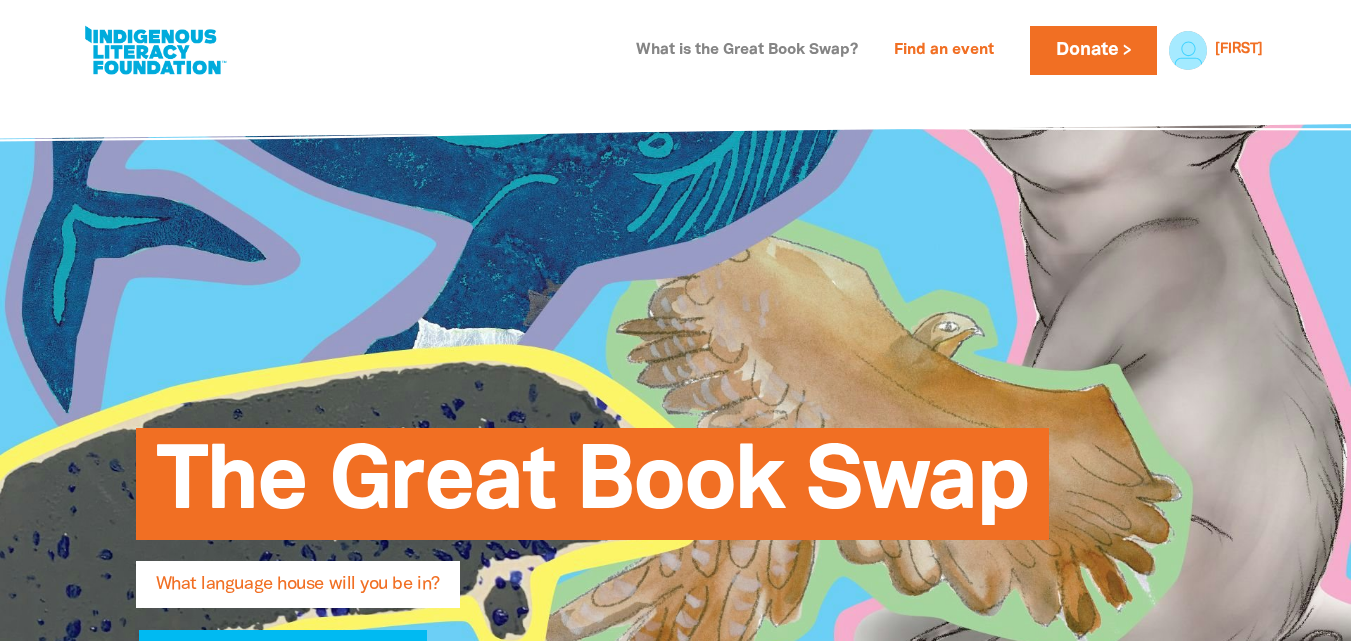 click on "What is the Great Book Swap?" at bounding box center (747, 51) 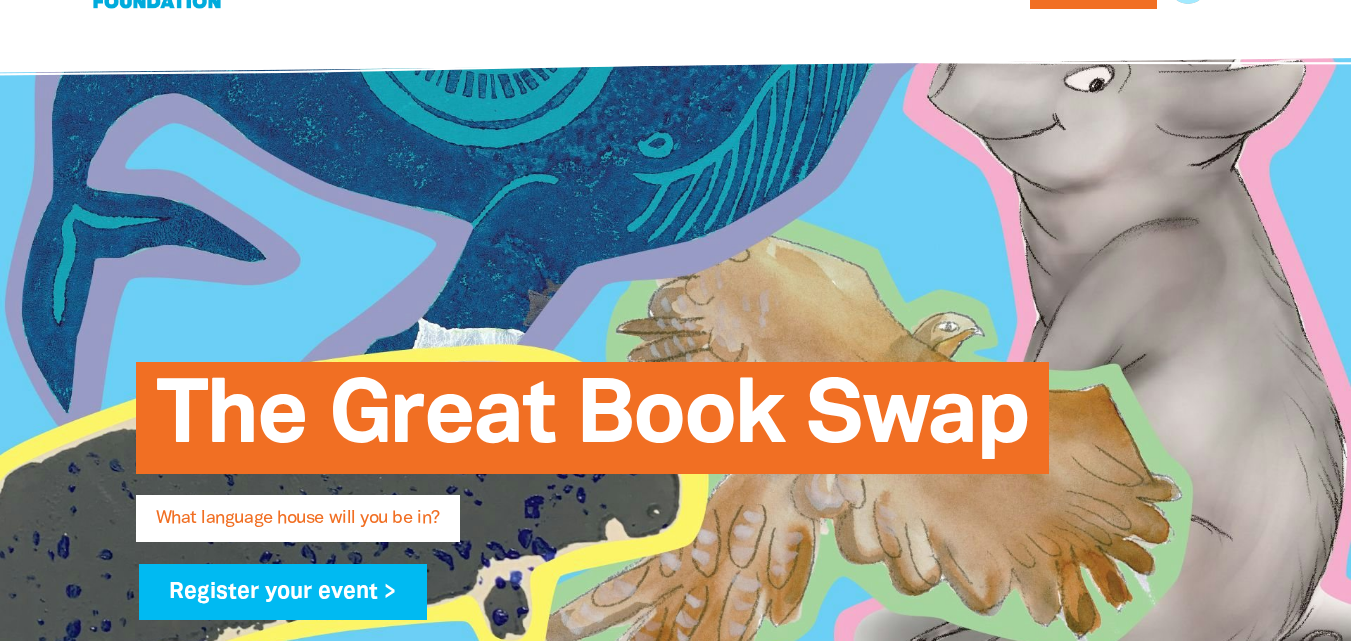 scroll, scrollTop: 0, scrollLeft: 0, axis: both 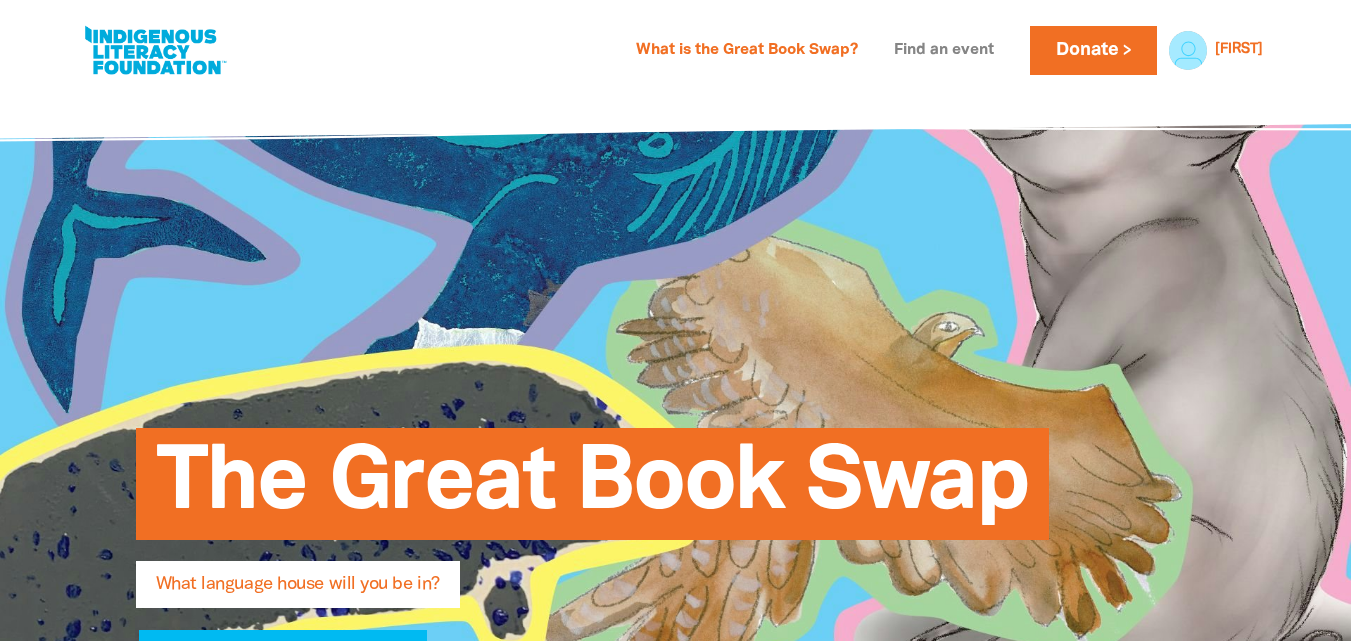 click on "Find an event" at bounding box center [944, 51] 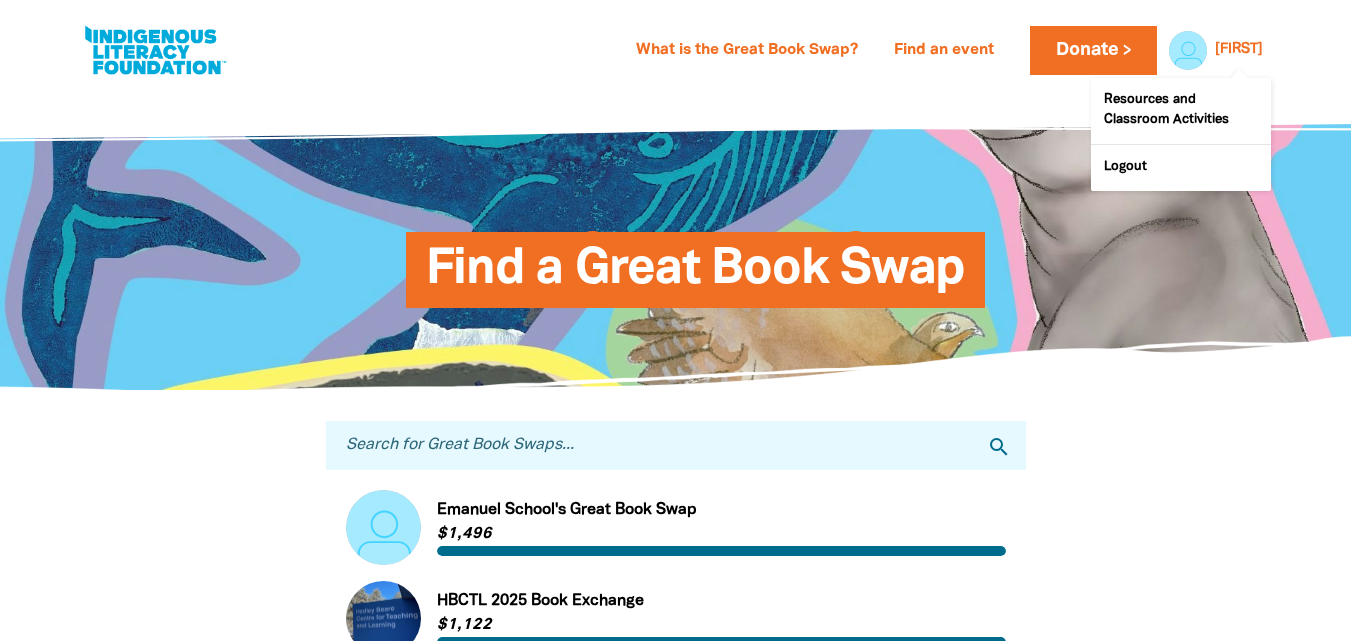 click on "[FIRST]" at bounding box center (1239, 50) 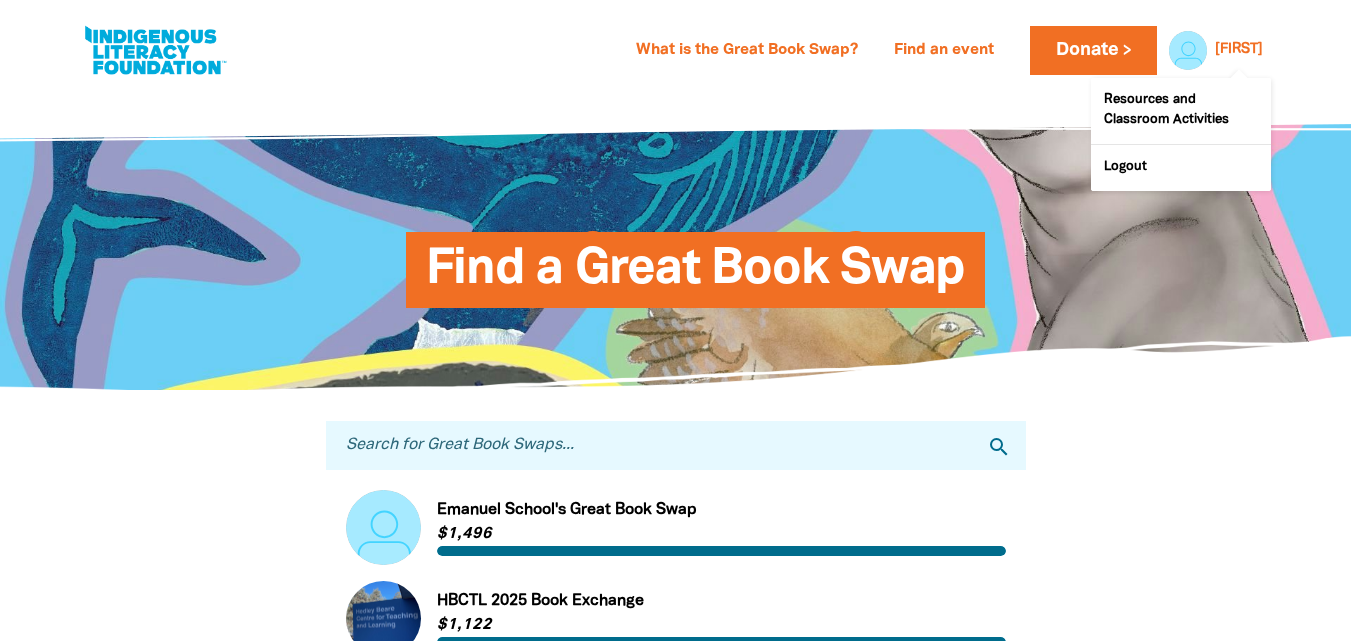 click at bounding box center [1183, 50] 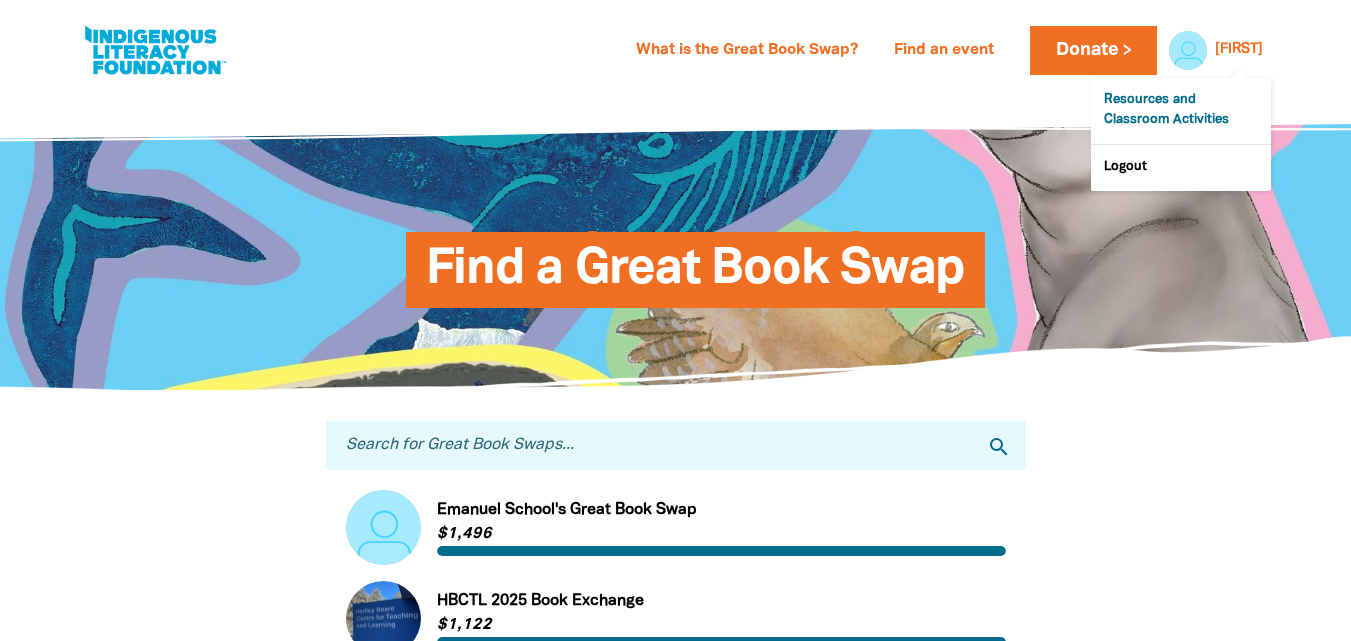 click on "Resources and Classroom Activities" at bounding box center (1181, 111) 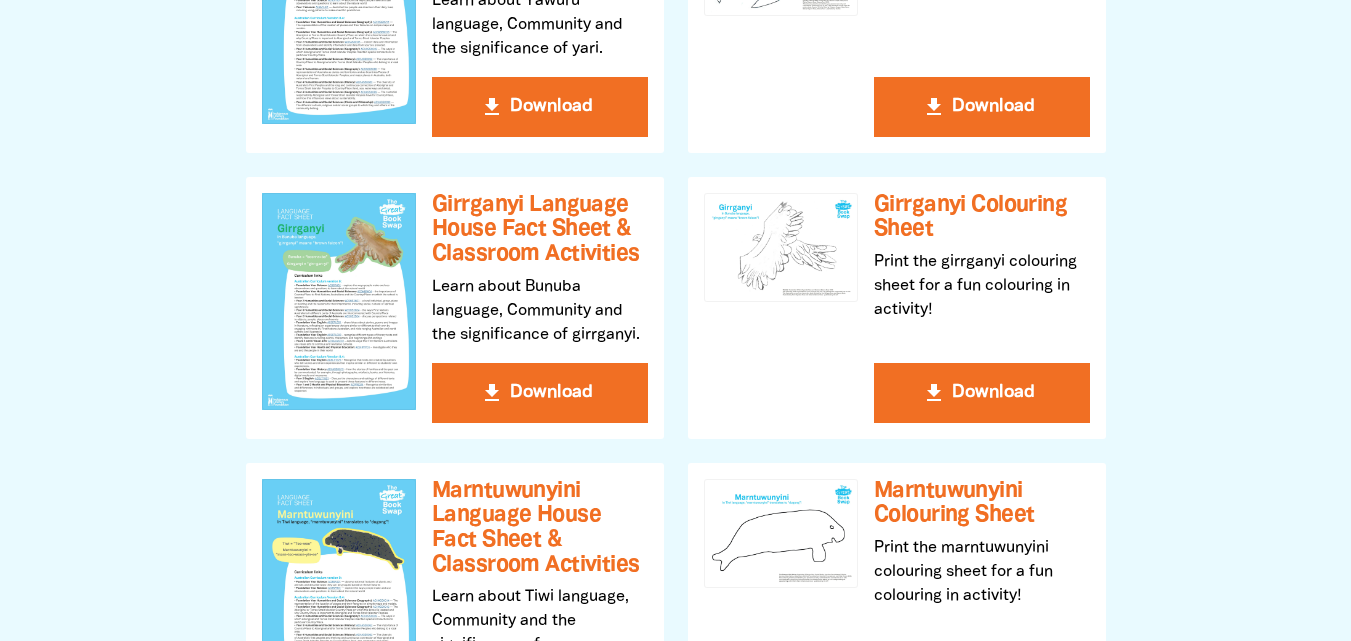 scroll, scrollTop: 0, scrollLeft: 0, axis: both 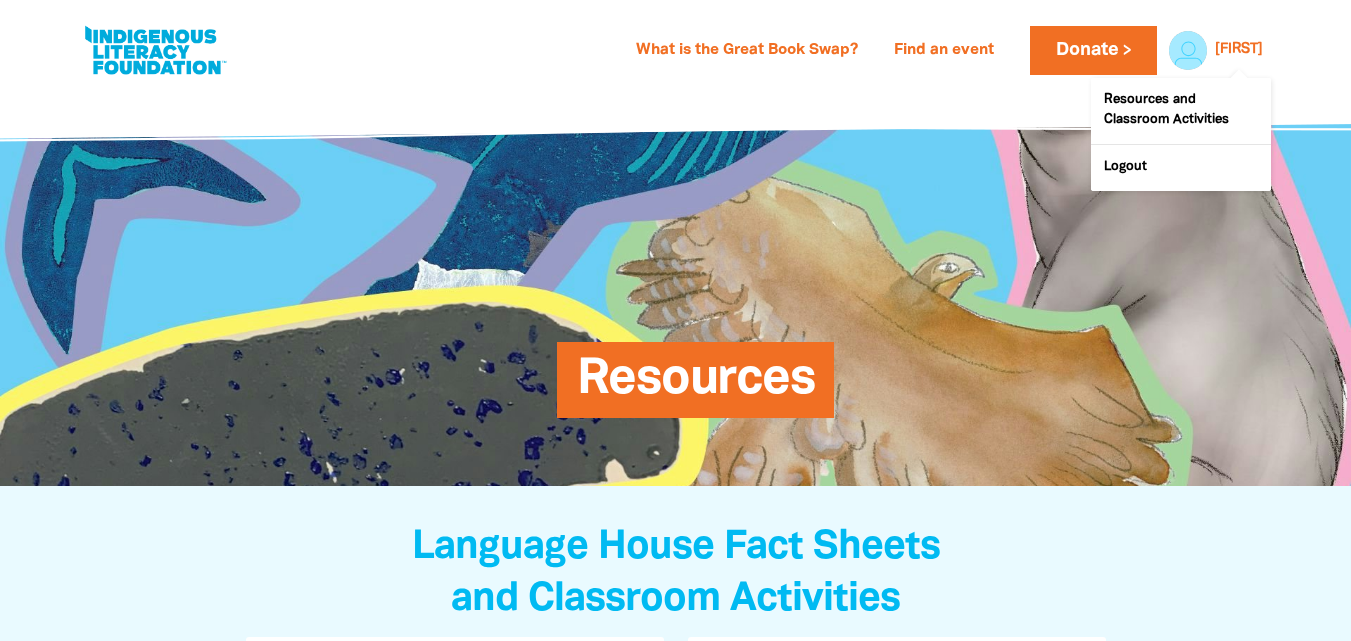 click on "[FIRST]" at bounding box center (1239, 50) 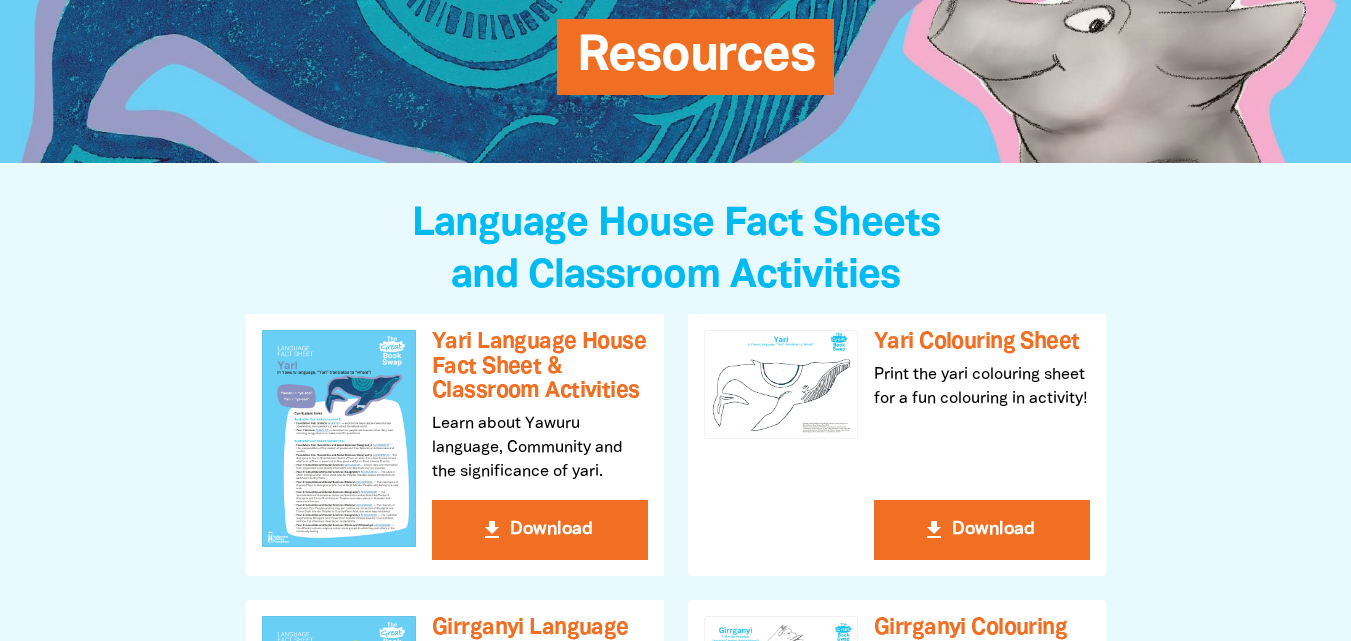 scroll, scrollTop: 249, scrollLeft: 0, axis: vertical 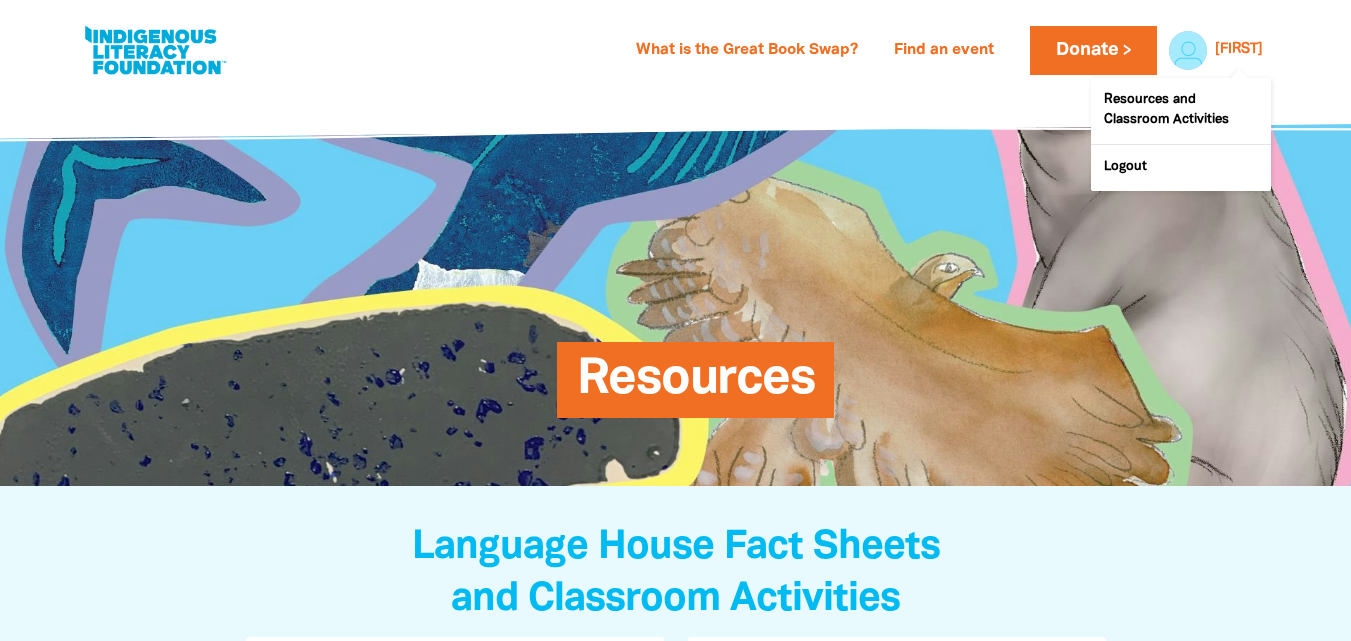 click on "[FIRST]" at bounding box center (1239, 50) 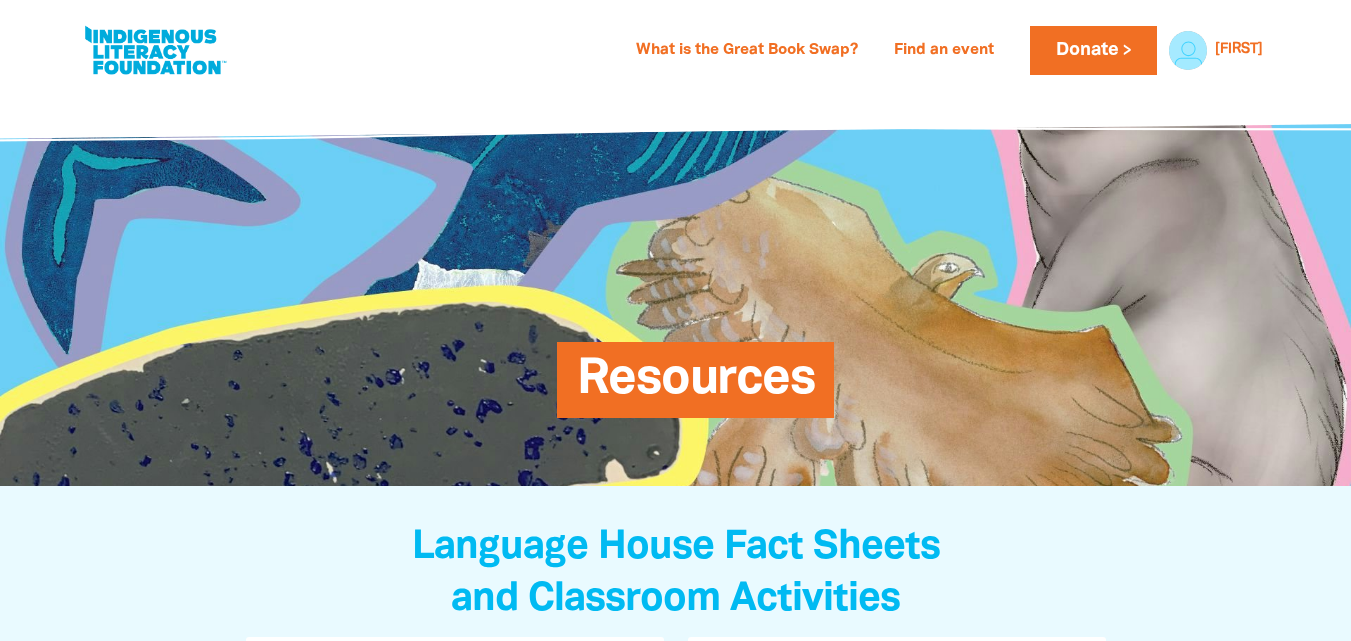 click at bounding box center (155, 50) 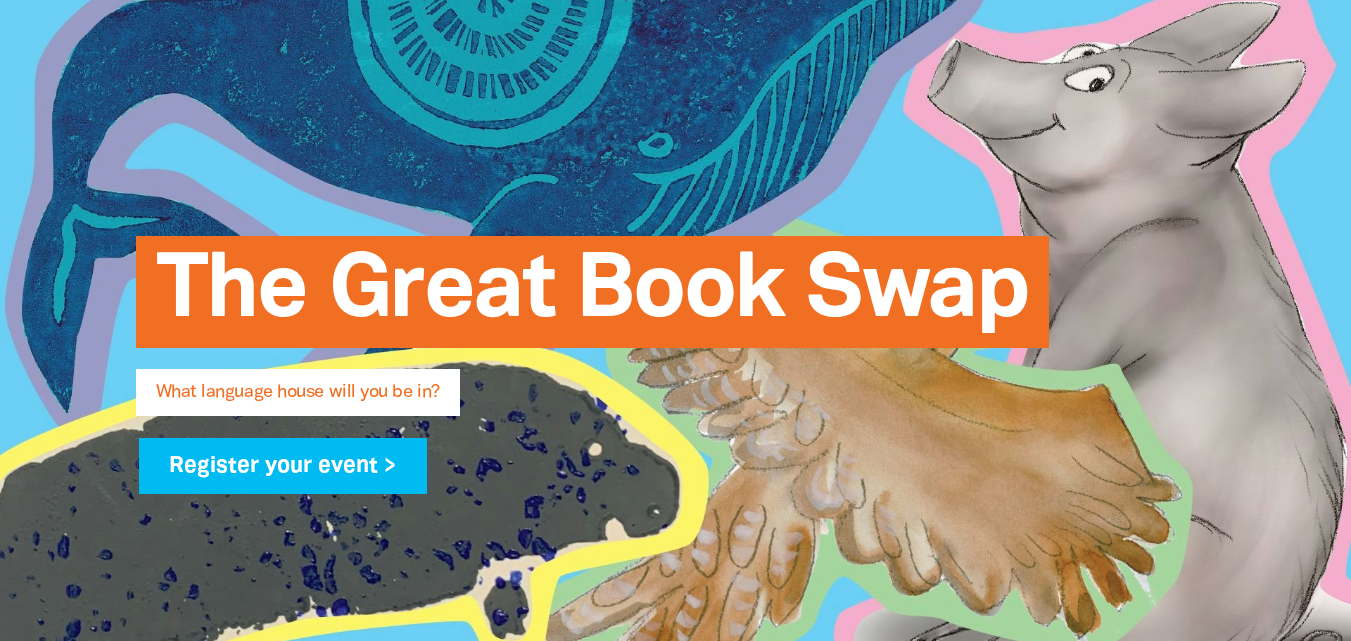 scroll, scrollTop: 256, scrollLeft: 0, axis: vertical 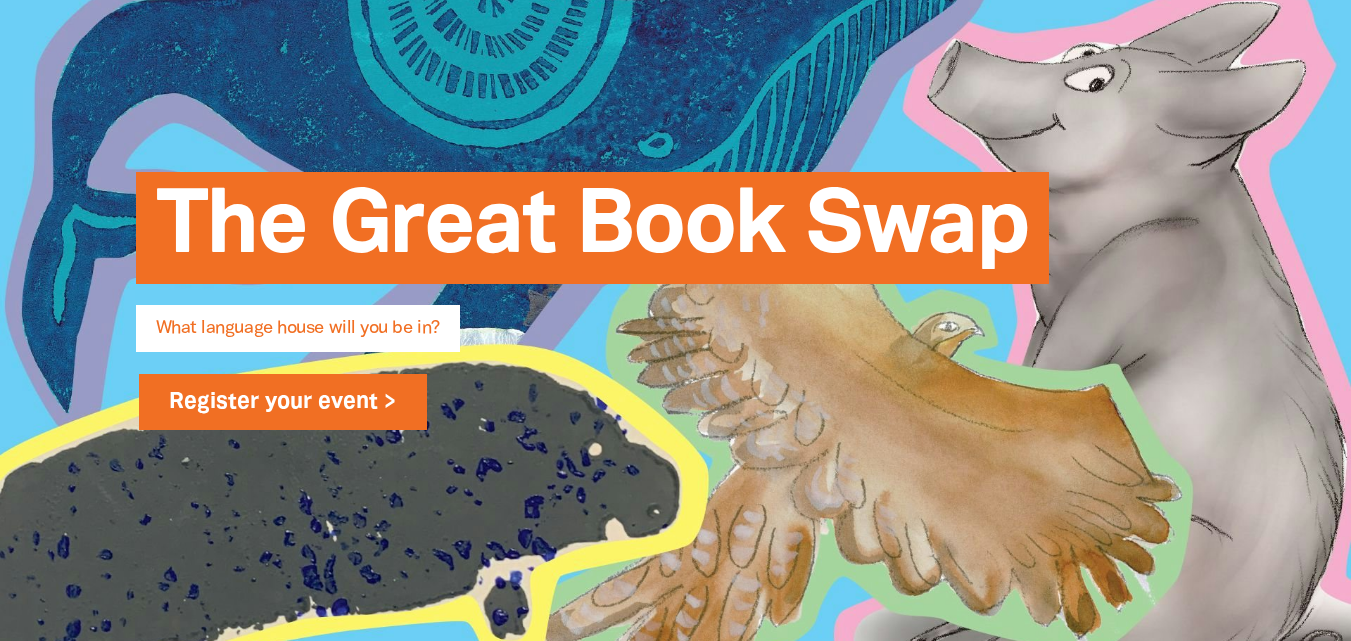 click on "Register your event >" at bounding box center [283, 402] 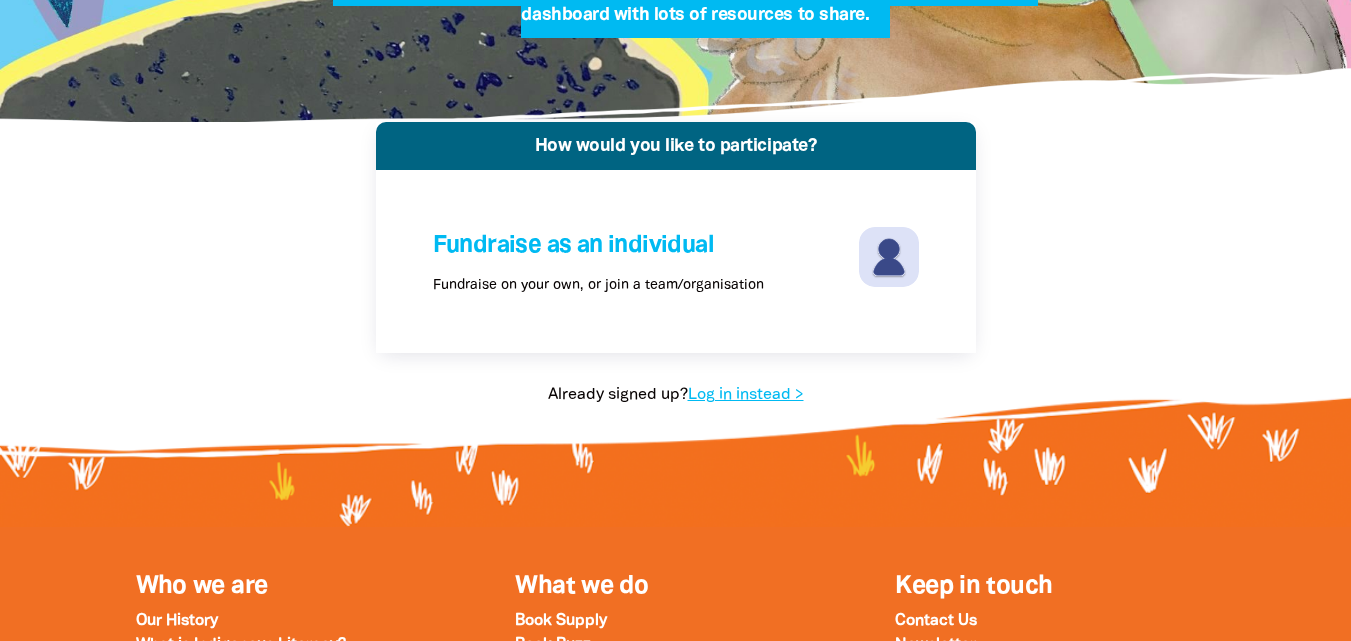 scroll, scrollTop: 348, scrollLeft: 0, axis: vertical 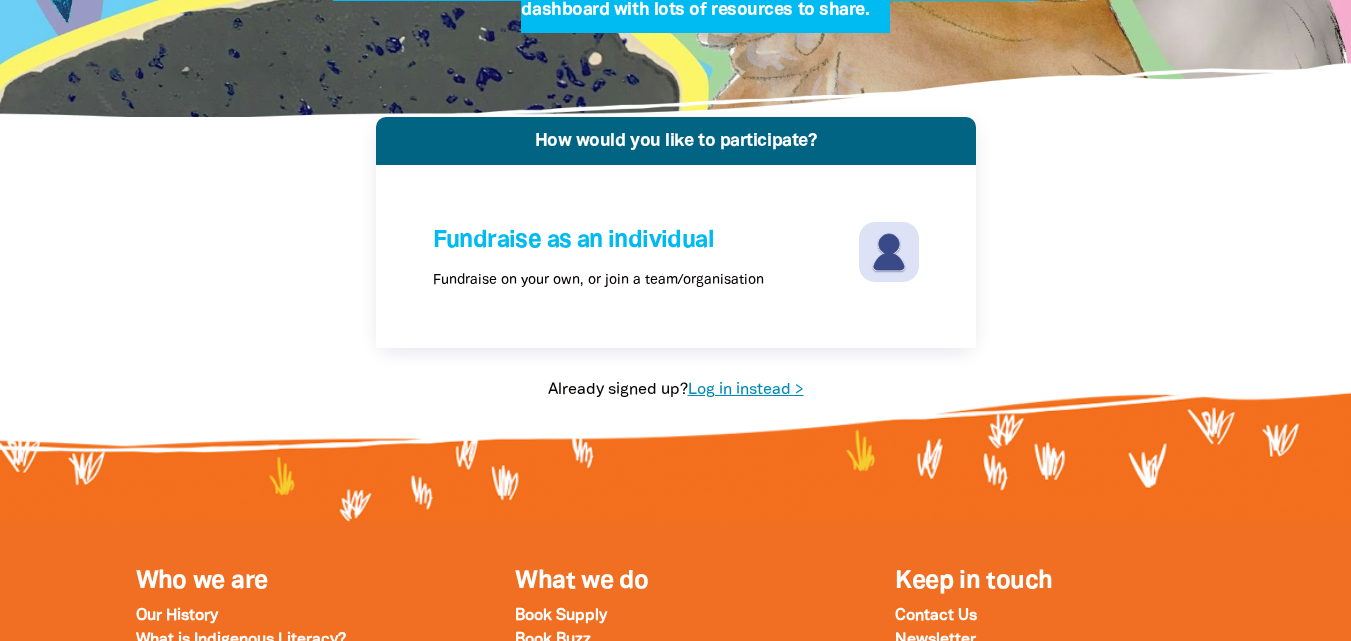 click on "Log in instead >" at bounding box center [746, 390] 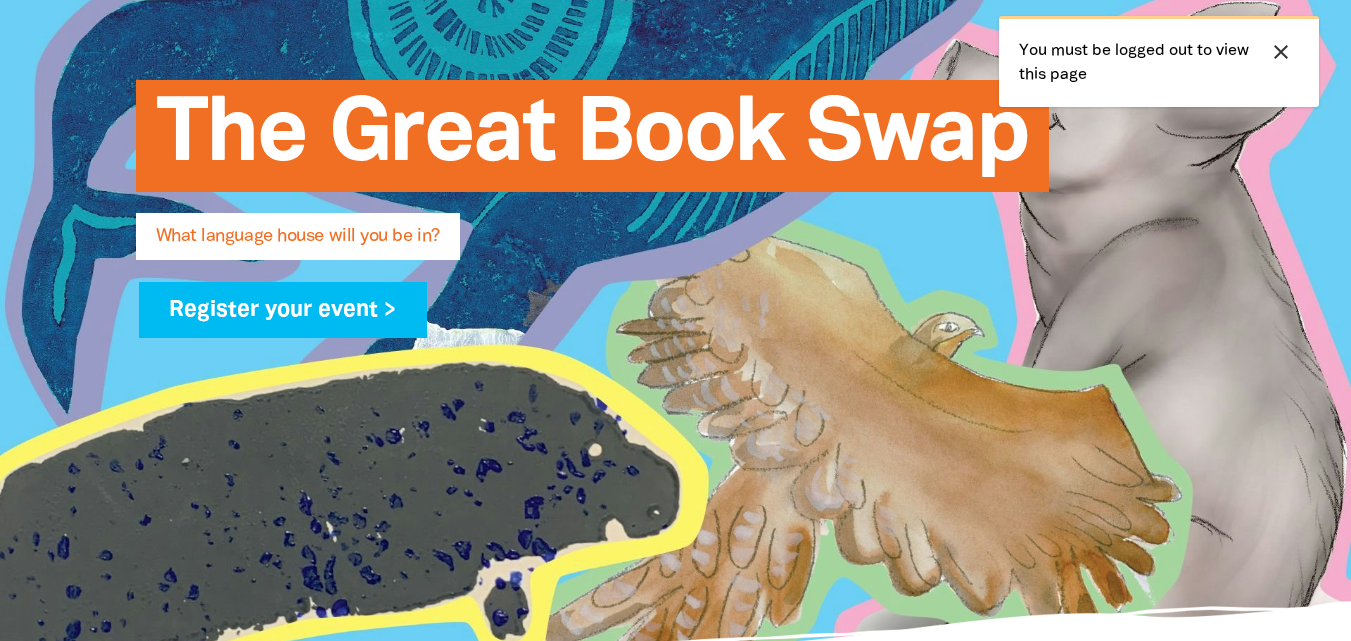 scroll, scrollTop: 0, scrollLeft: 0, axis: both 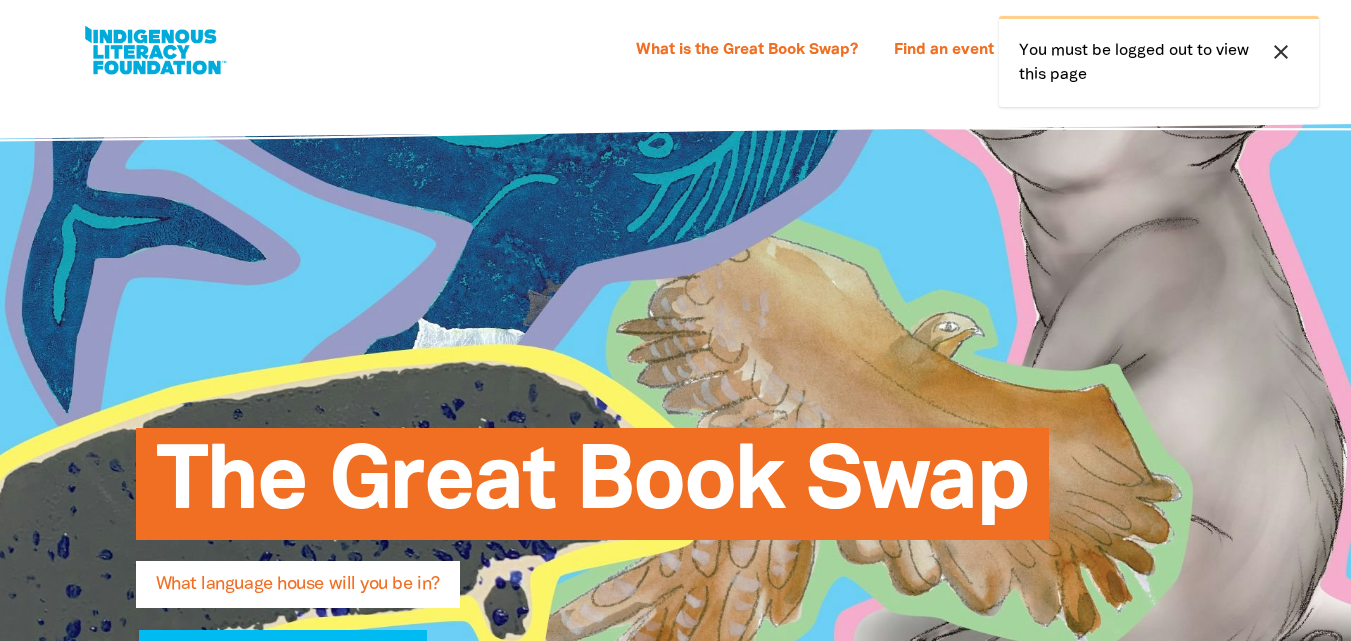 click on "close" at bounding box center (1281, 52) 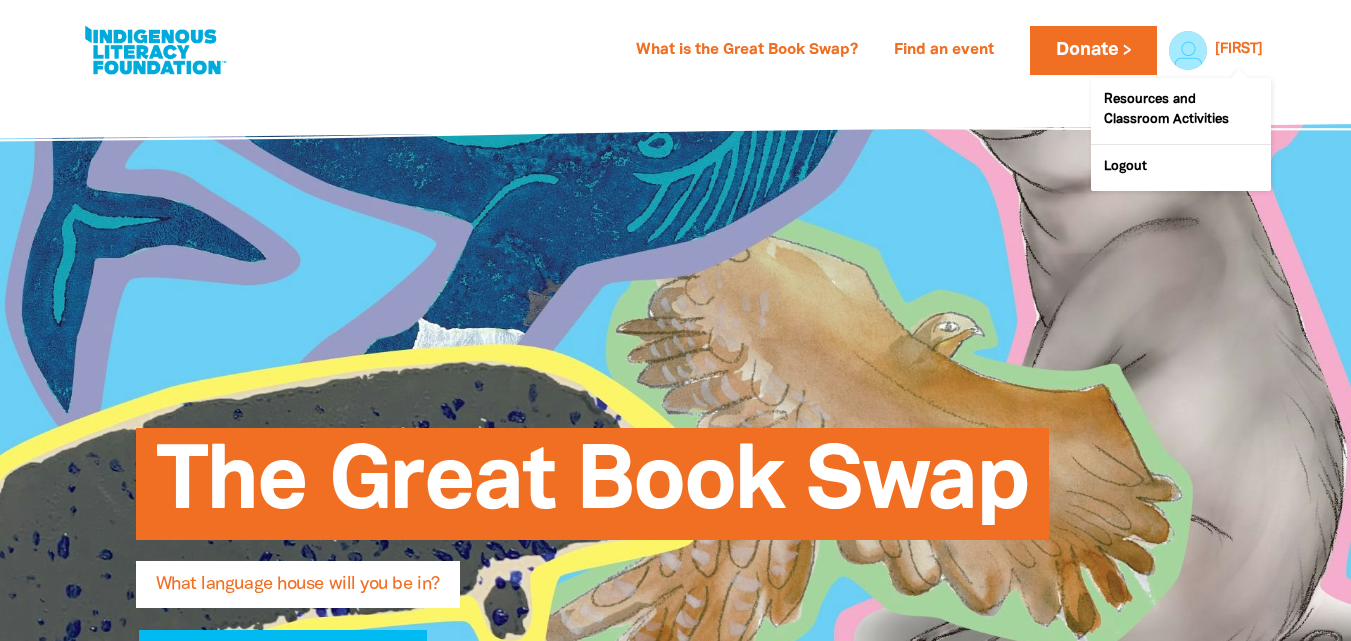 click on "[FIRST]" at bounding box center [1239, 50] 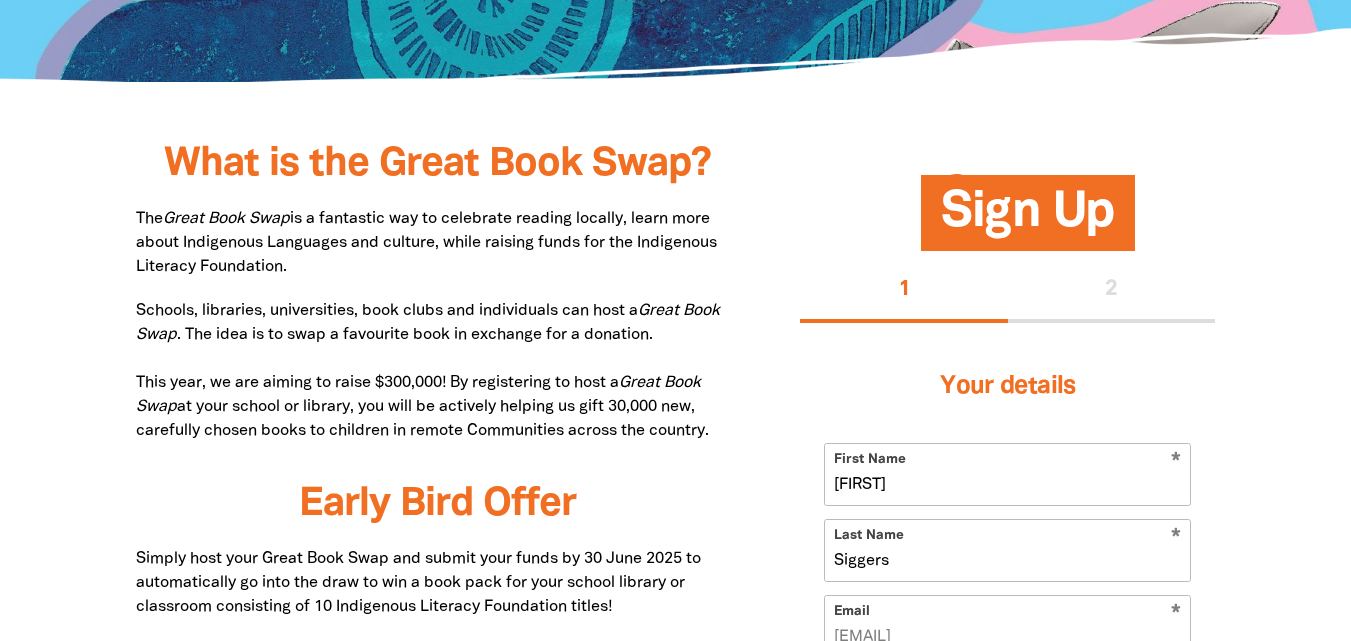 scroll, scrollTop: 908, scrollLeft: 0, axis: vertical 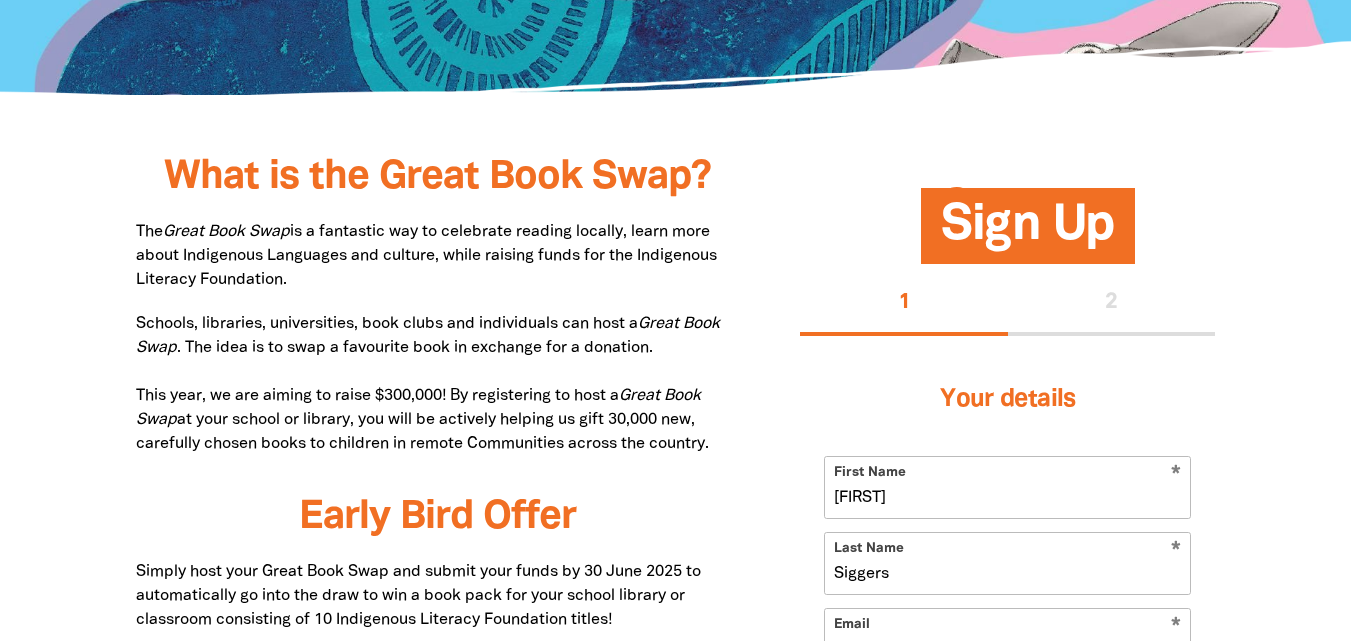 drag, startPoint x: 1332, startPoint y: 127, endPoint x: 1333, endPoint y: 168, distance: 41.01219 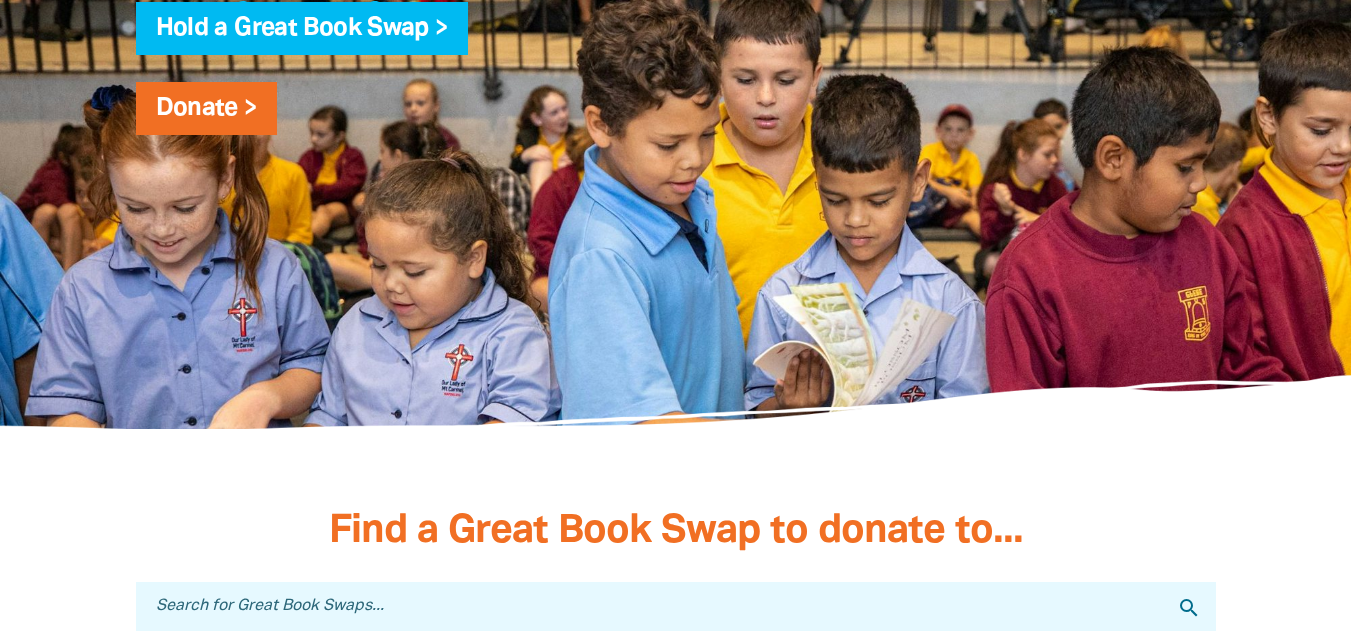 scroll, scrollTop: 5448, scrollLeft: 0, axis: vertical 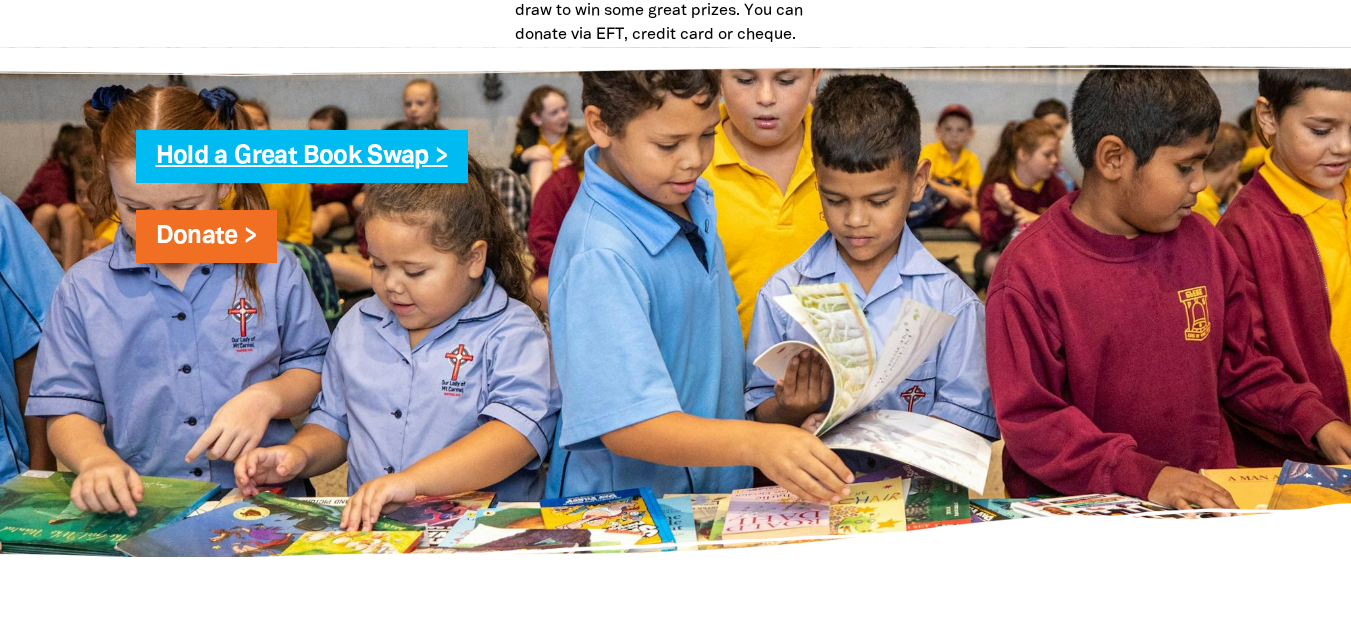 click on "Hold a Great Book Swap >" 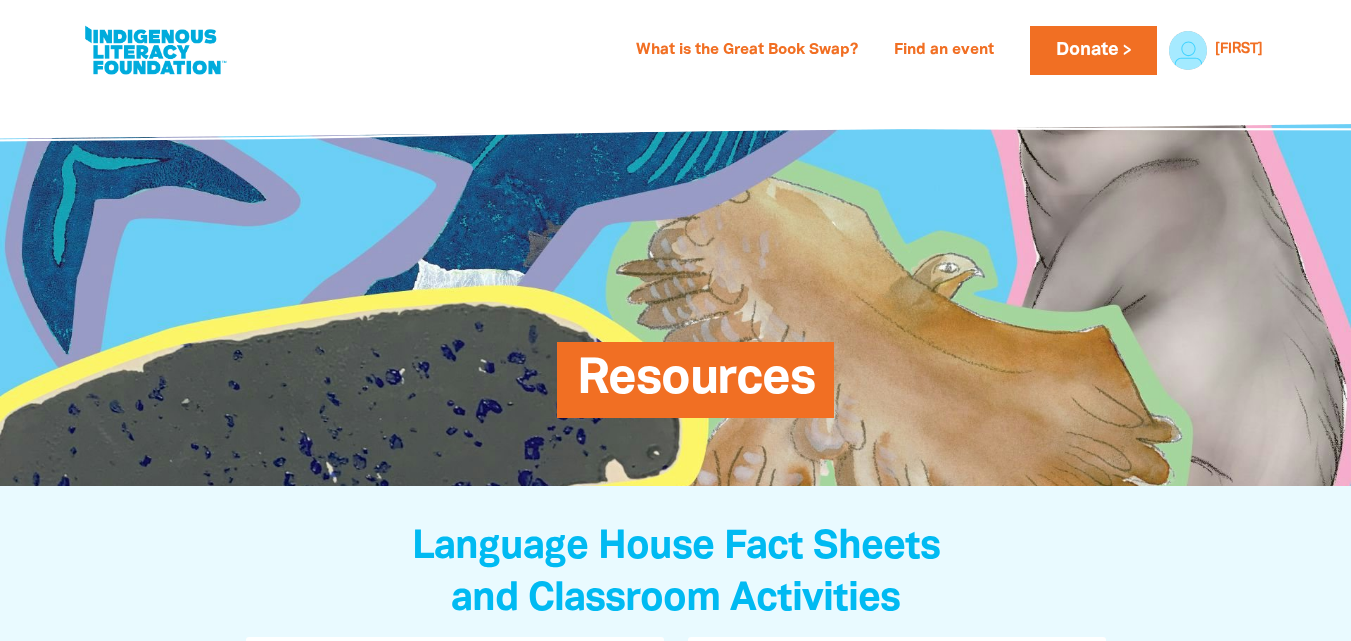 scroll, scrollTop: 0, scrollLeft: 0, axis: both 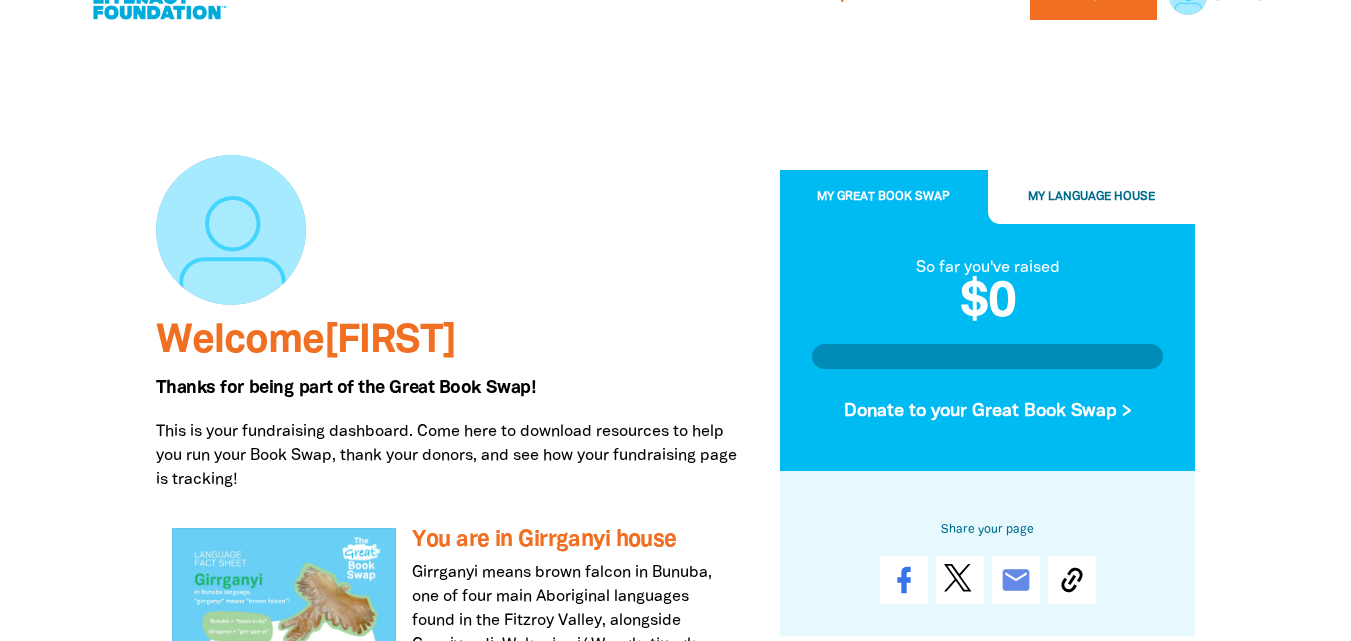 click on "My Language House" at bounding box center (1091, 197) 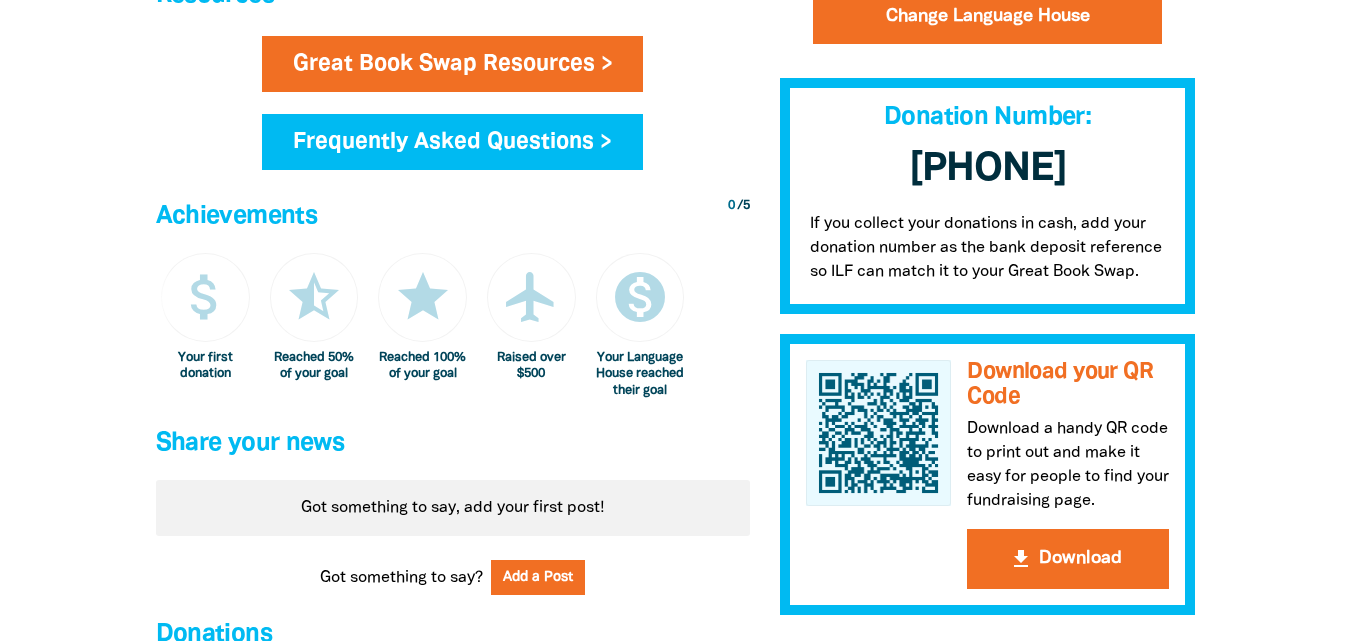 scroll, scrollTop: 1287, scrollLeft: 0, axis: vertical 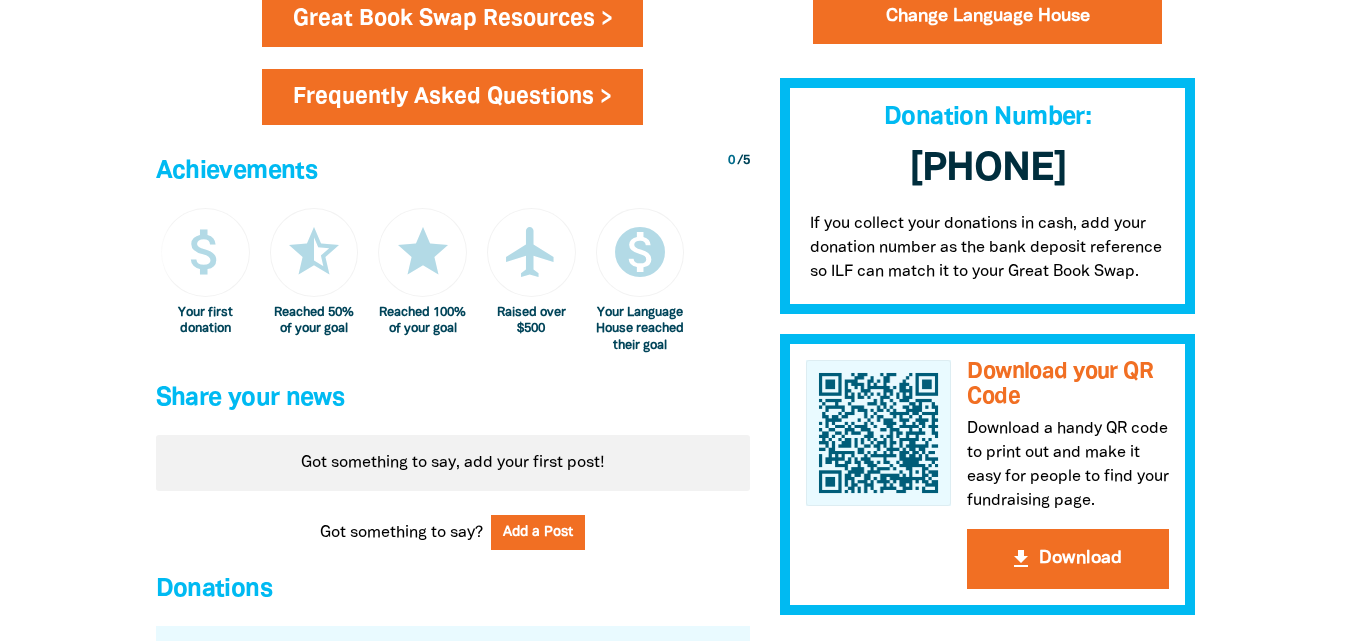 click on "Frequently Asked Questions >" at bounding box center (452, 97) 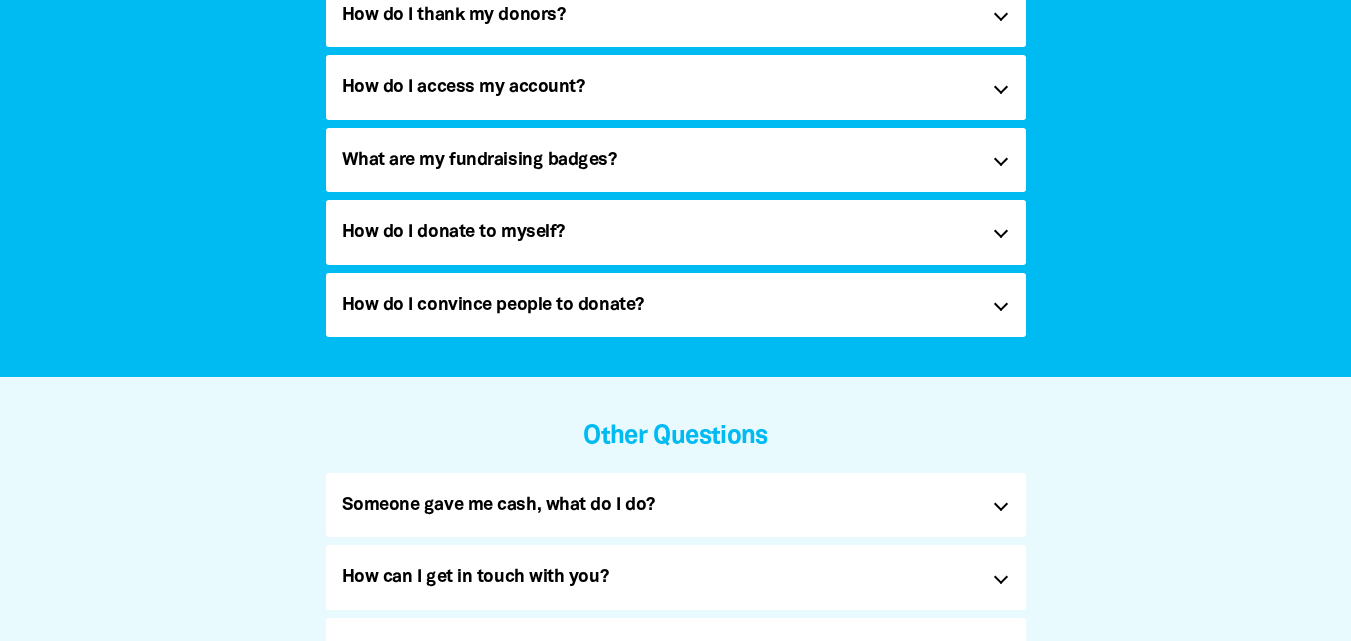 scroll, scrollTop: 0, scrollLeft: 0, axis: both 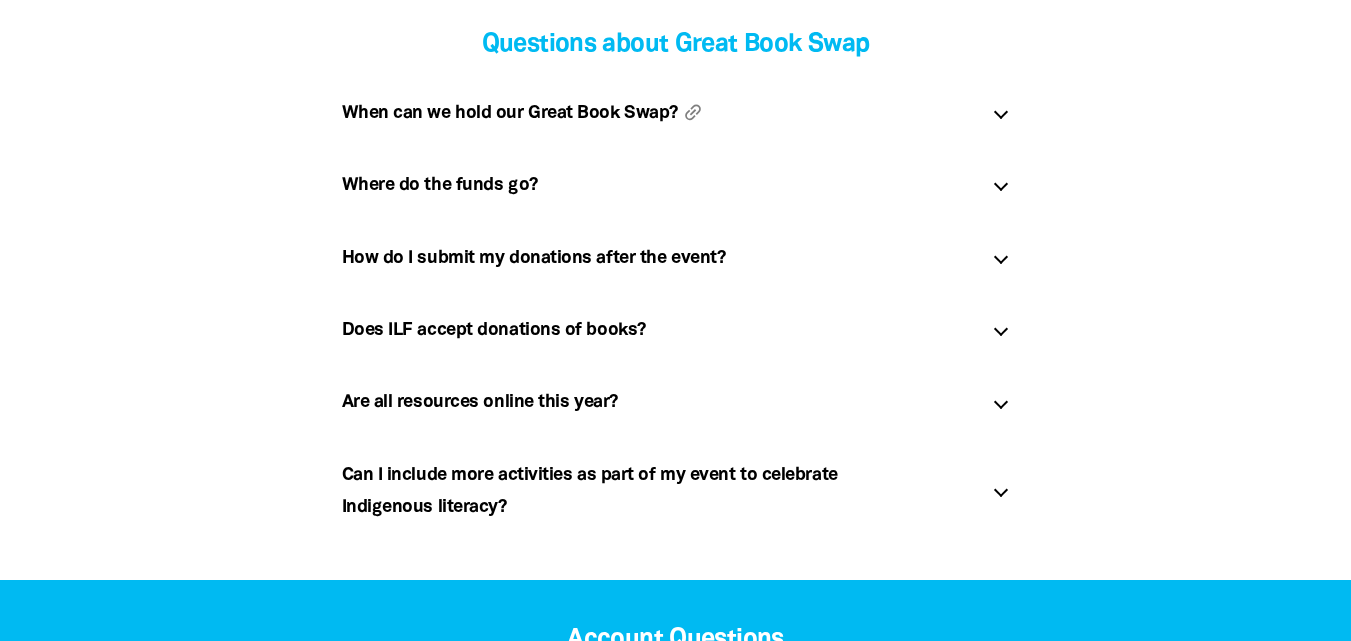 click on "When can we hold our Great Book Swap? link" at bounding box center [659, 113] 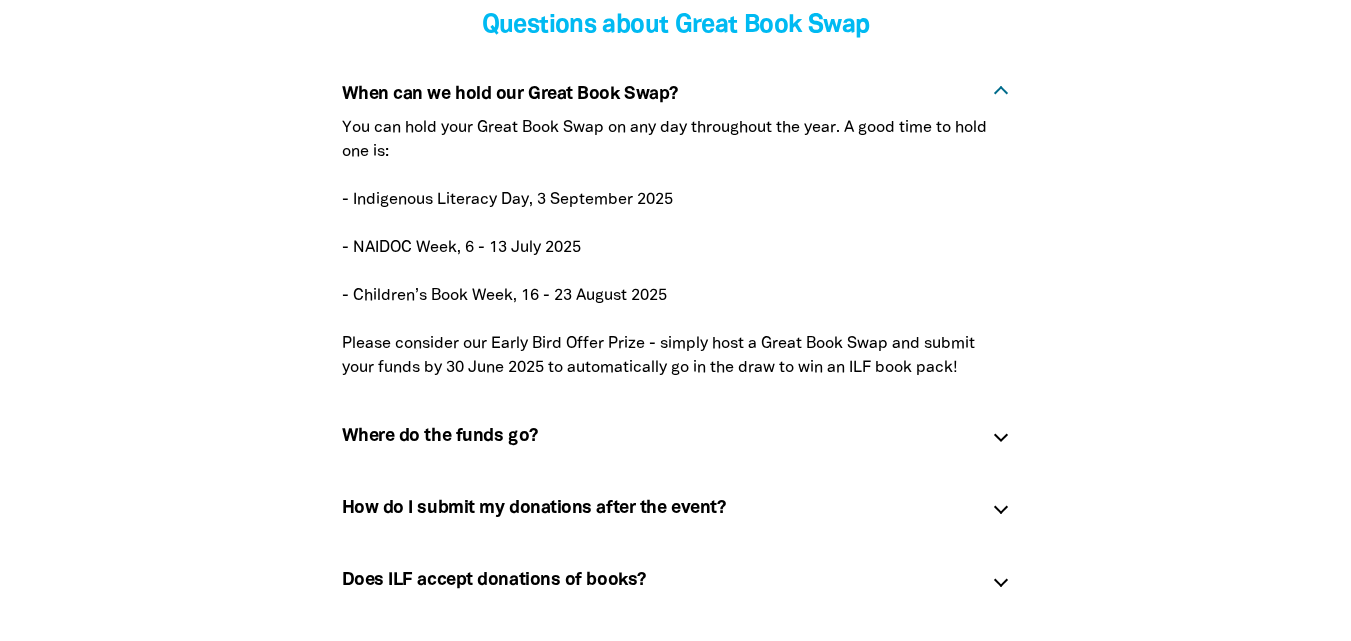 scroll, scrollTop: 546, scrollLeft: 0, axis: vertical 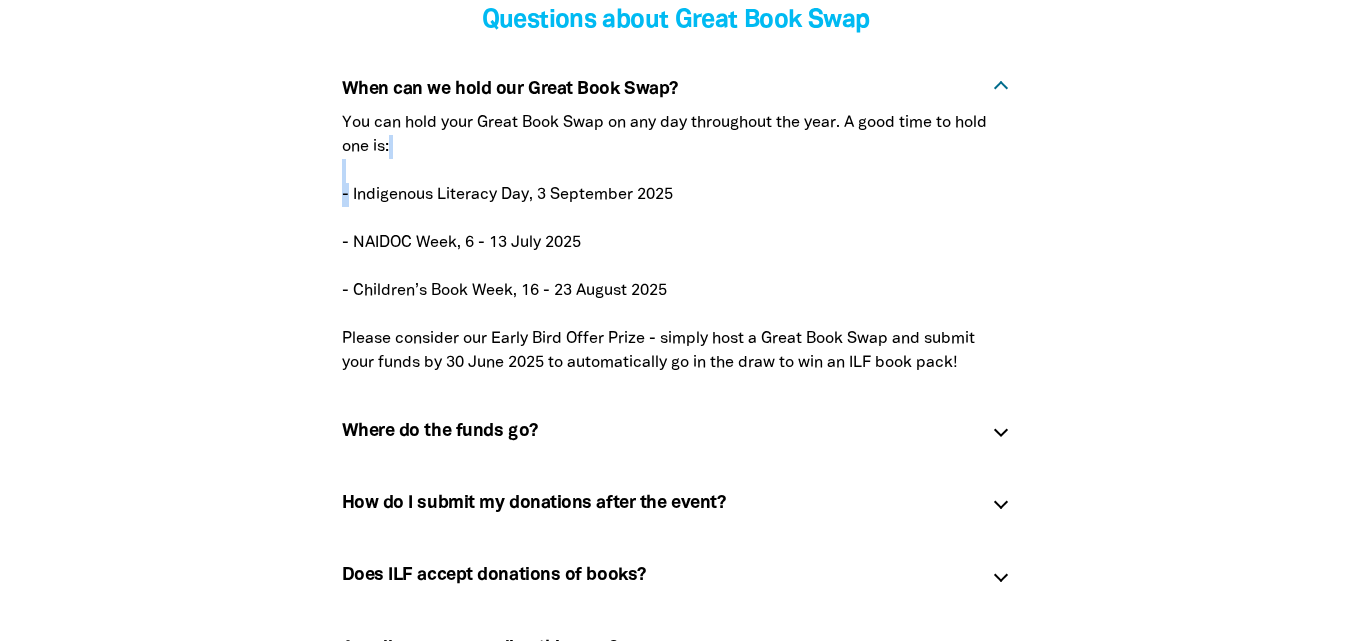 drag, startPoint x: 349, startPoint y: 201, endPoint x: 638, endPoint y: 175, distance: 290.1672 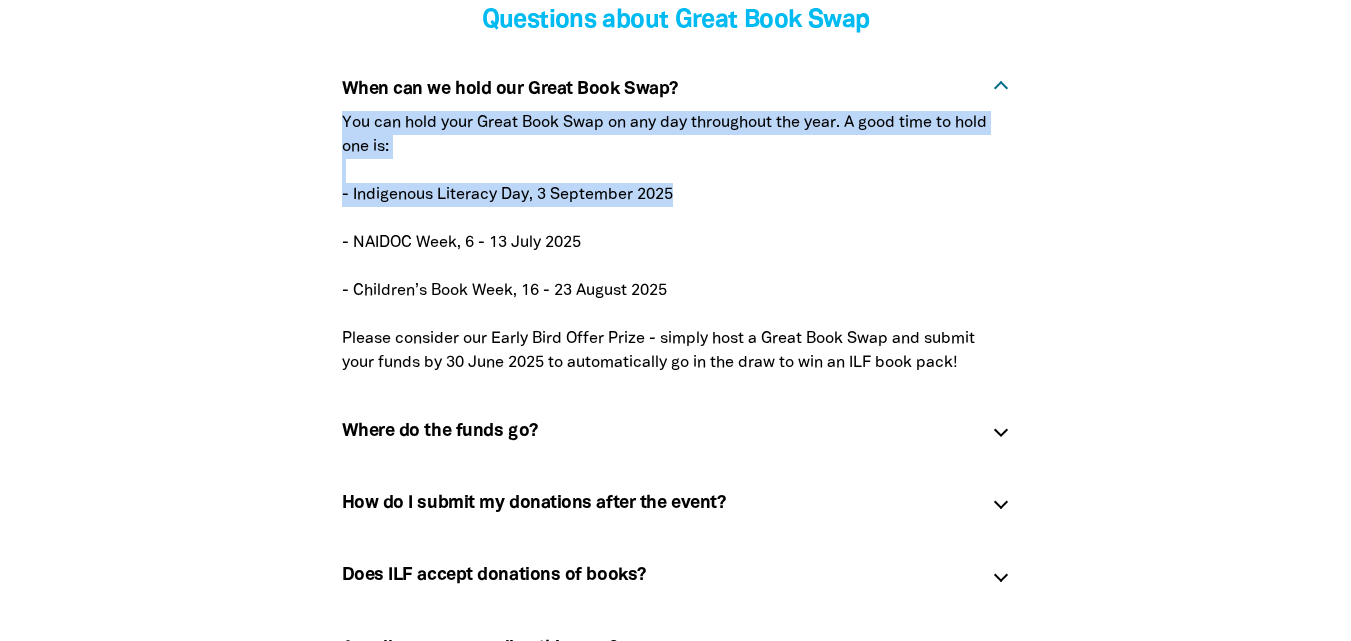 drag, startPoint x: 344, startPoint y: 118, endPoint x: 679, endPoint y: 201, distance: 345.12897 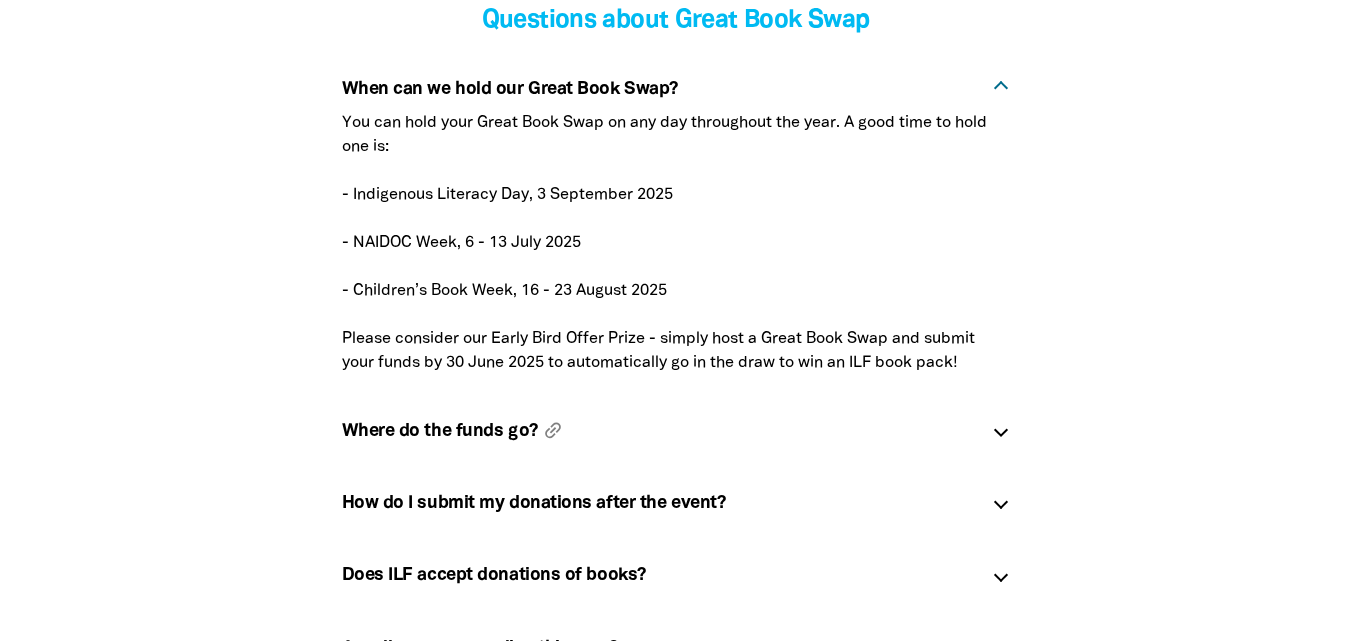 click on "Where do the funds go? link" at bounding box center [659, 431] 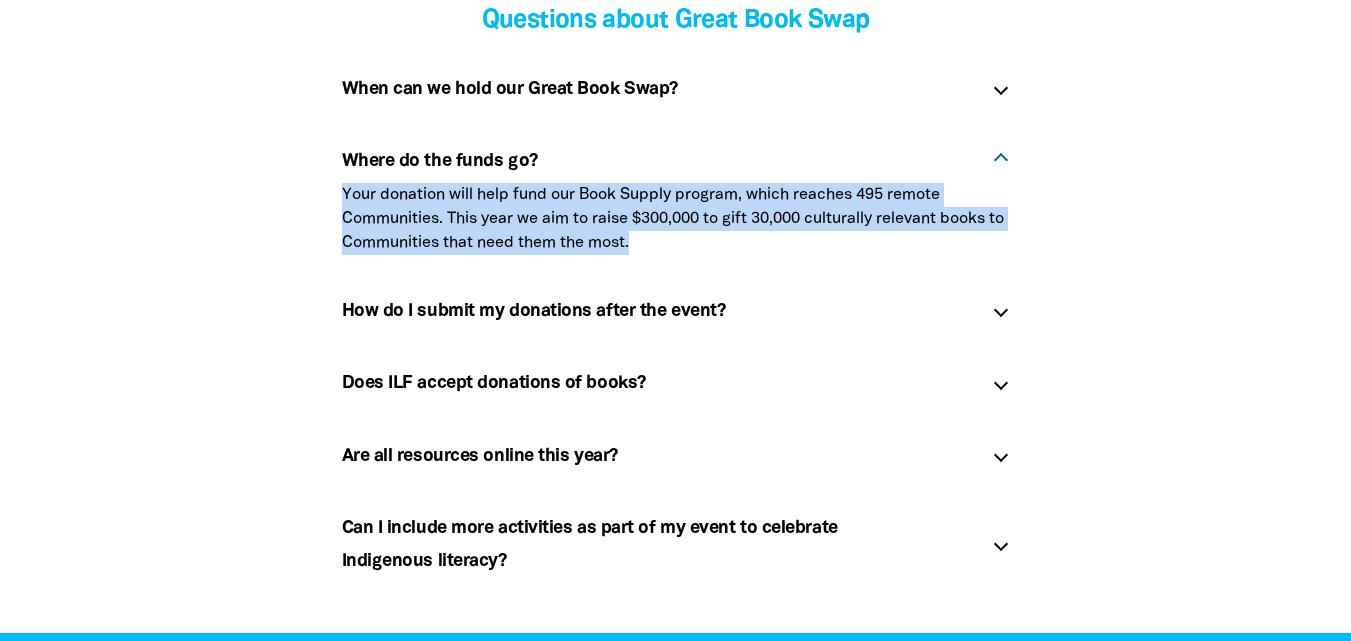 drag, startPoint x: 682, startPoint y: 234, endPoint x: 321, endPoint y: 190, distance: 363.67157 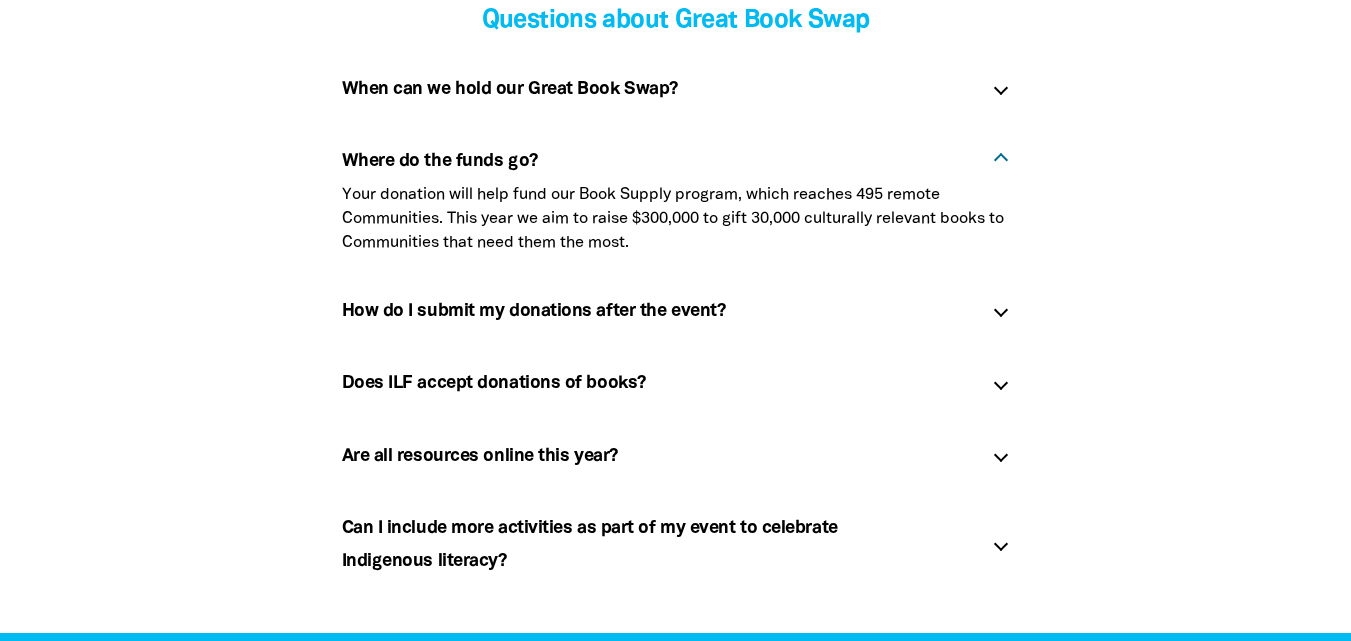 click on "Questions about Great Book Swap When can we hold our Great Book Swap? link You can hold your Great Book Swap on any day throughout the year. A good time to hold one is:  - Indigenous Literacy Day, 3 September 2025 - NAIDOC Week, 6 - 13 July 2025 - Children’s Book Week, 16 - 23 August 2025 Please consider our Early Bird Offer Prize - simply host a Great Book Swap and submit your funds by 30 June 2025 to automatically go in the draw to win an ILF book pack! Where do the funds go? link Your donation will help fund our Book Supply program, which reaches 495 remote Communities. This year we aim to raise $300,000 to gift 30,000 culturally relevant books to Communities that need them the most. How do I submit my donations after the event? link Log in to your online account and click ‘Donate’. You can pay by credit card, EFT or cheque. Be sure you donate this way to receive your receipt, Certificate of Appreciation and go into the draw to win some great prizes. Does ILF accept donations of books? link link link" at bounding box center (676, 297) 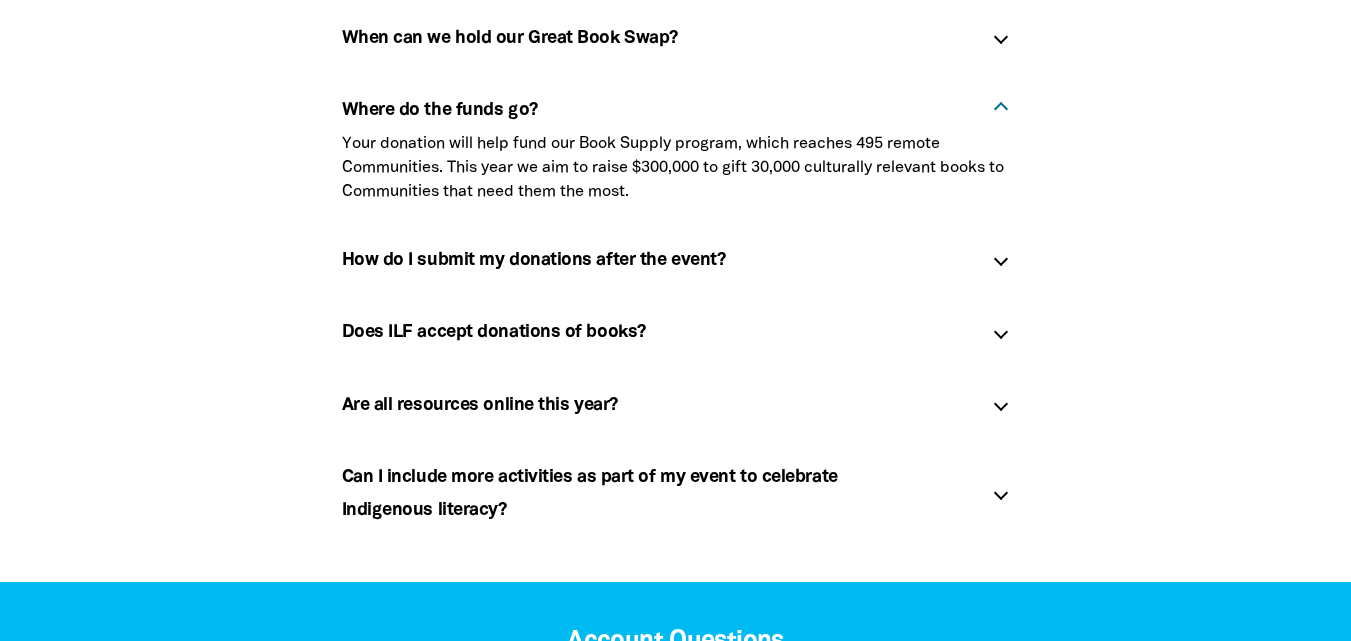 scroll, scrollTop: 607, scrollLeft: 0, axis: vertical 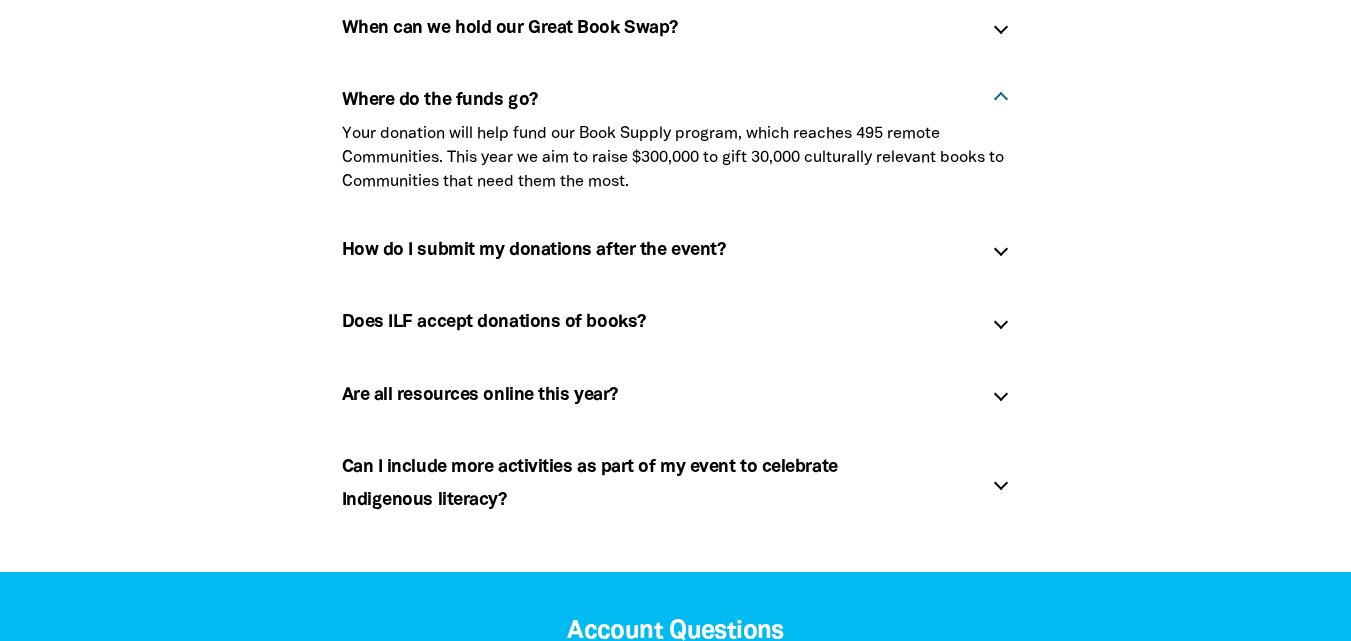 click at bounding box center (1000, 249) 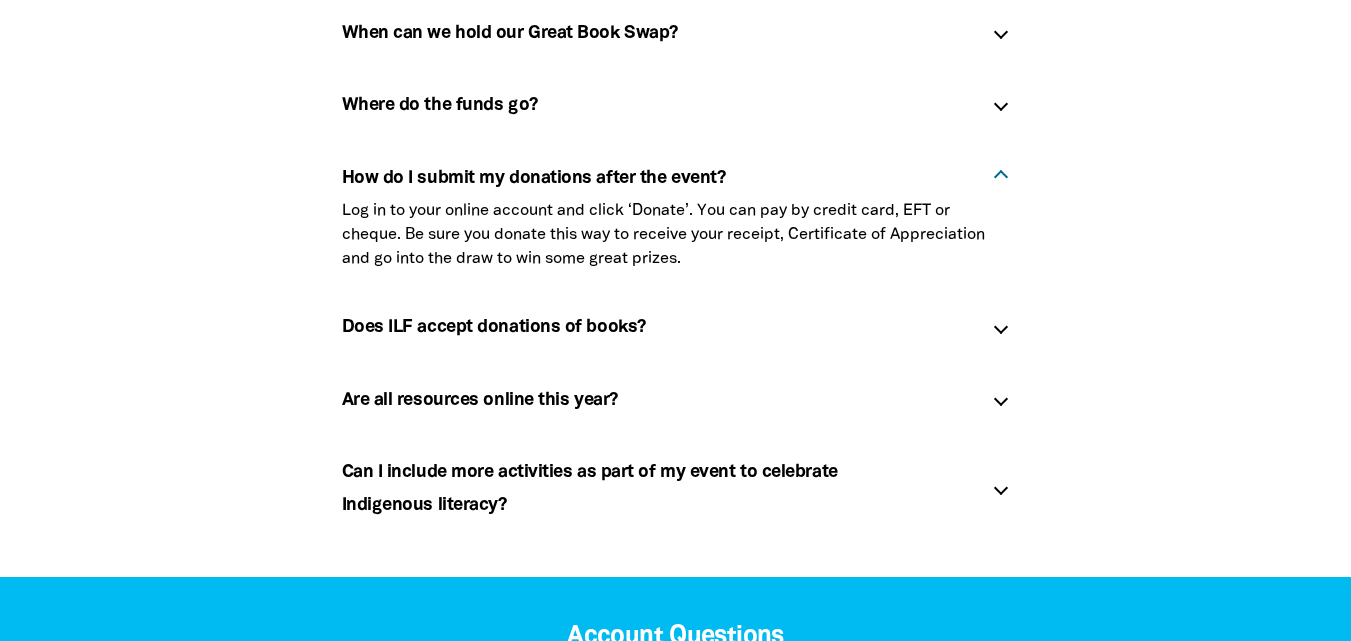 scroll, scrollTop: 0, scrollLeft: 0, axis: both 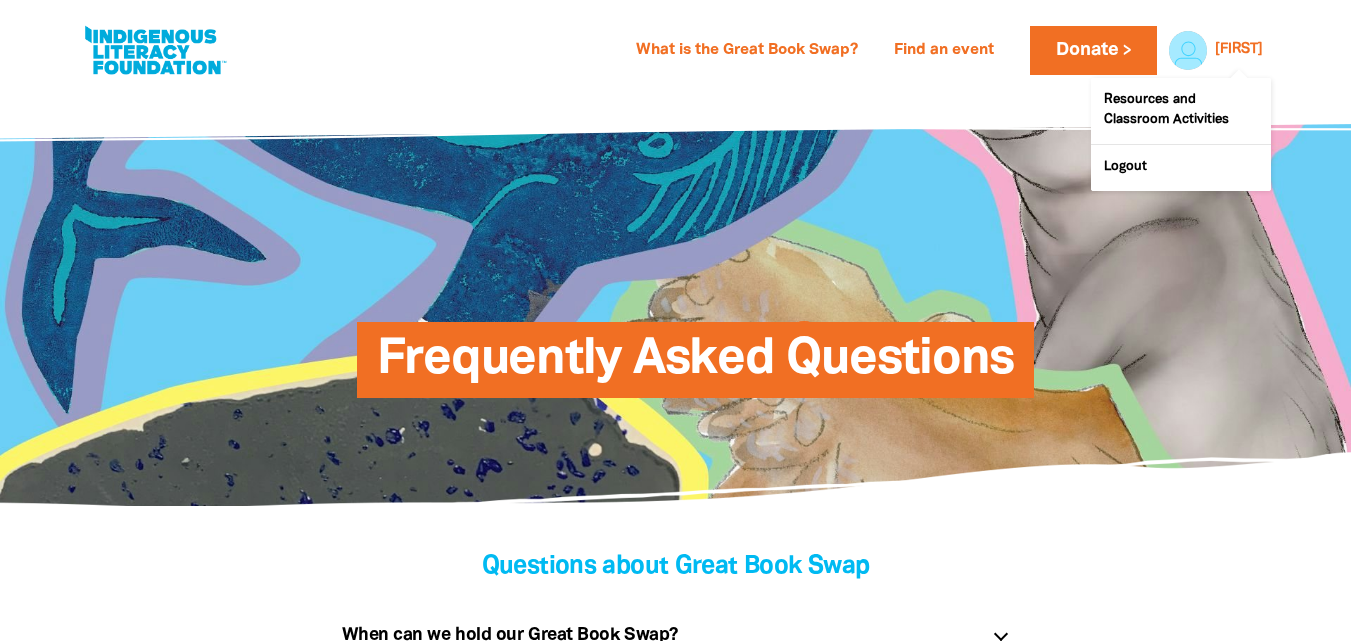 click on "[FIRST]" at bounding box center (1239, 50) 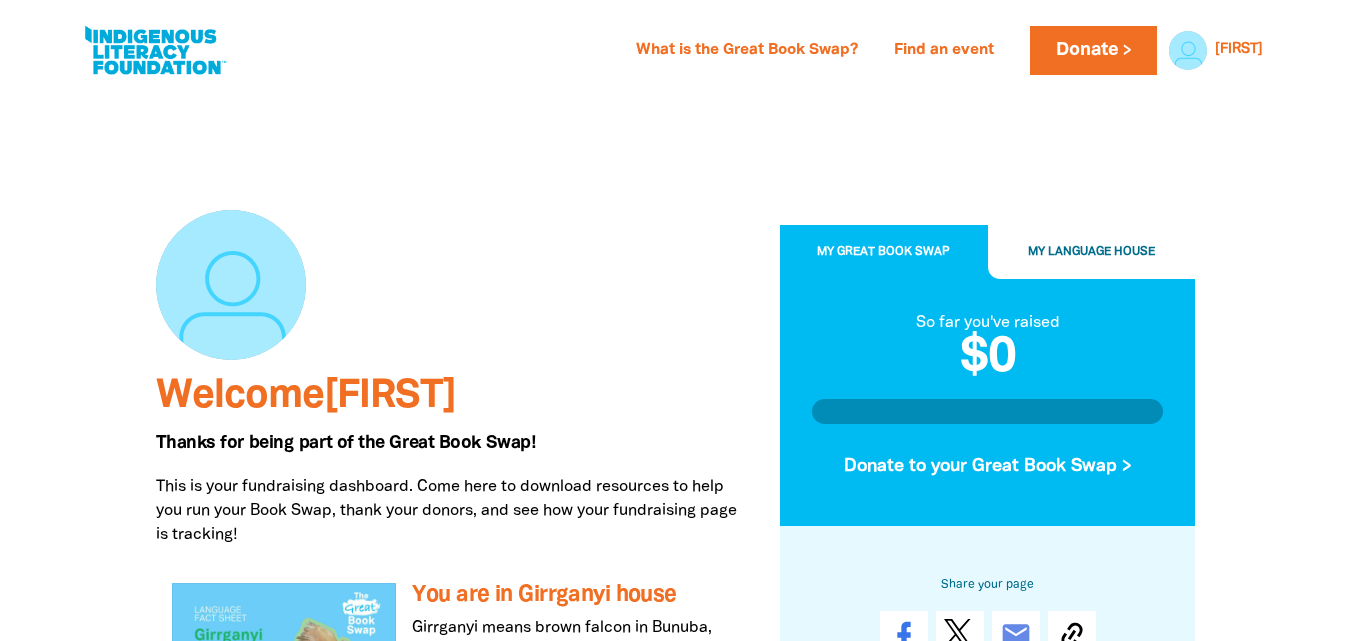 scroll, scrollTop: 1299, scrollLeft: 0, axis: vertical 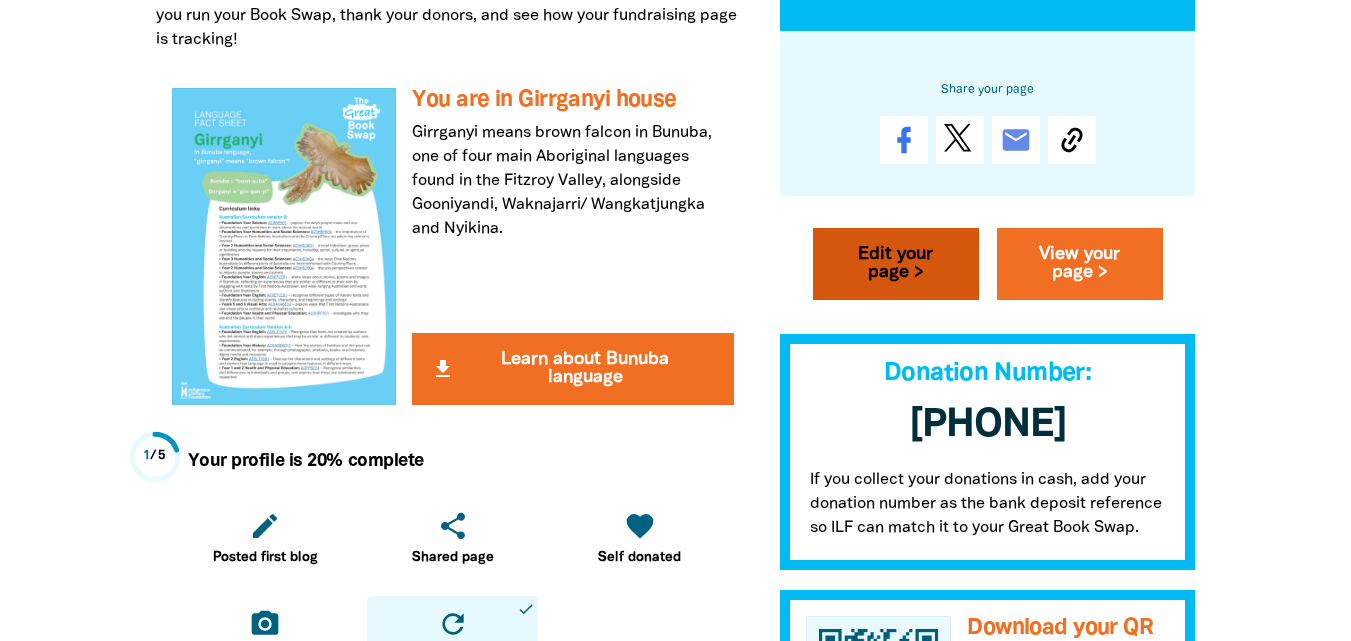 click on "Edit your page >" at bounding box center (896, 265) 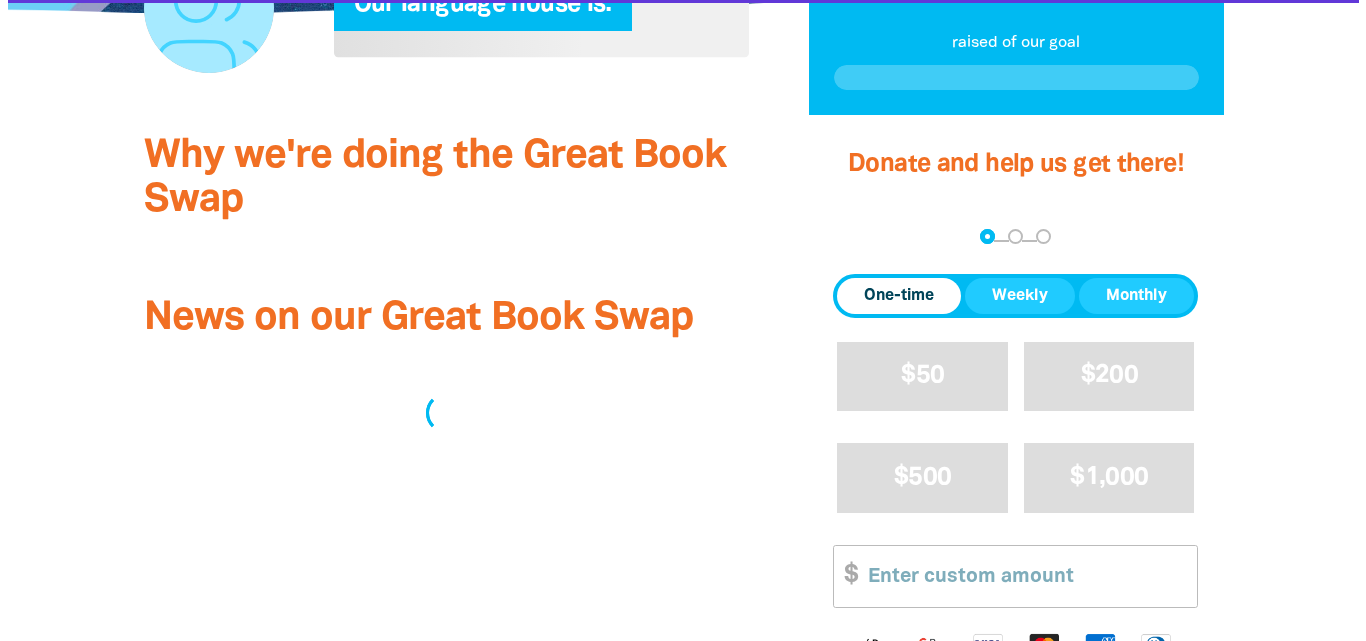 scroll, scrollTop: 0, scrollLeft: 0, axis: both 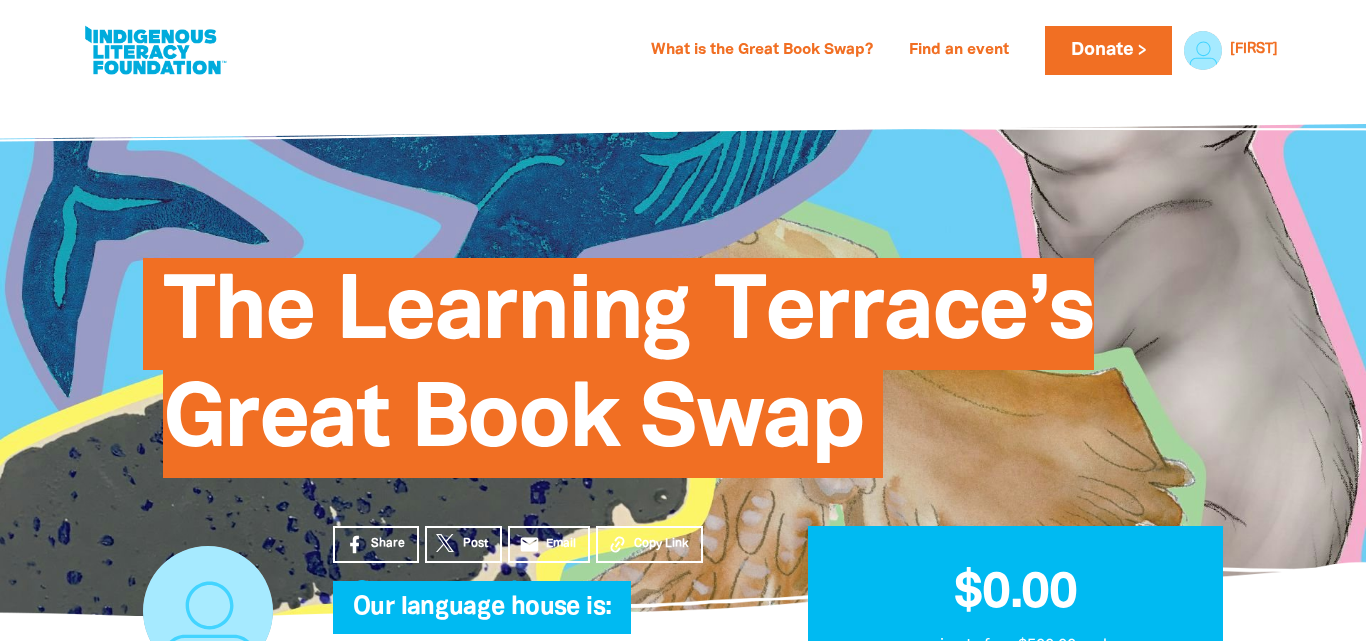select on "NSW" 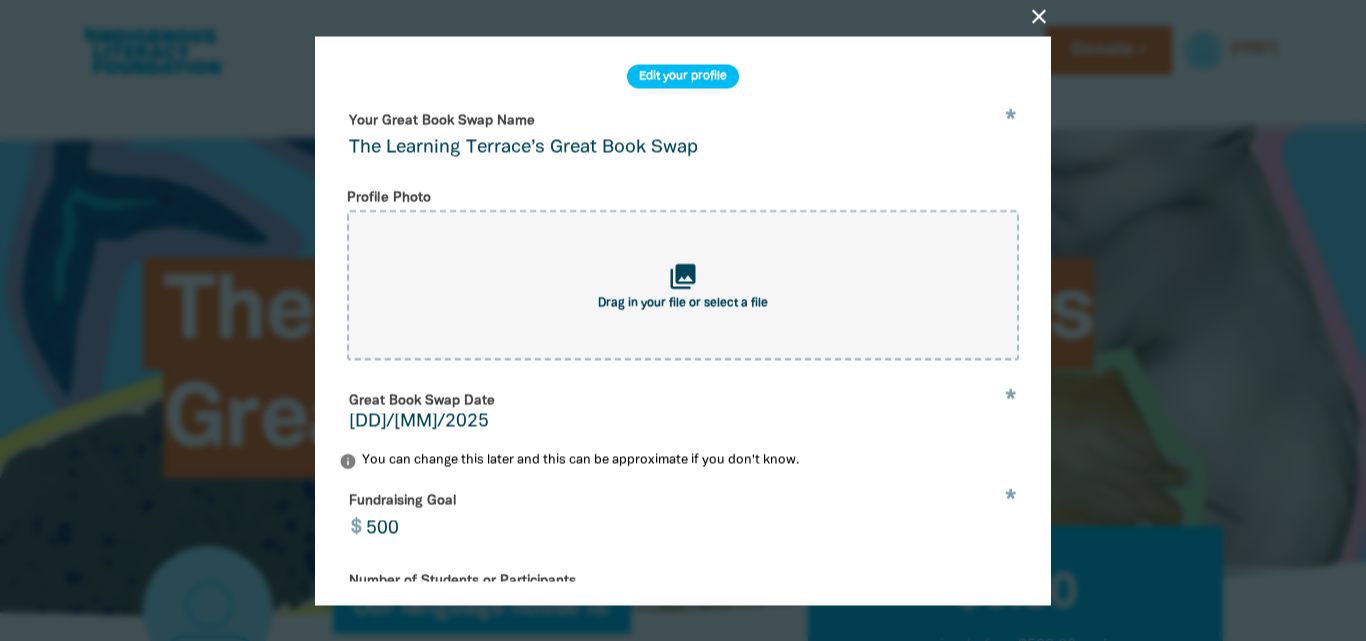 scroll, scrollTop: 45, scrollLeft: 0, axis: vertical 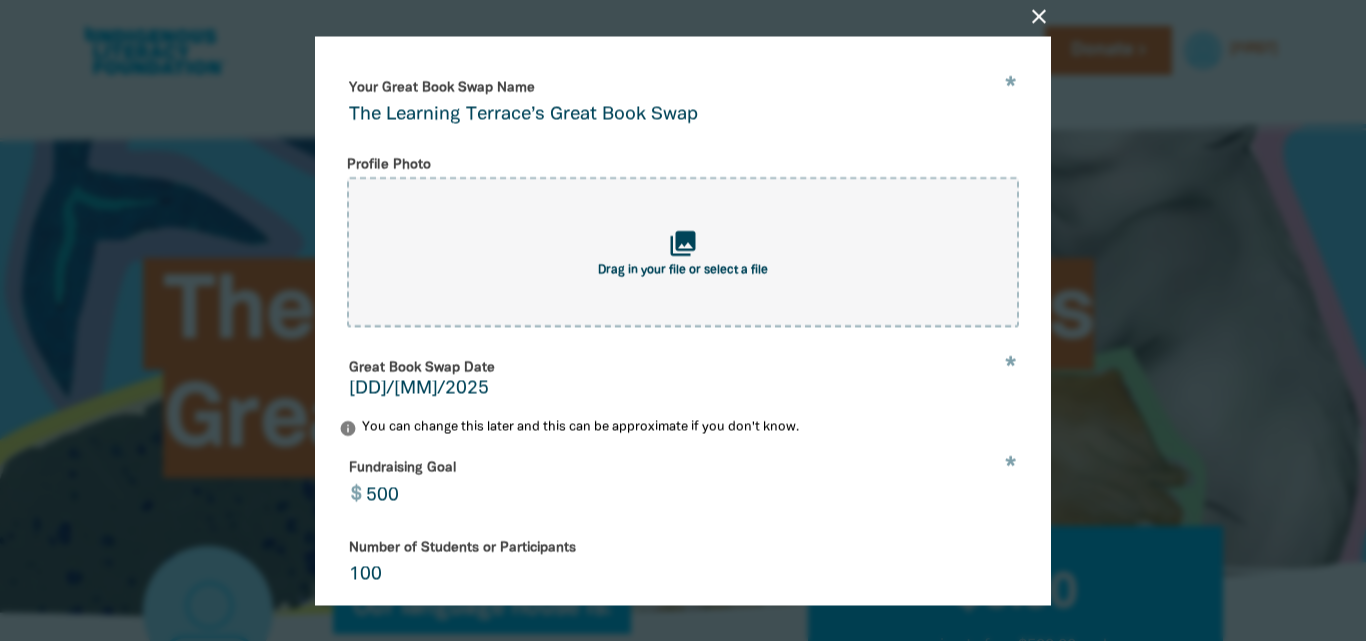 click on "01/07/2025" at bounding box center (683, 389) 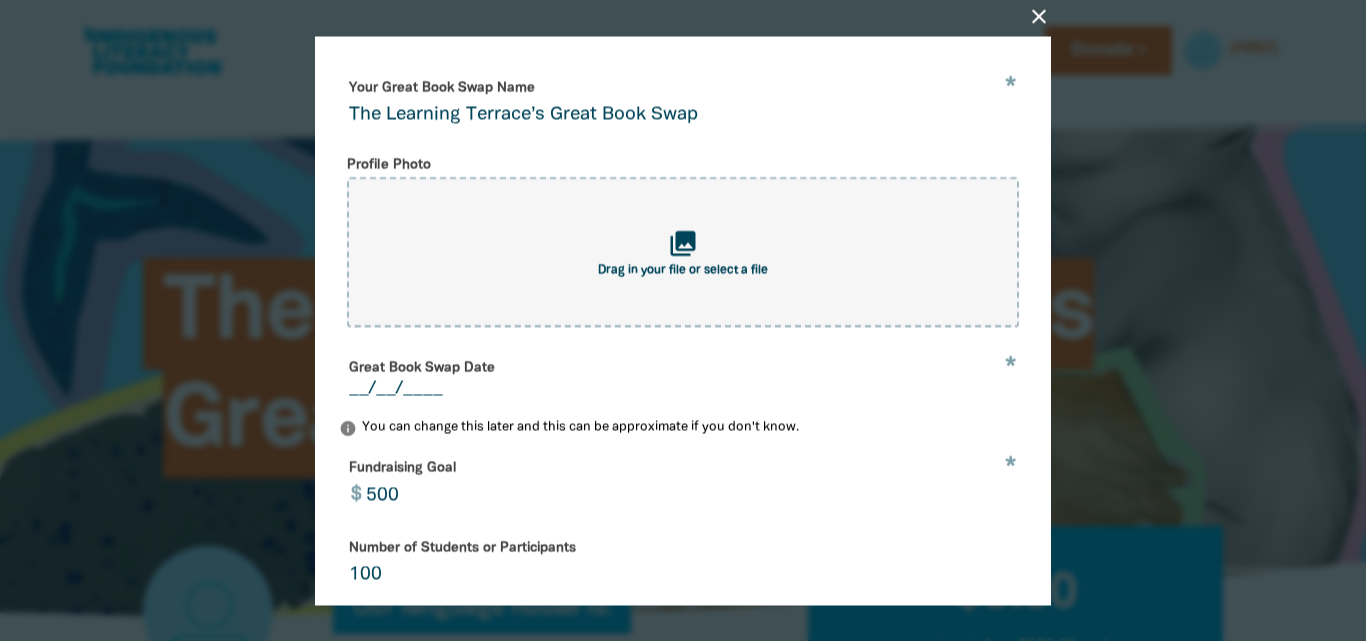type on "__/__/____" 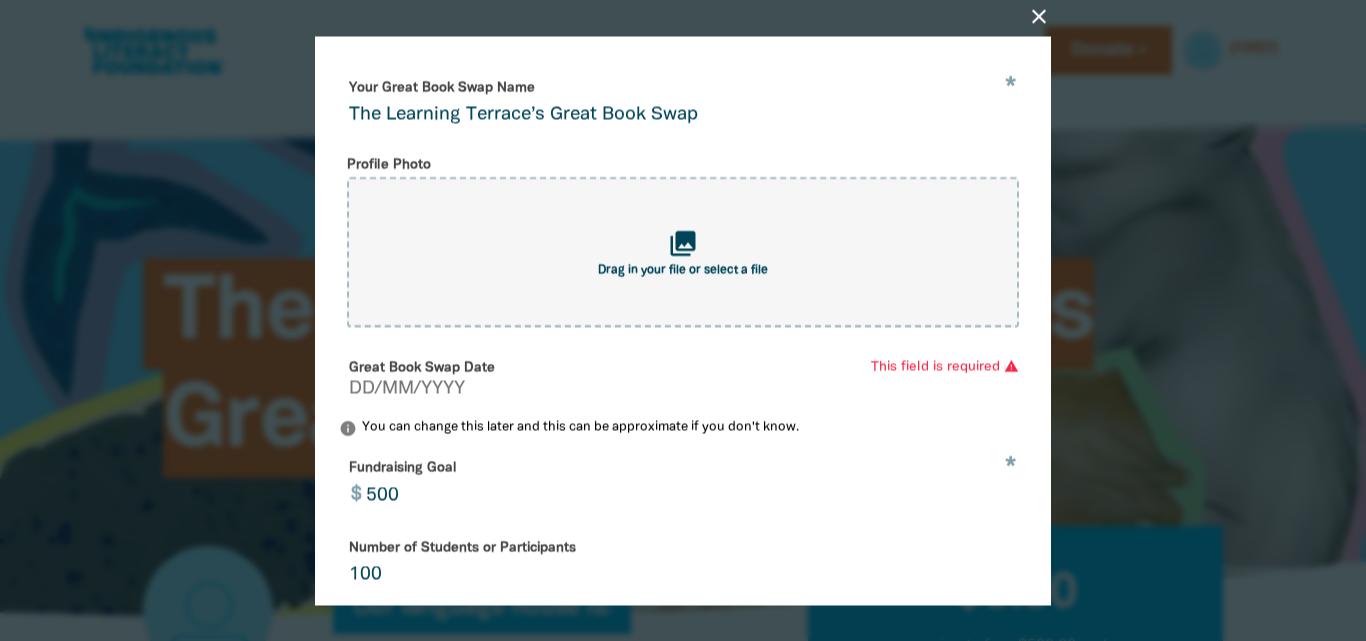 click on "Great Book Swap Date" at bounding box center [683, 389] 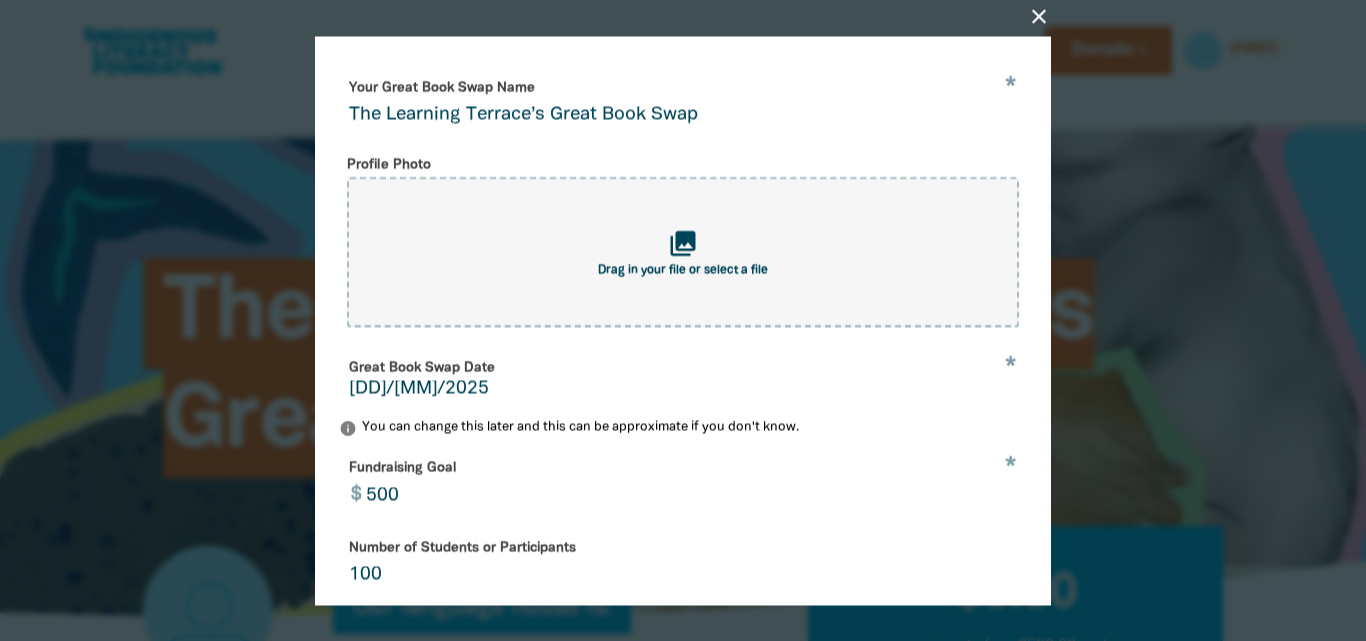 type on "01/09/2025" 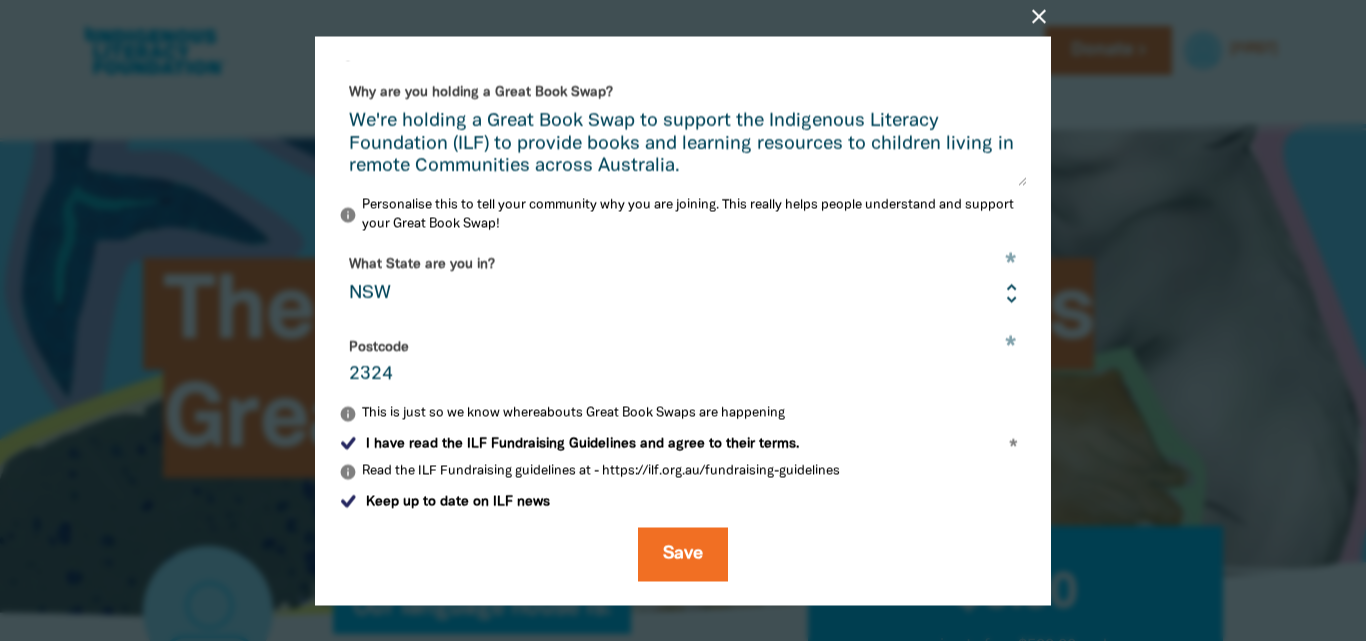 scroll, scrollTop: 624, scrollLeft: 0, axis: vertical 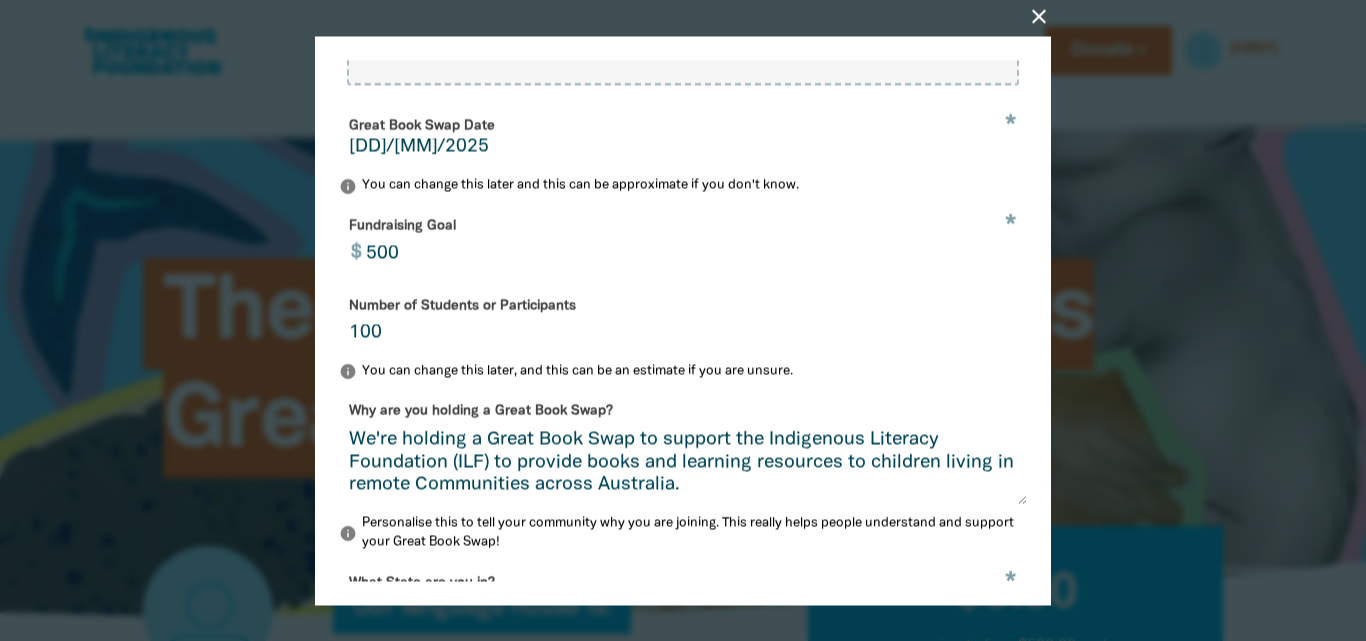 drag, startPoint x: 833, startPoint y: 165, endPoint x: 263, endPoint y: 463, distance: 643.19824 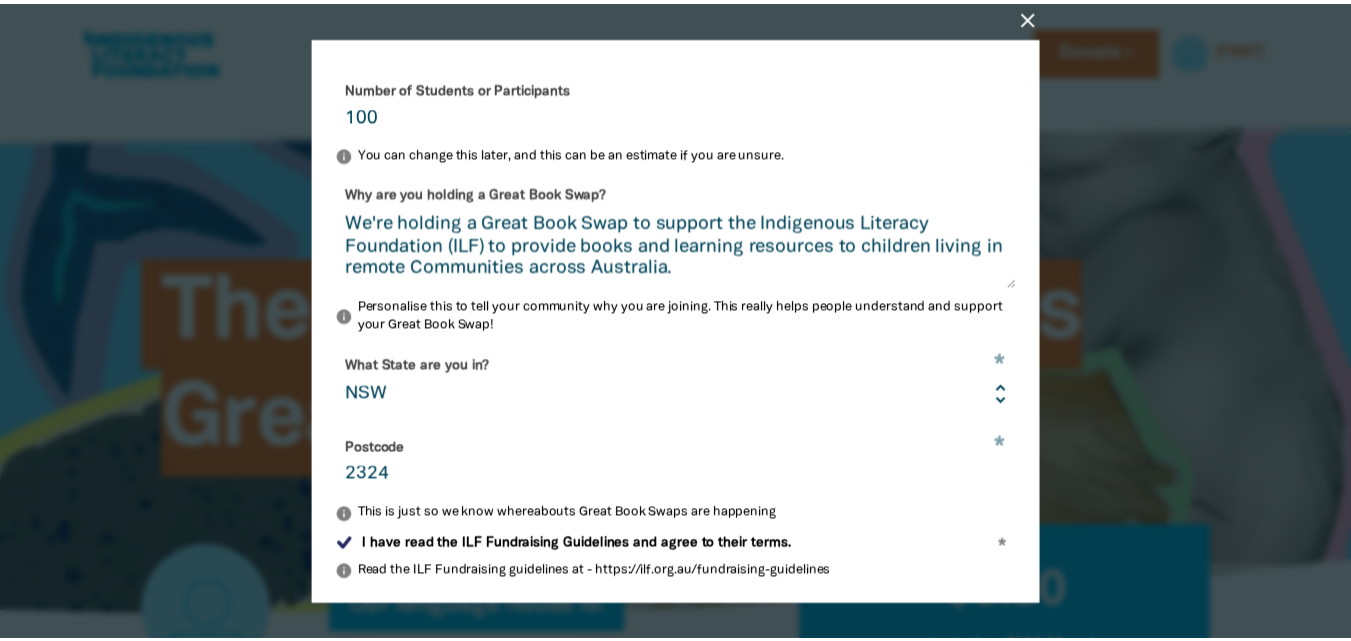 scroll, scrollTop: 624, scrollLeft: 0, axis: vertical 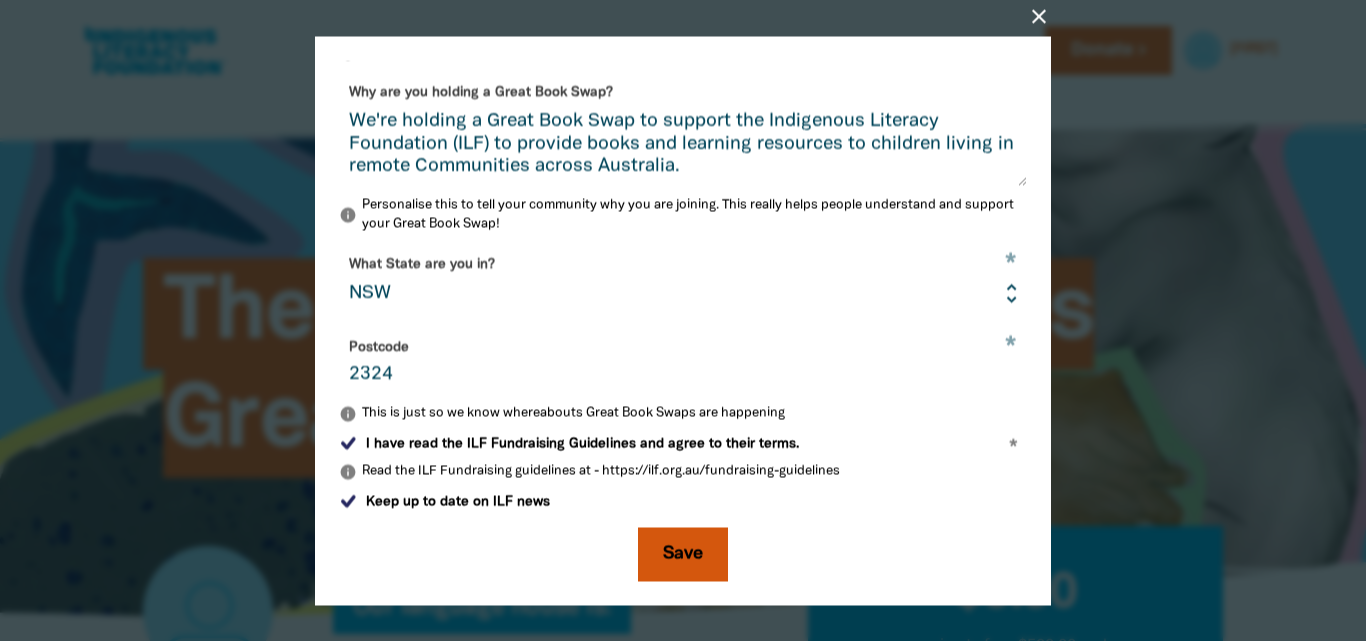 click on "Save" at bounding box center (683, 554) 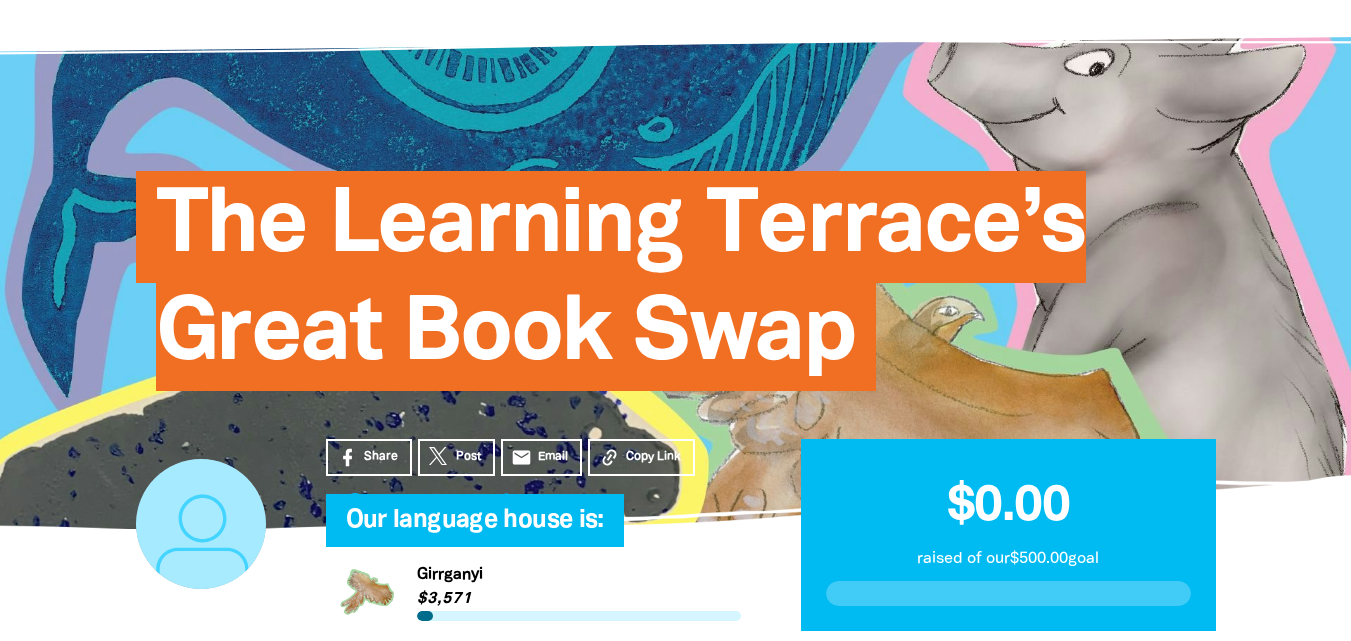 scroll, scrollTop: 0, scrollLeft: 0, axis: both 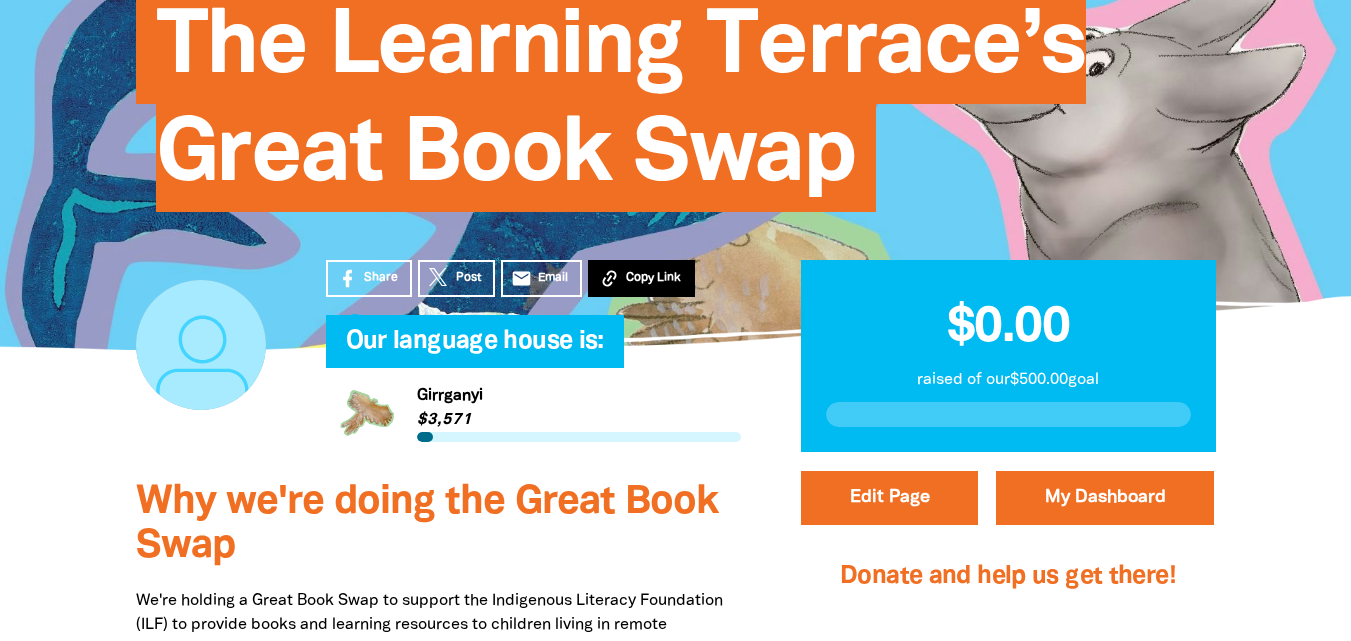 click on "Copy Link" at bounding box center [653, 278] 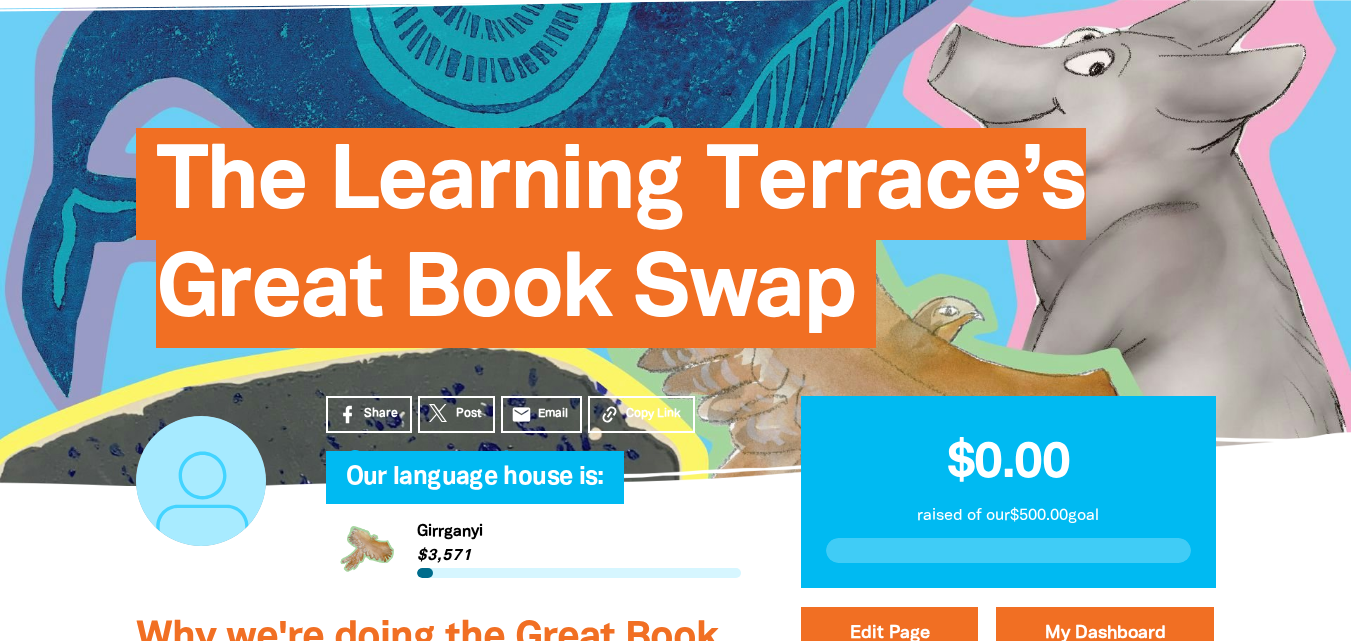 scroll, scrollTop: 0, scrollLeft: 0, axis: both 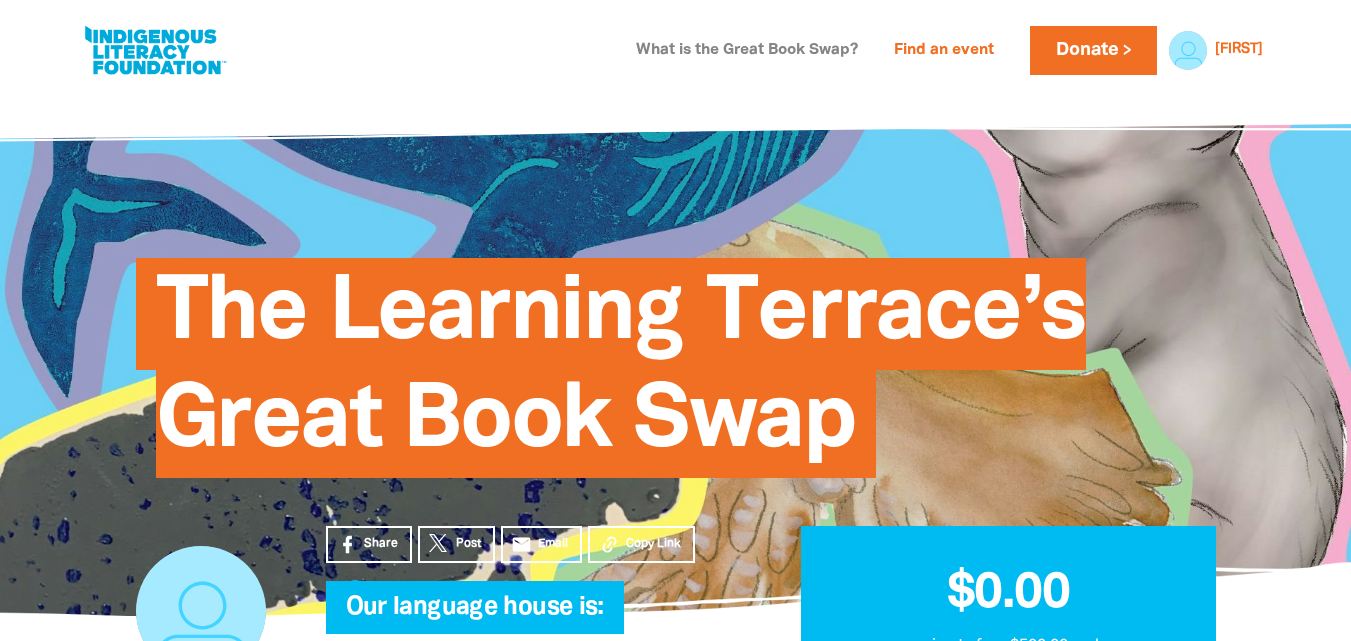 click on "What is the Great Book Swap?" at bounding box center [747, 51] 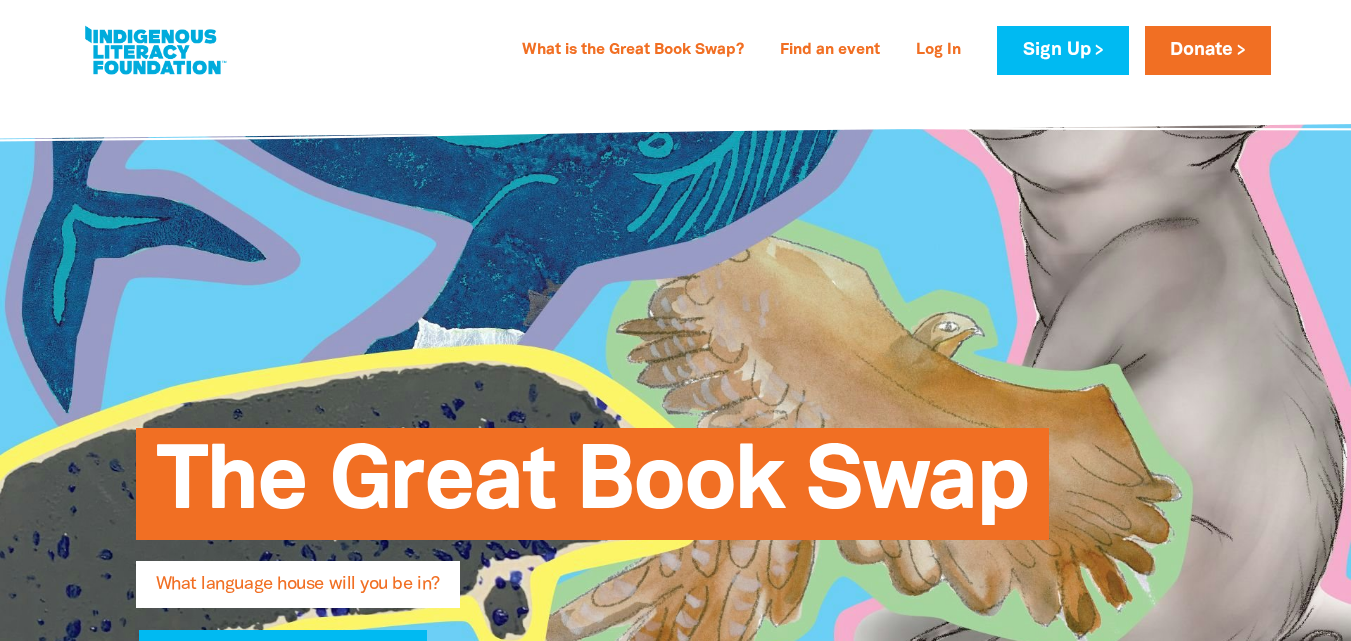 type on "[FIRST]" 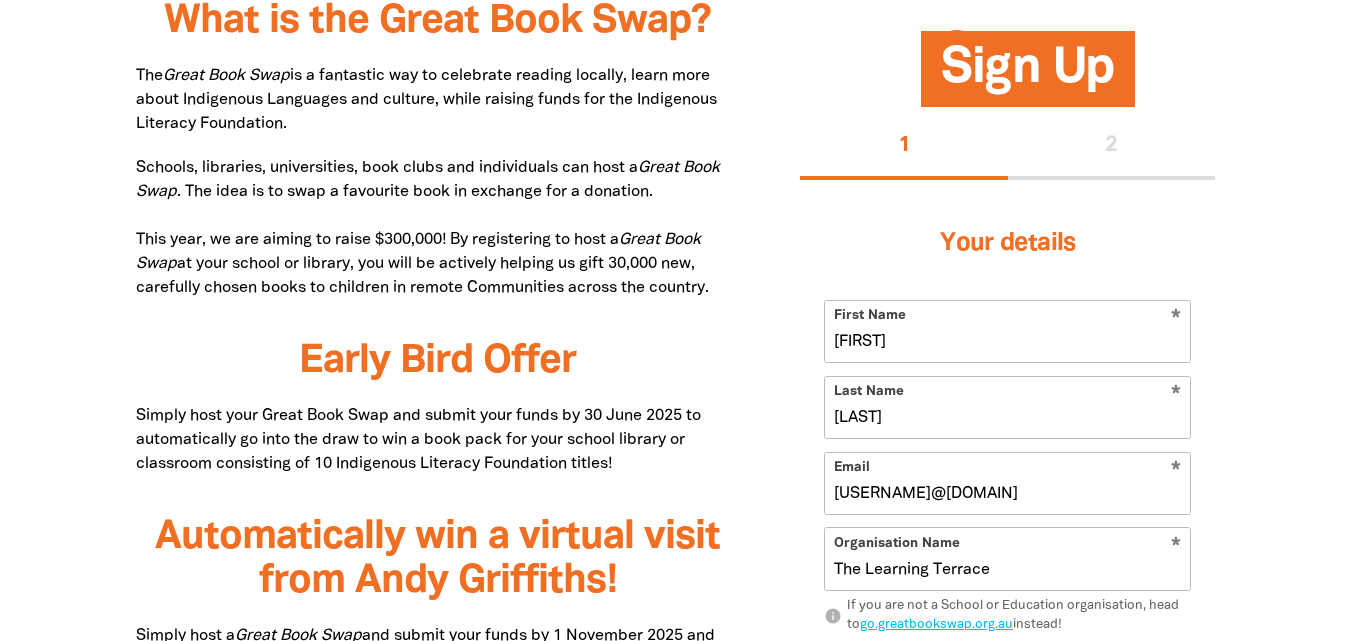 select on "early-learning" 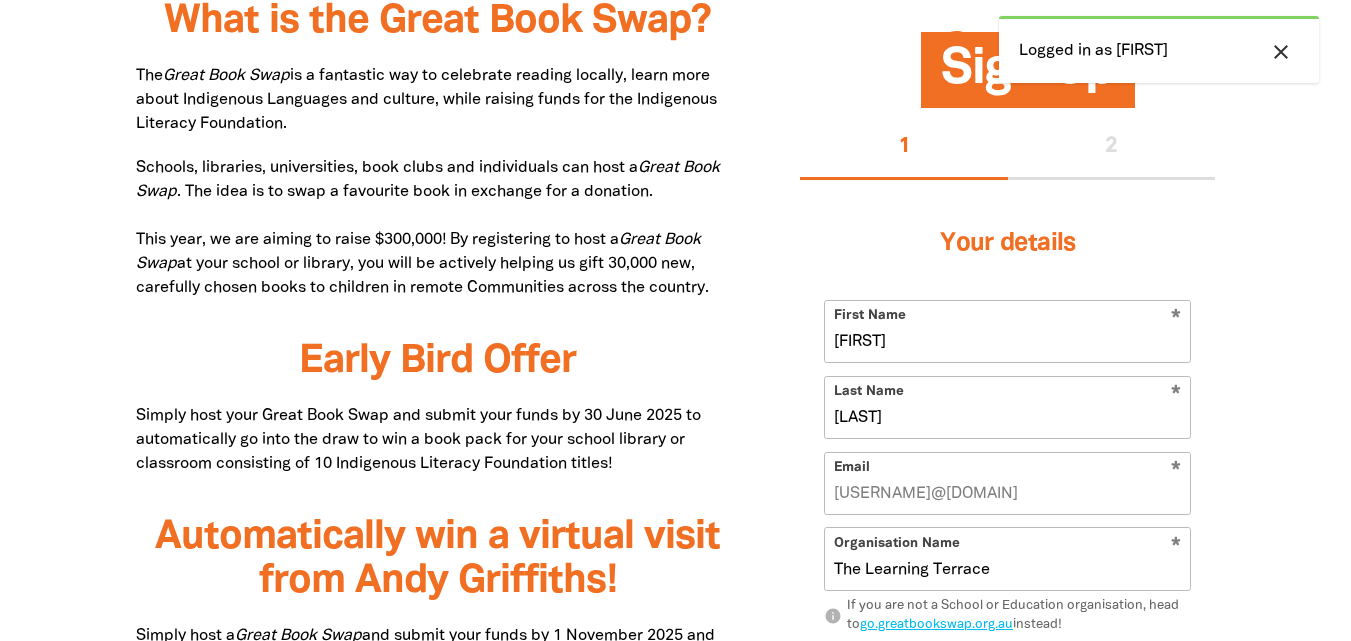 scroll, scrollTop: 1064, scrollLeft: 0, axis: vertical 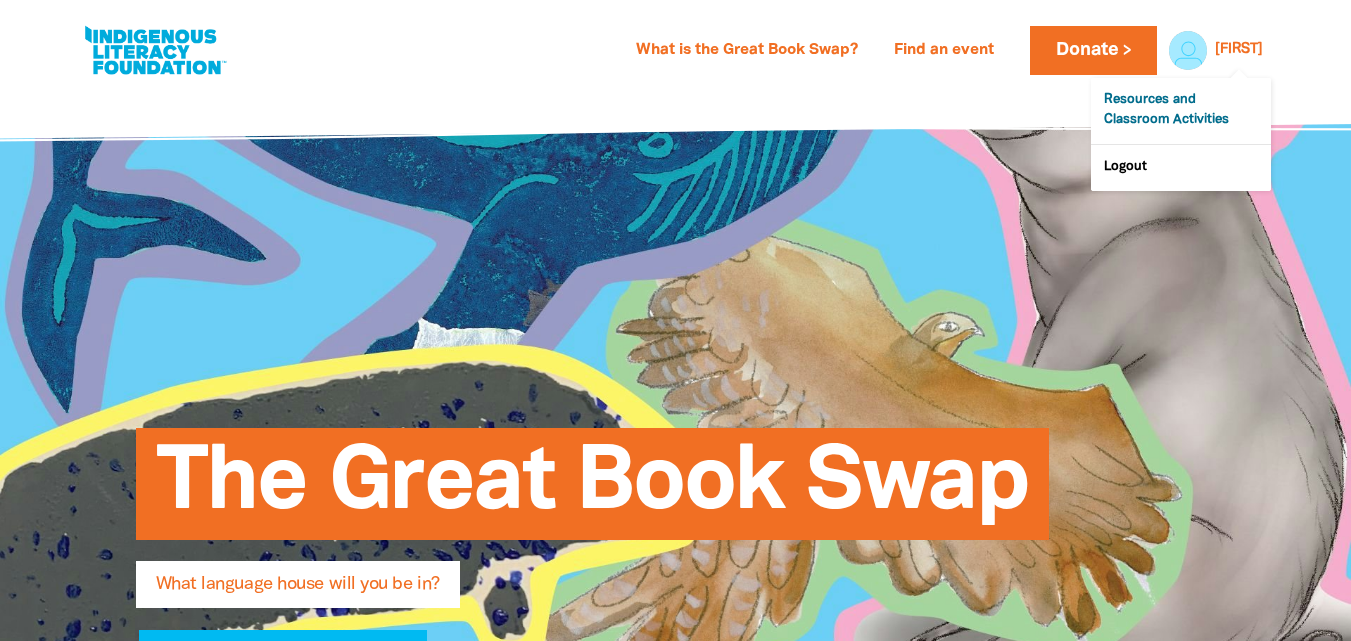 click on "Resources and Classroom Activities" at bounding box center [1181, 111] 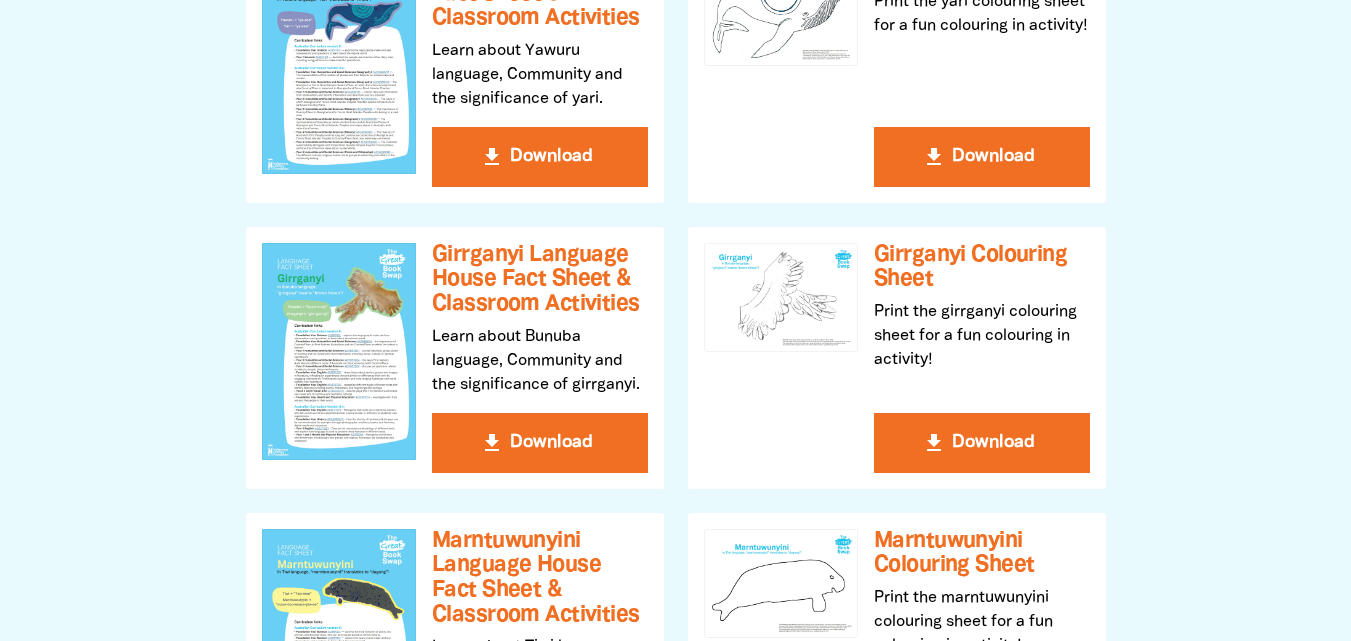 scroll, scrollTop: 659, scrollLeft: 0, axis: vertical 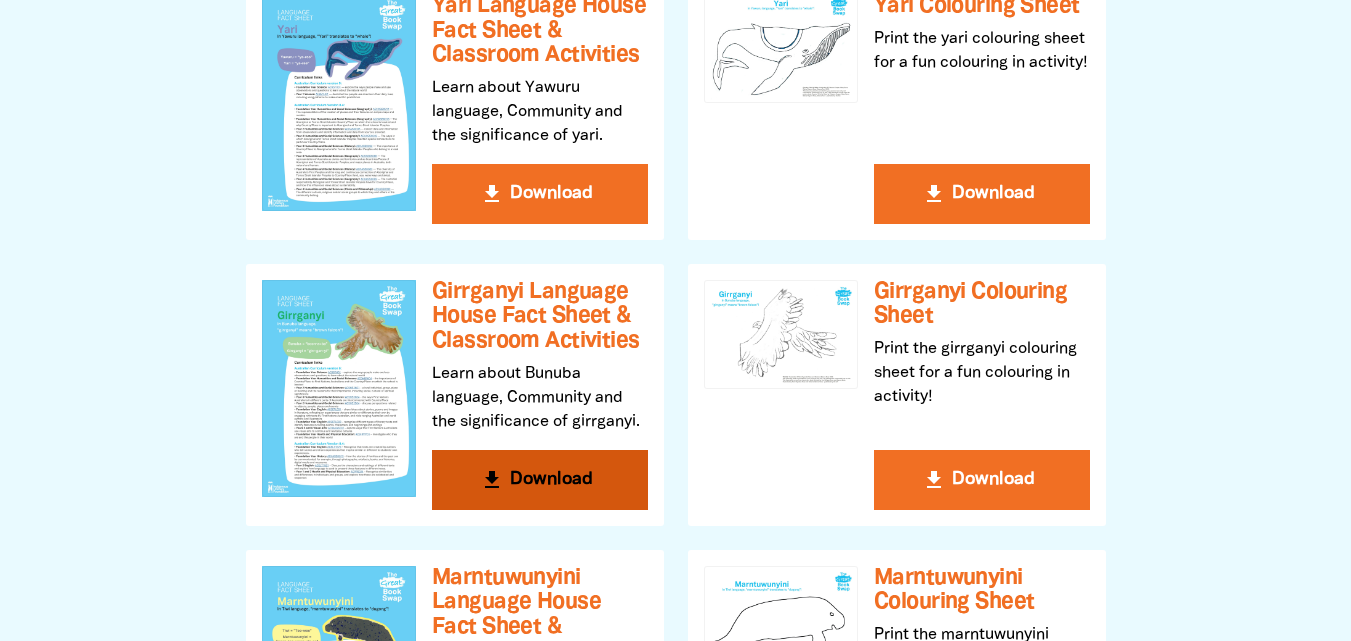 click on "get_app   Download" at bounding box center [540, 480] 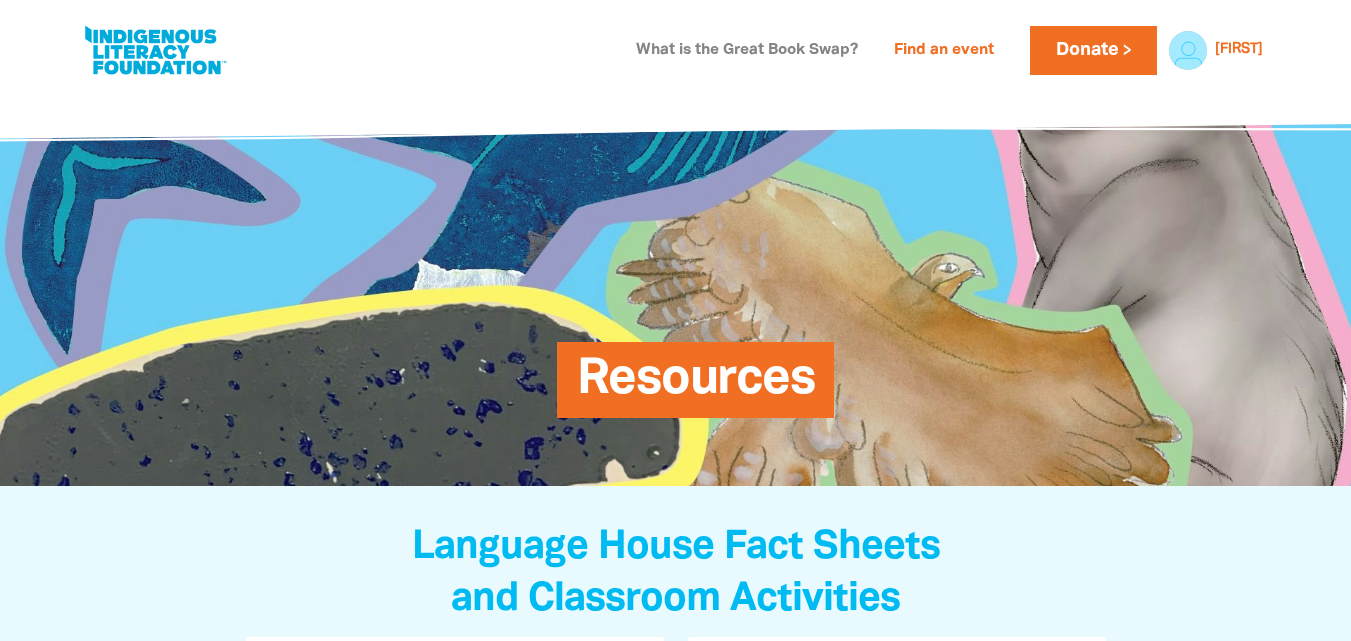 click on "What is the Great Book Swap?" at bounding box center (747, 51) 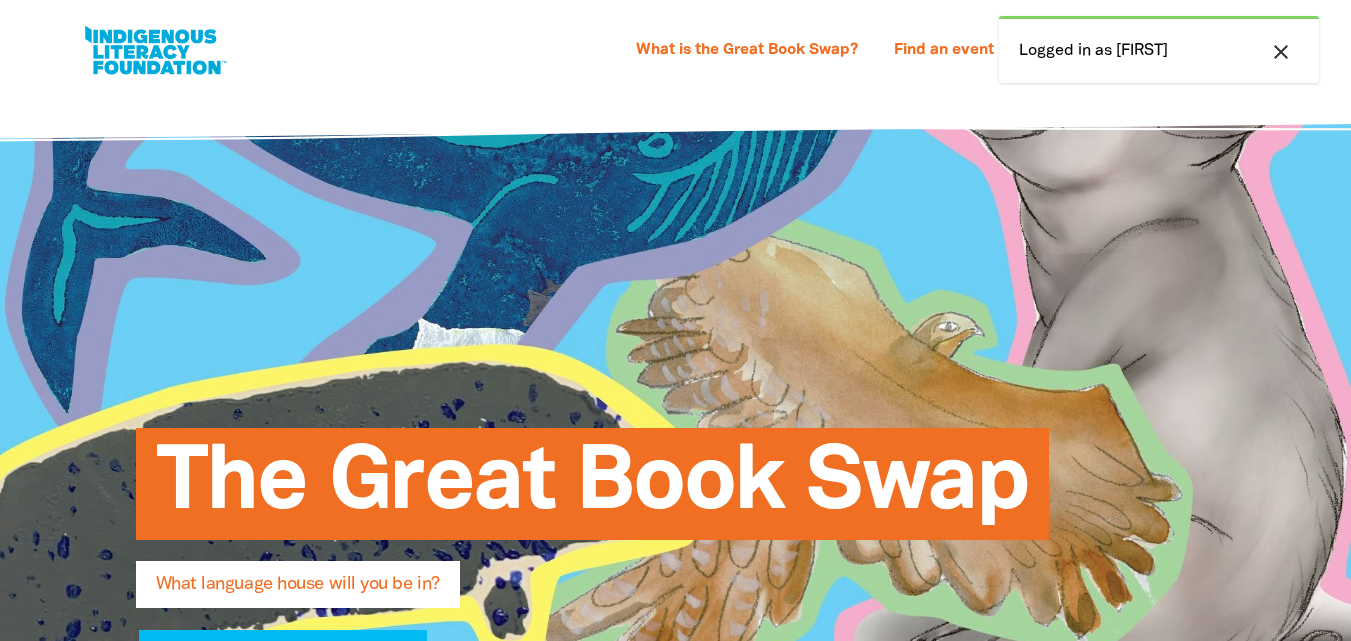 select on "early-learning" 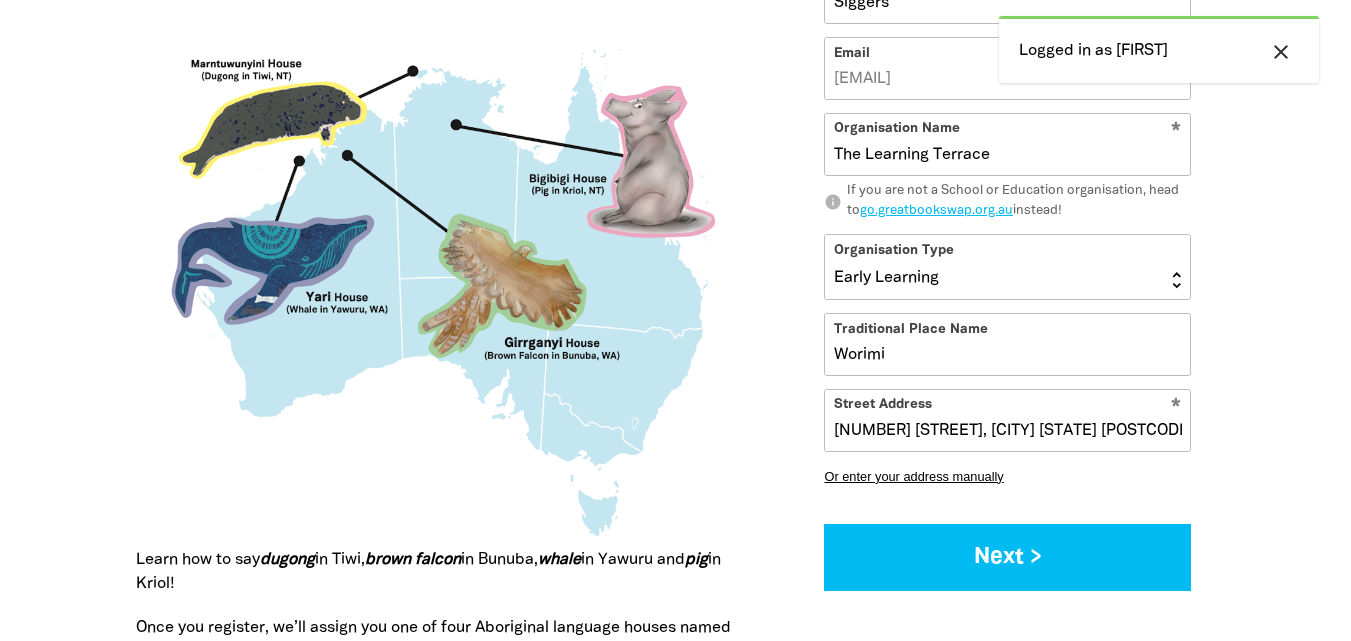 scroll, scrollTop: 2279, scrollLeft: 0, axis: vertical 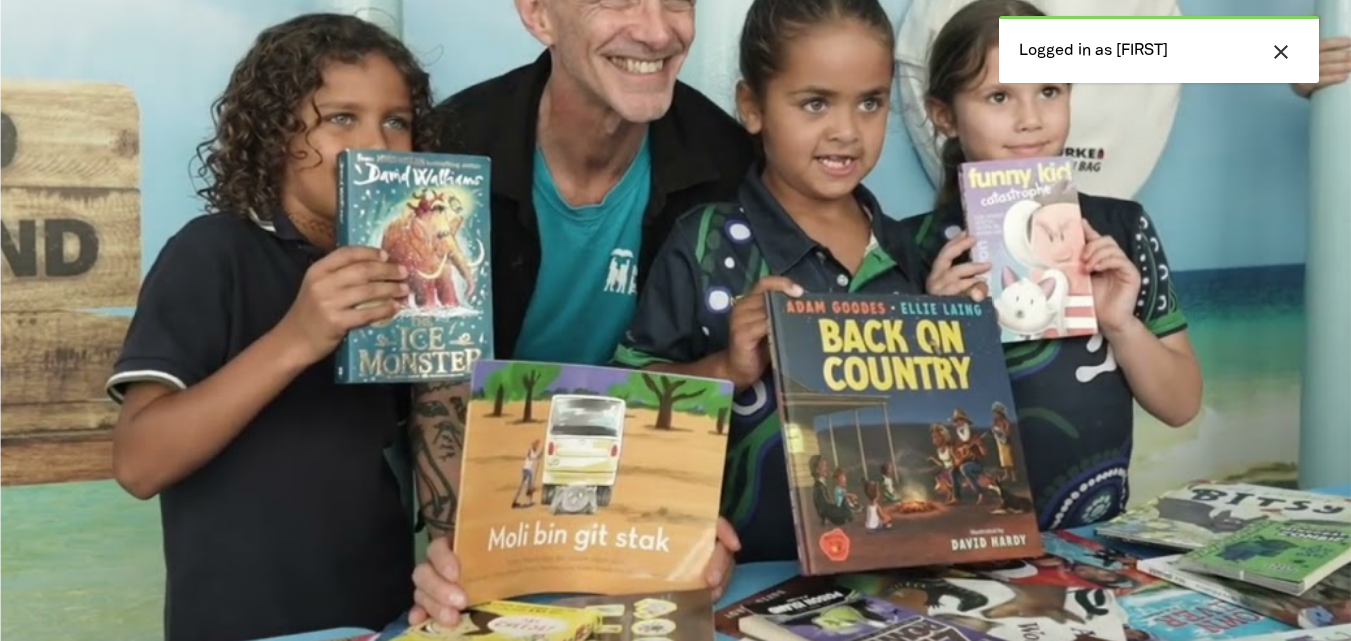 click at bounding box center (676, 306) 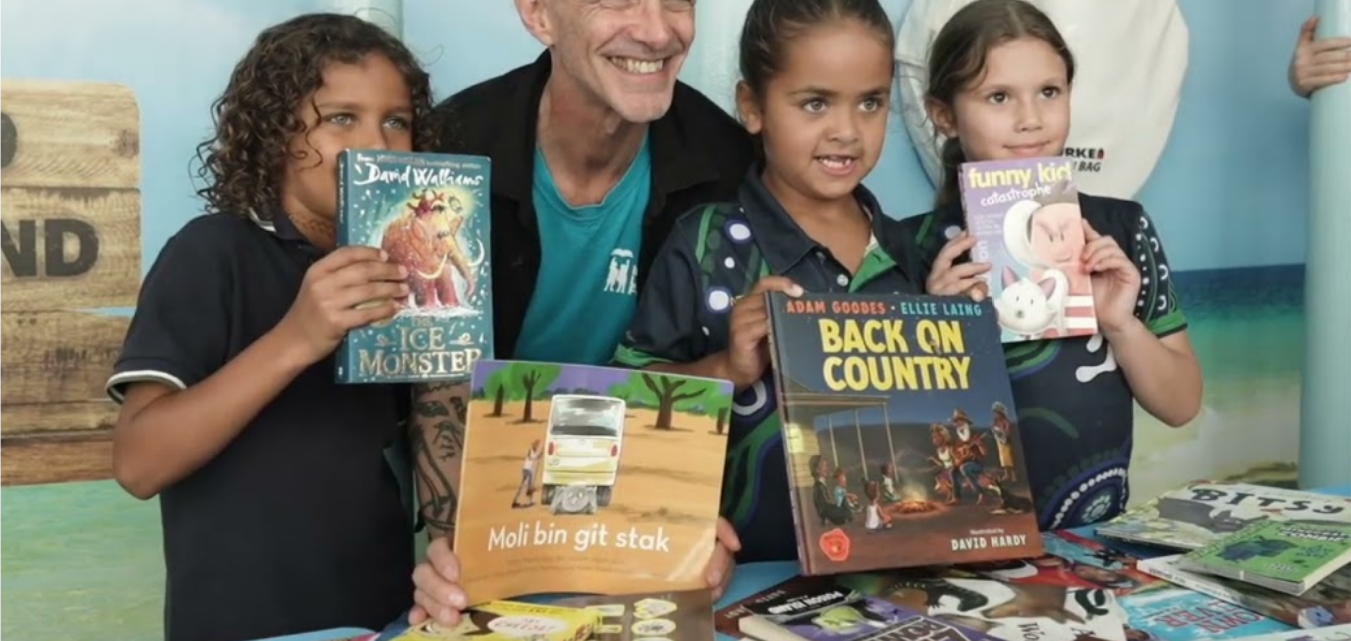 click at bounding box center [676, 306] 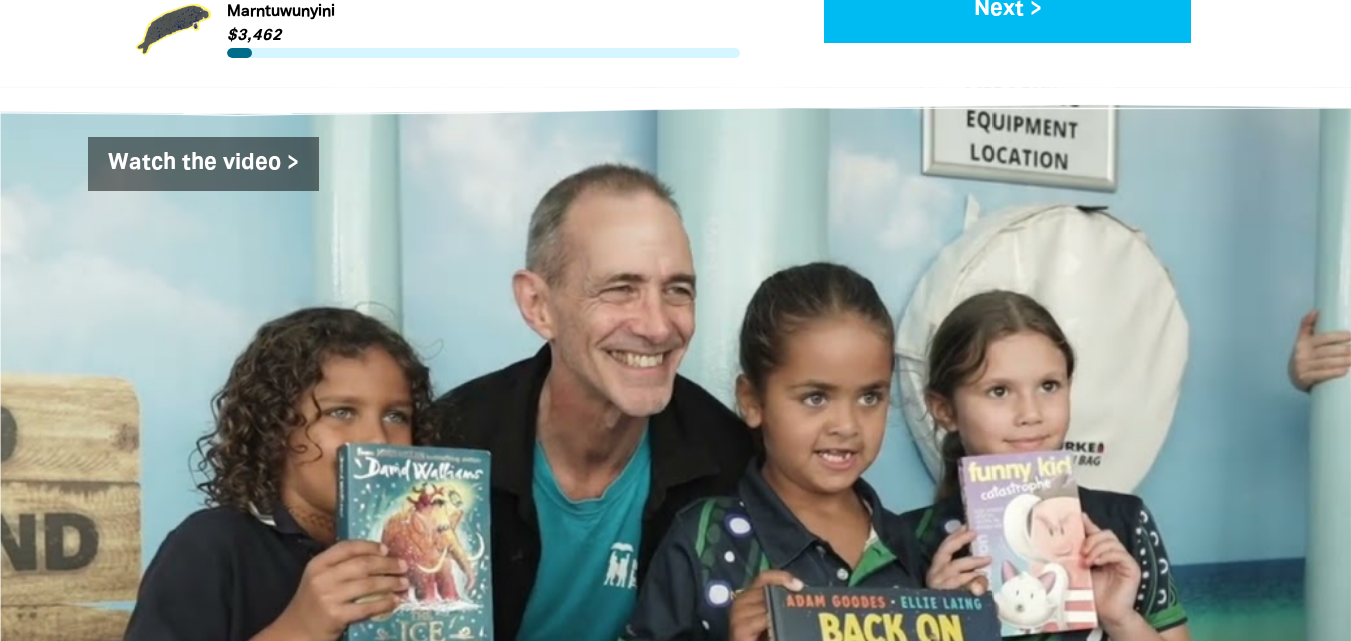 scroll, scrollTop: 3302, scrollLeft: 0, axis: vertical 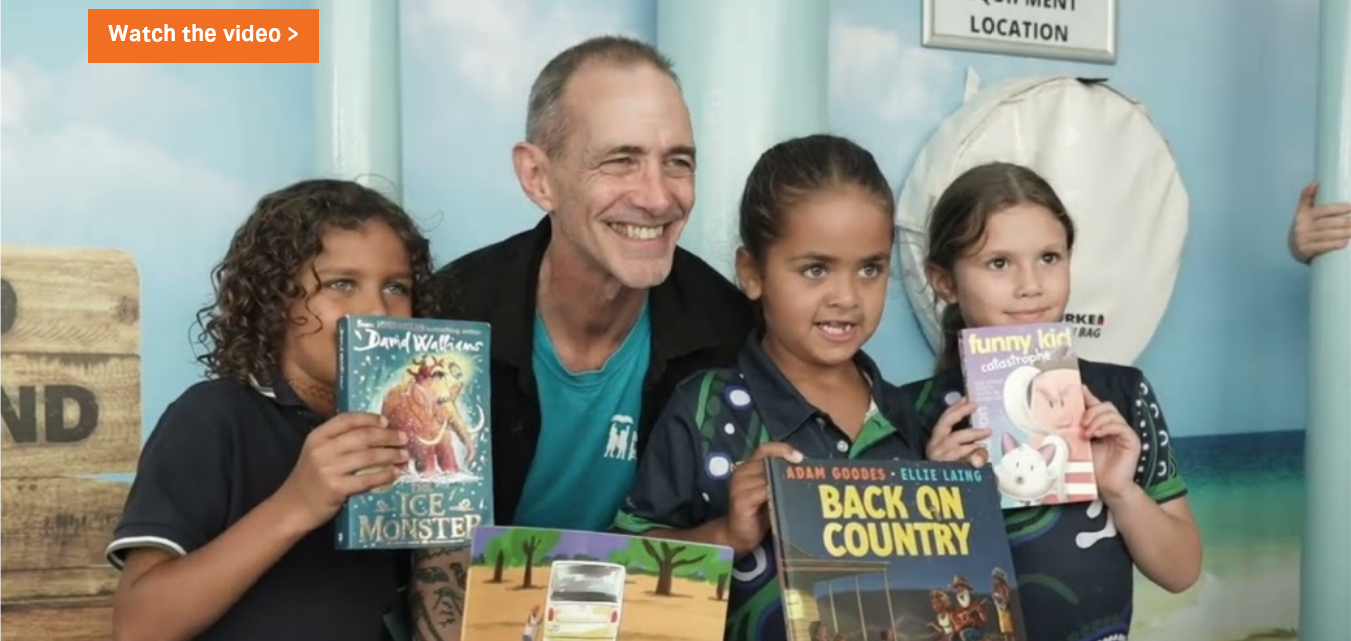 click on "Watch the video >" at bounding box center [203, 36] 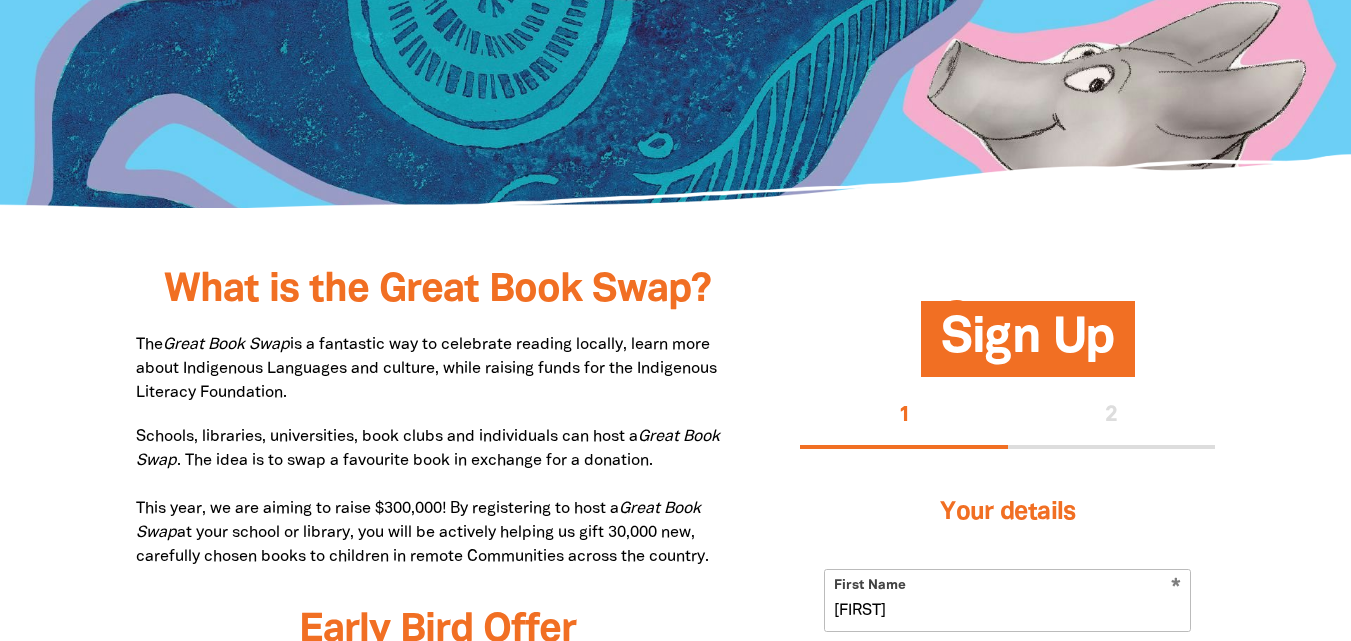 scroll, scrollTop: 0, scrollLeft: 0, axis: both 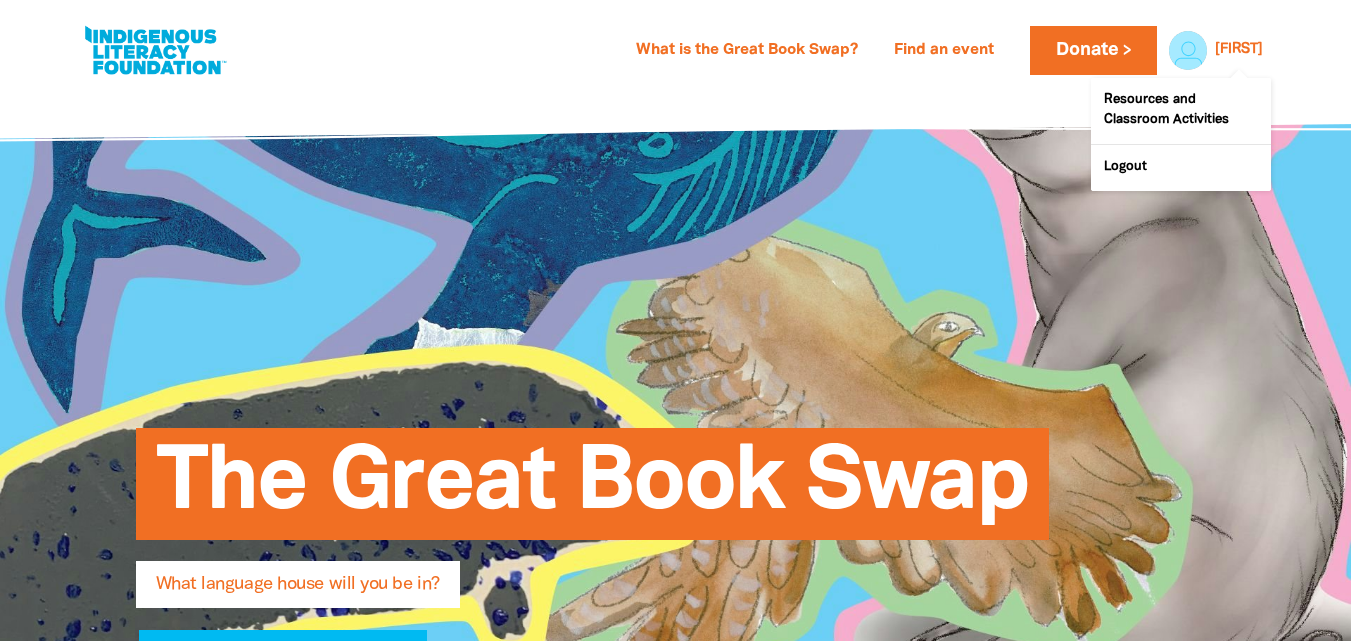 click on "[FIRST]" at bounding box center (1239, 50) 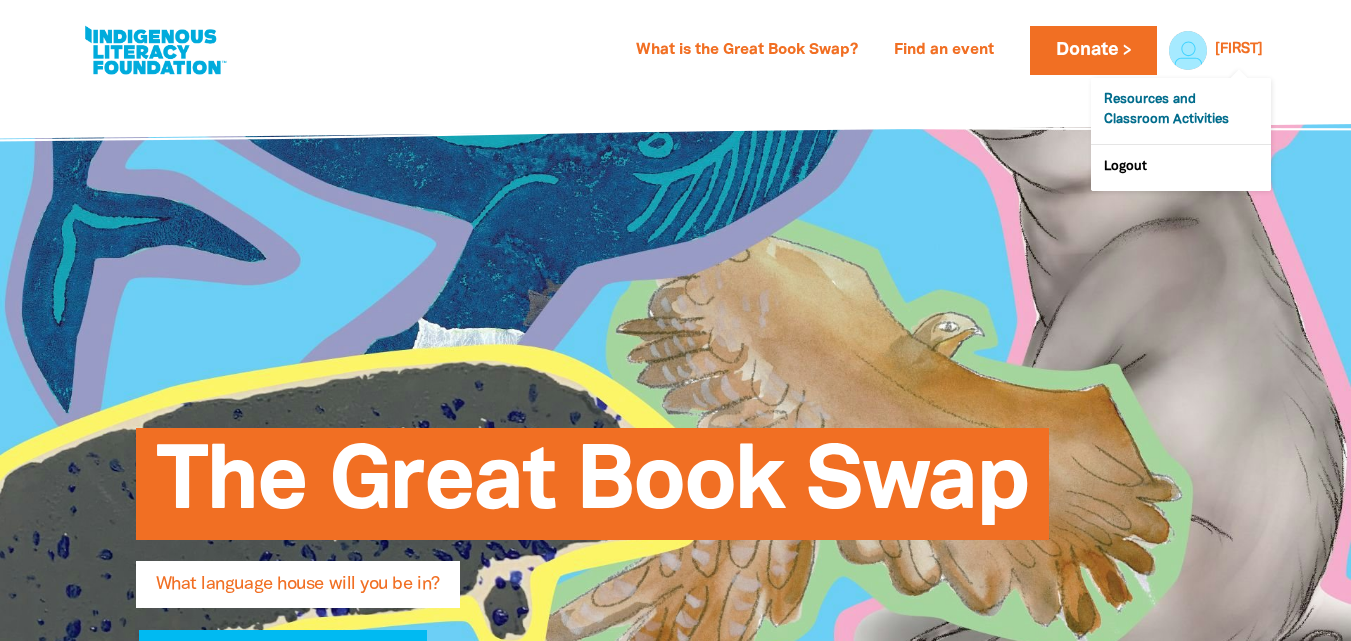 click on "Resources and Classroom Activities" at bounding box center (1181, 111) 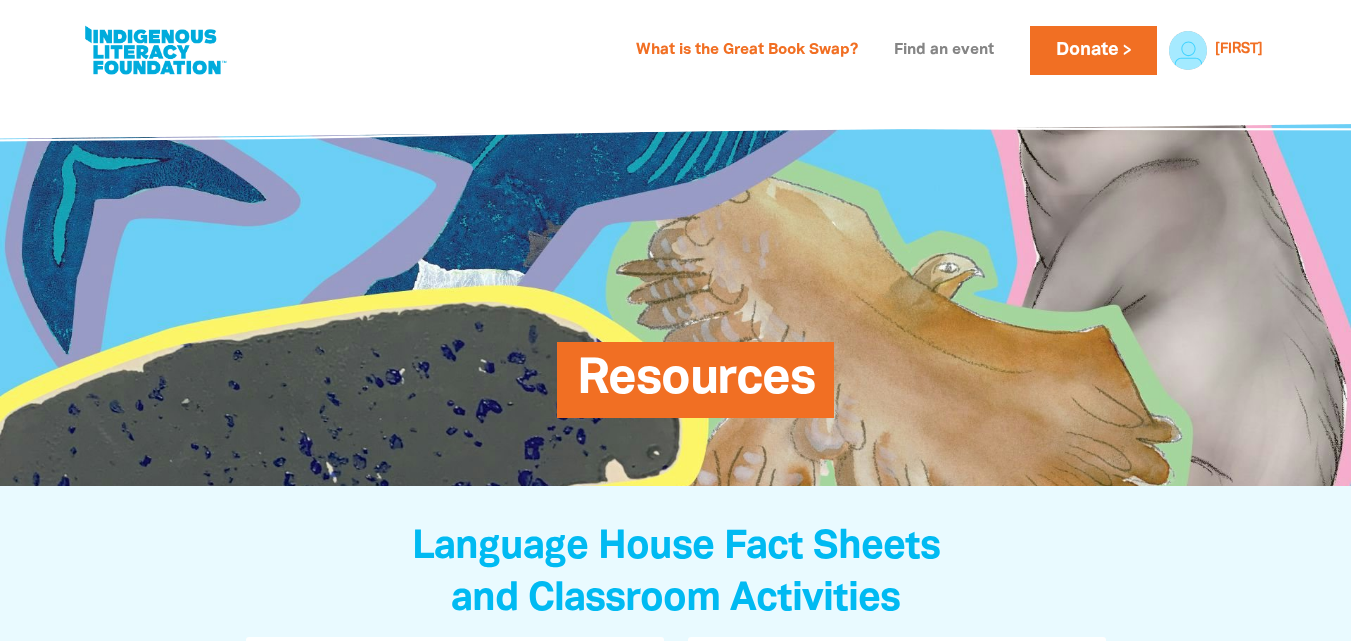click on "Find an event" at bounding box center (944, 51) 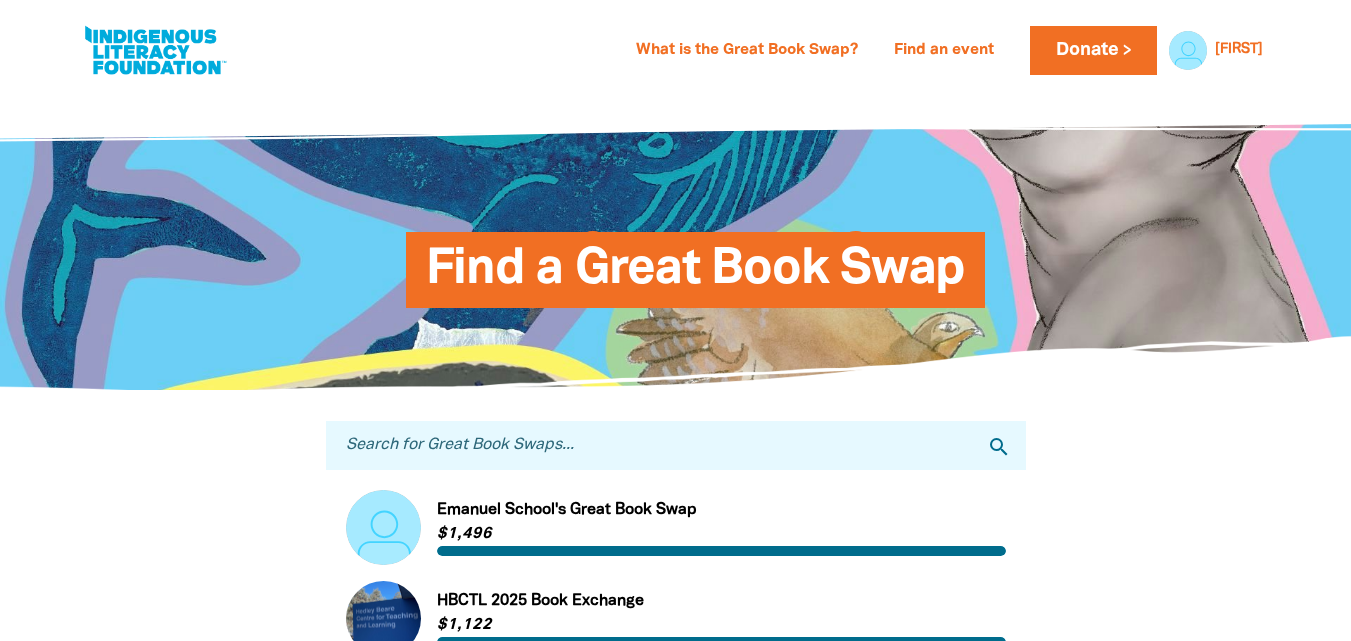click on "Search for Great Book Swaps..." at bounding box center [676, 445] 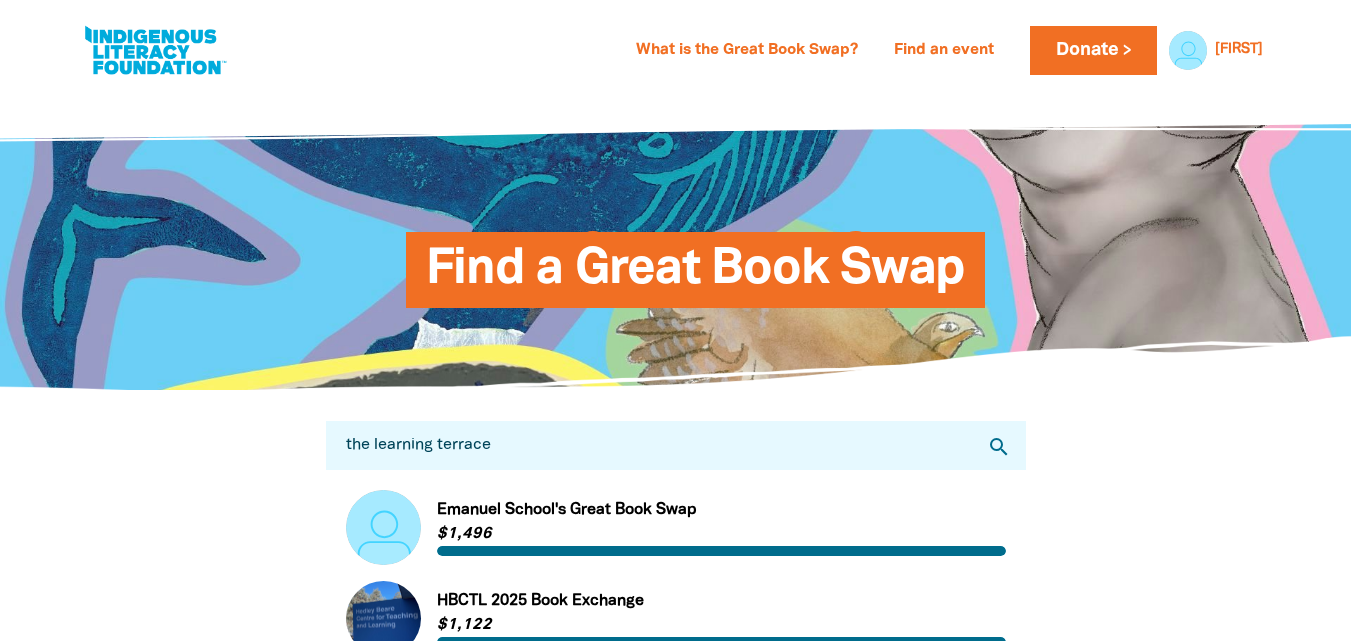 type on "the learning terrace" 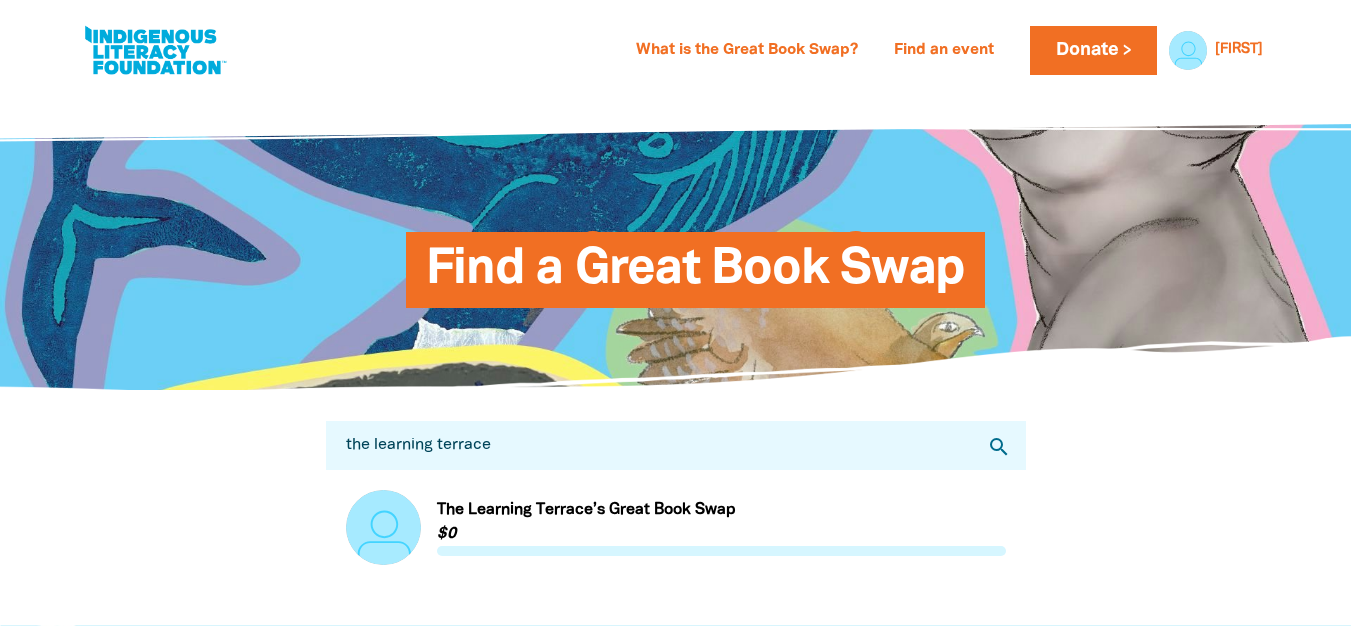 click on "Link to The Learning Terrace’s Great Book Swap" at bounding box center (676, 527) 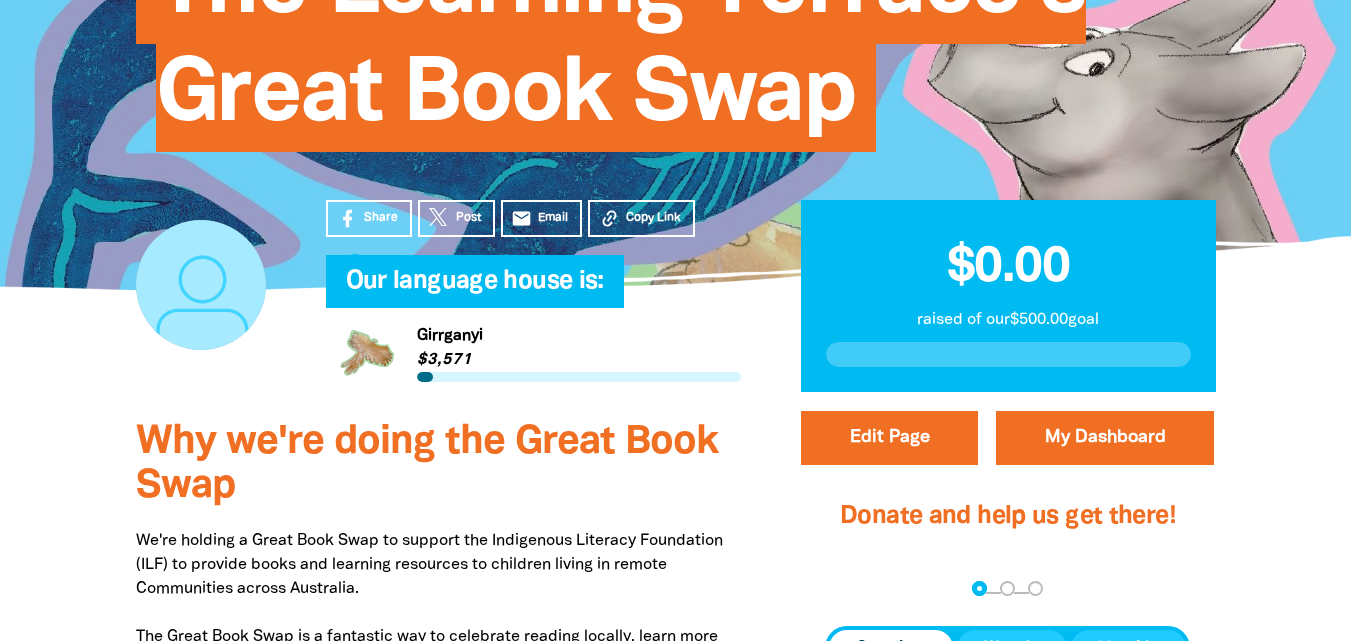 scroll, scrollTop: 332, scrollLeft: 0, axis: vertical 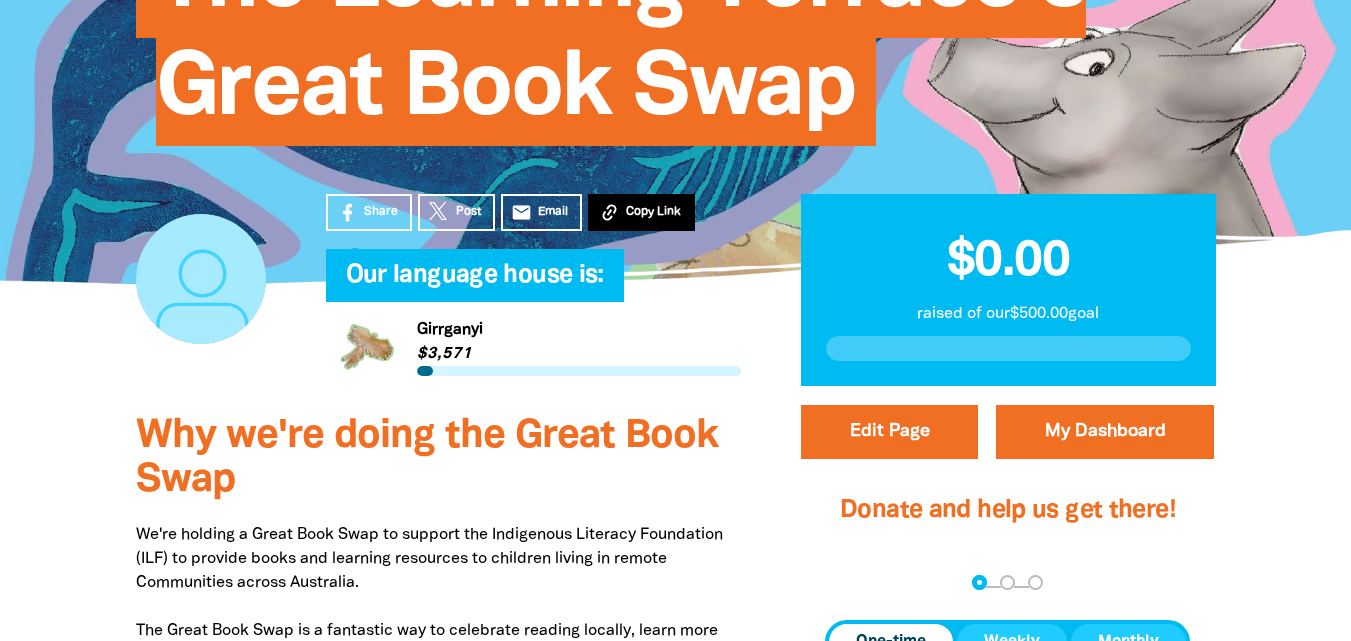 click on "Copy Link" at bounding box center [653, 212] 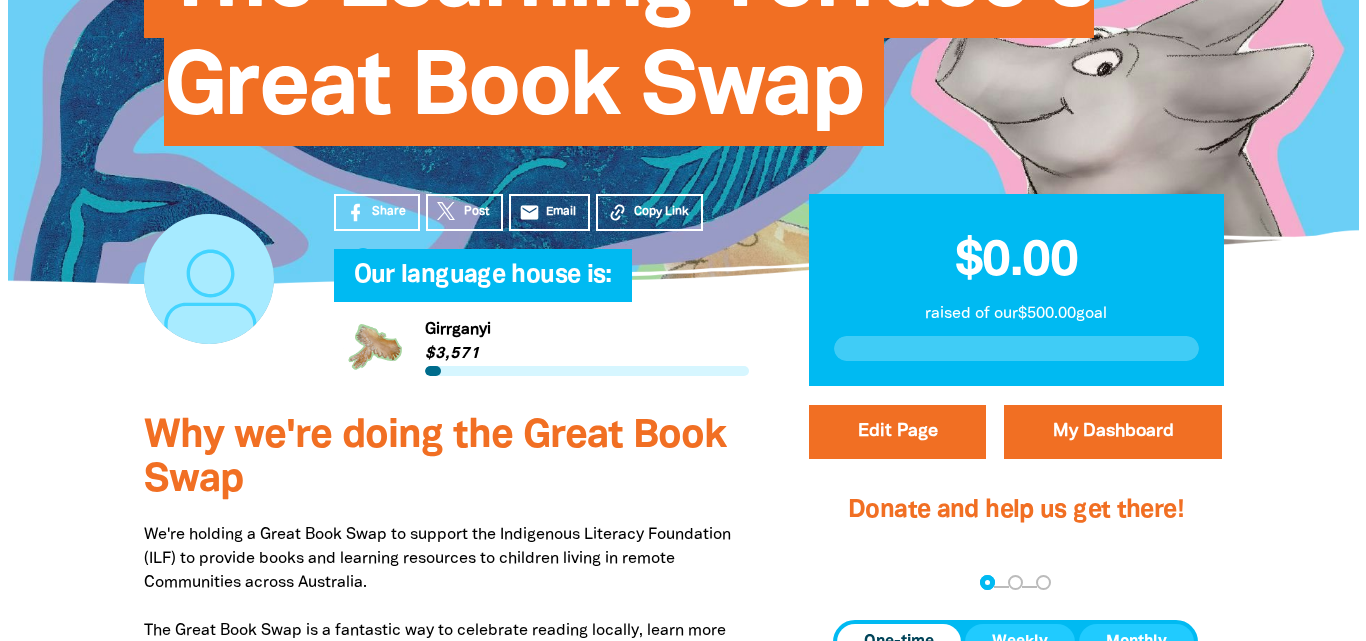 scroll, scrollTop: 326, scrollLeft: 0, axis: vertical 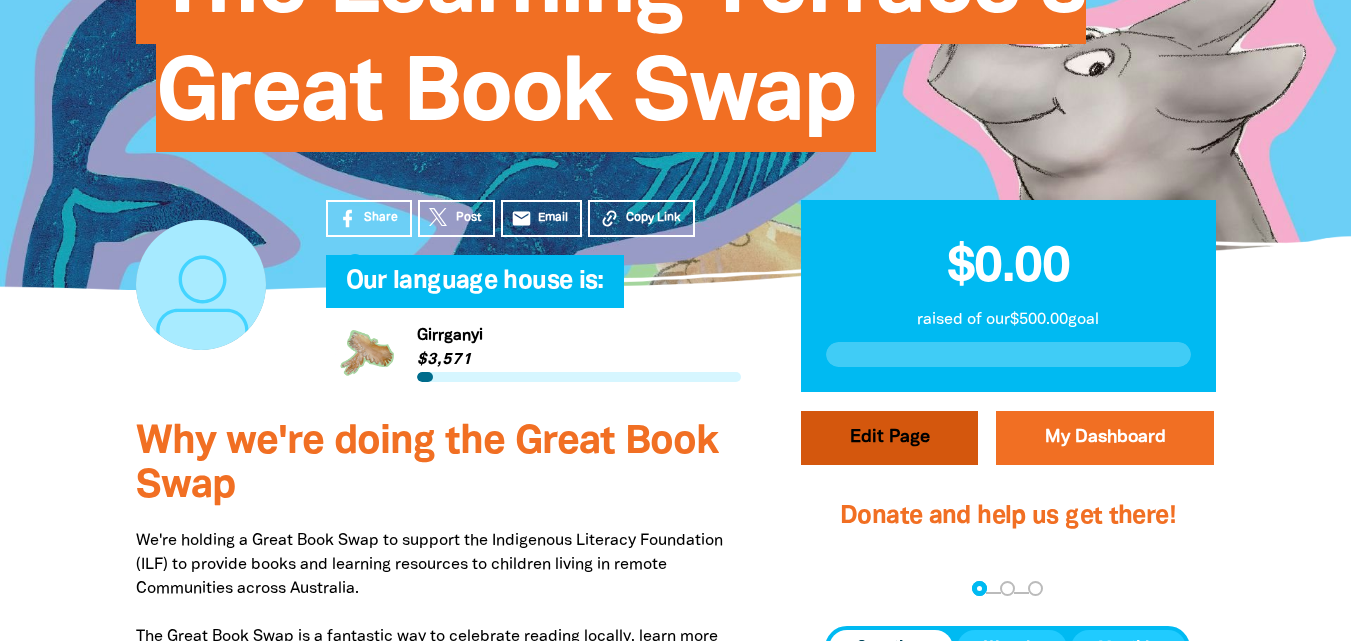 click on "Edit Page" at bounding box center [889, 438] 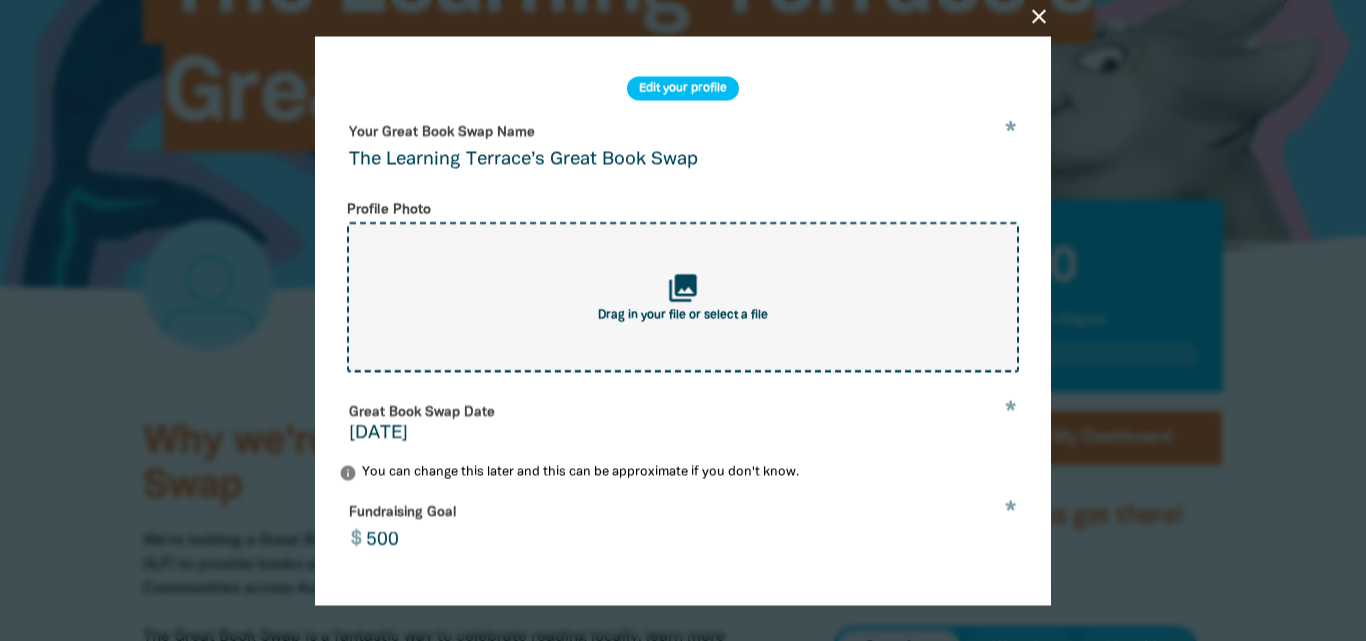 click on "collections Drag in your file or select a file" at bounding box center (683, 297) 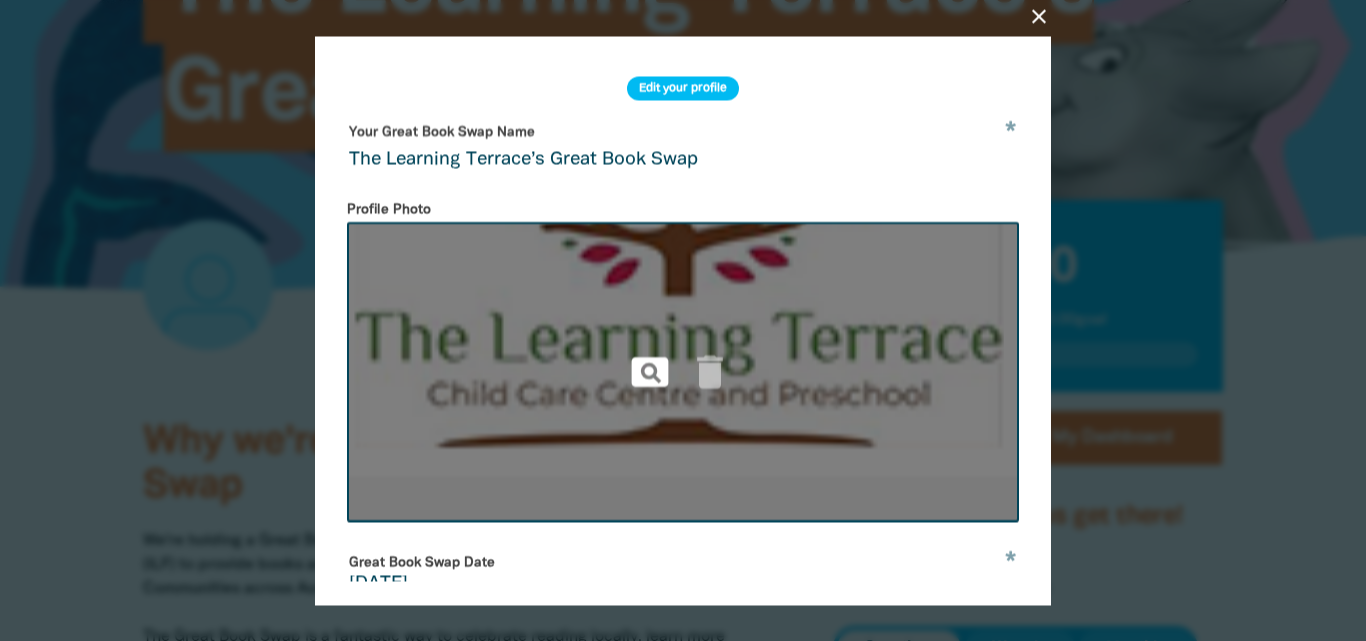 click on "pageview" at bounding box center (650, 372) 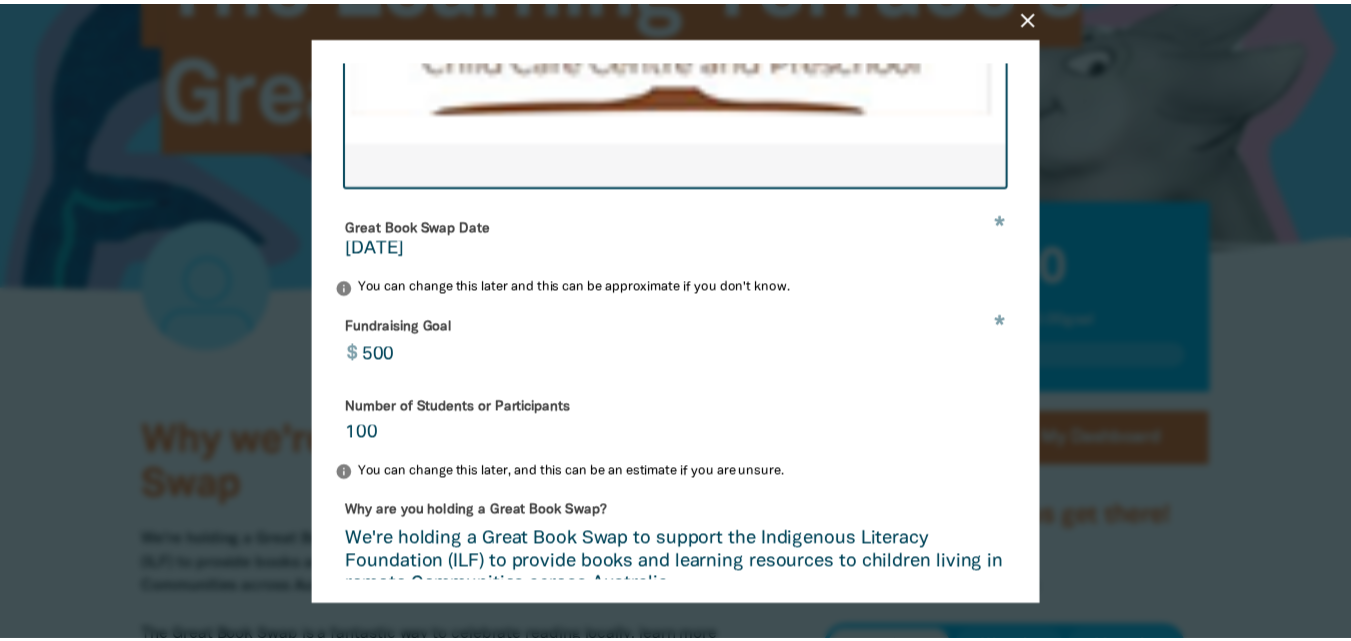 scroll, scrollTop: 774, scrollLeft: 0, axis: vertical 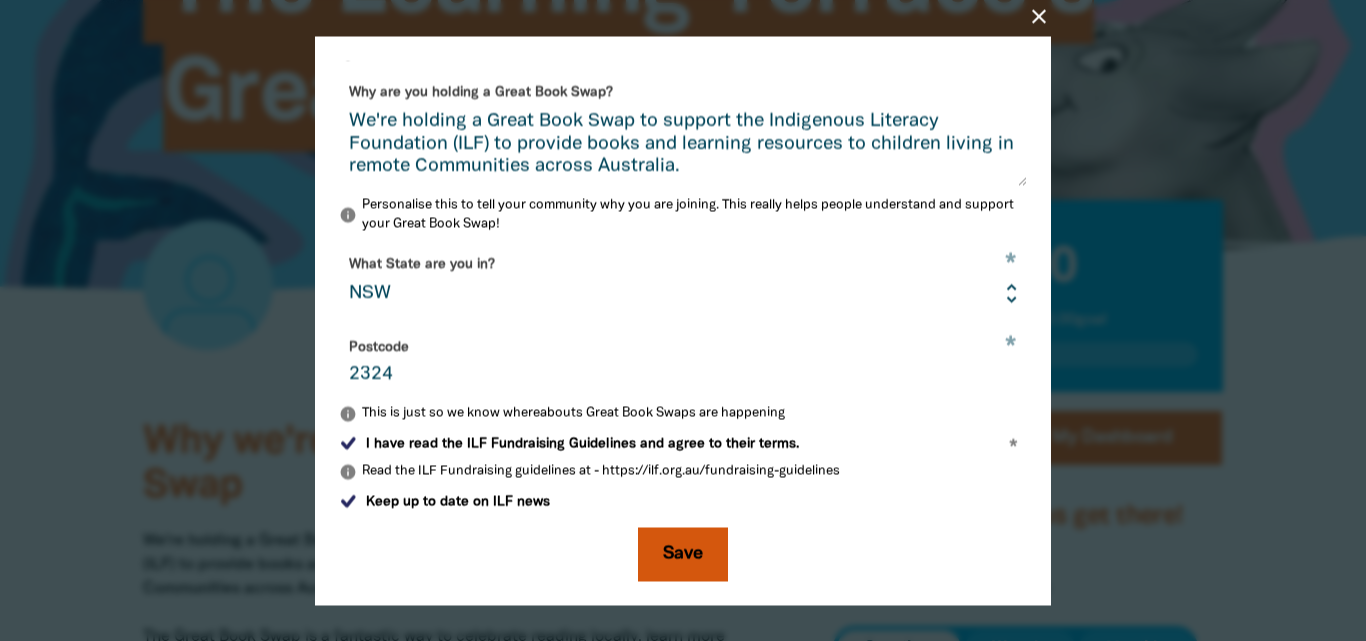 click on "Save" at bounding box center [683, 554] 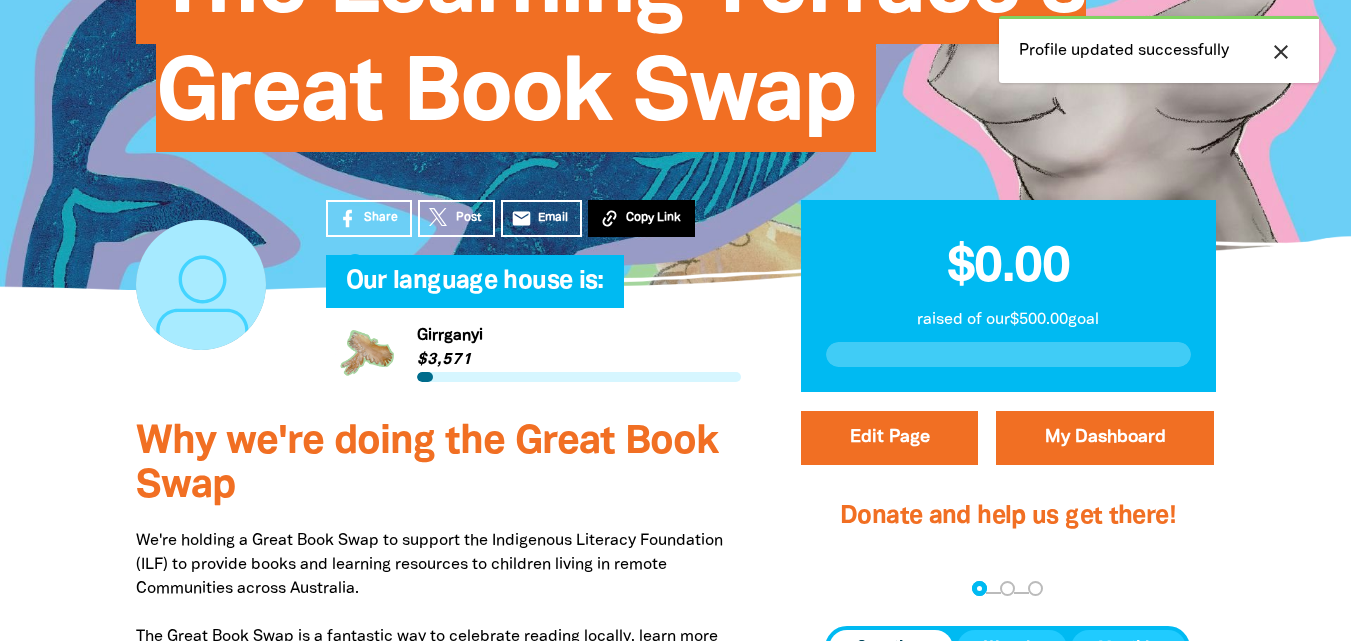 click on "Copy Link" at bounding box center [653, 218] 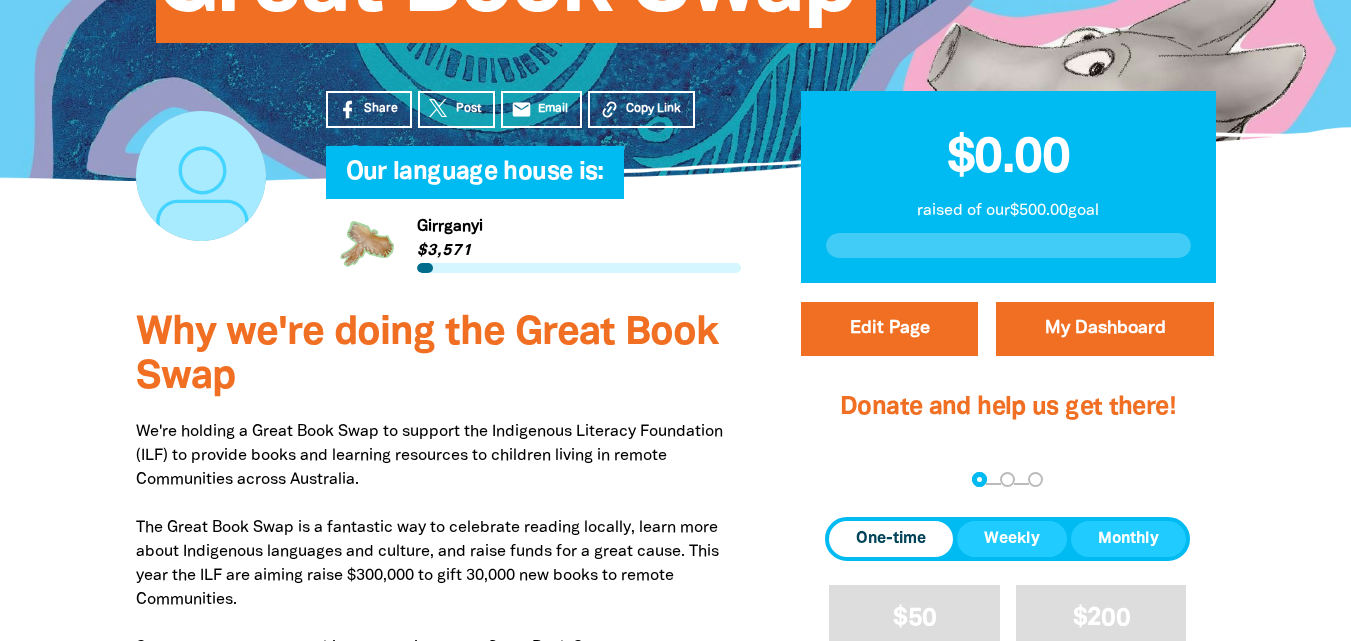 scroll, scrollTop: 0, scrollLeft: 0, axis: both 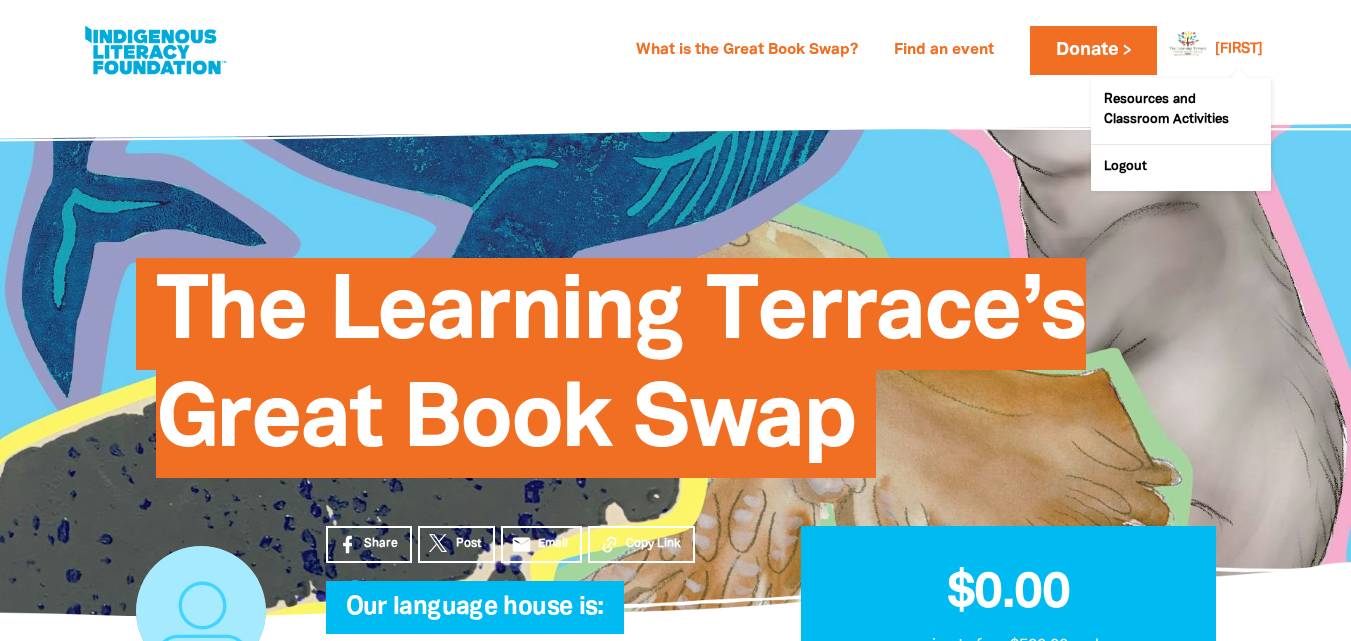 click on "[FIRST]" at bounding box center (1239, 50) 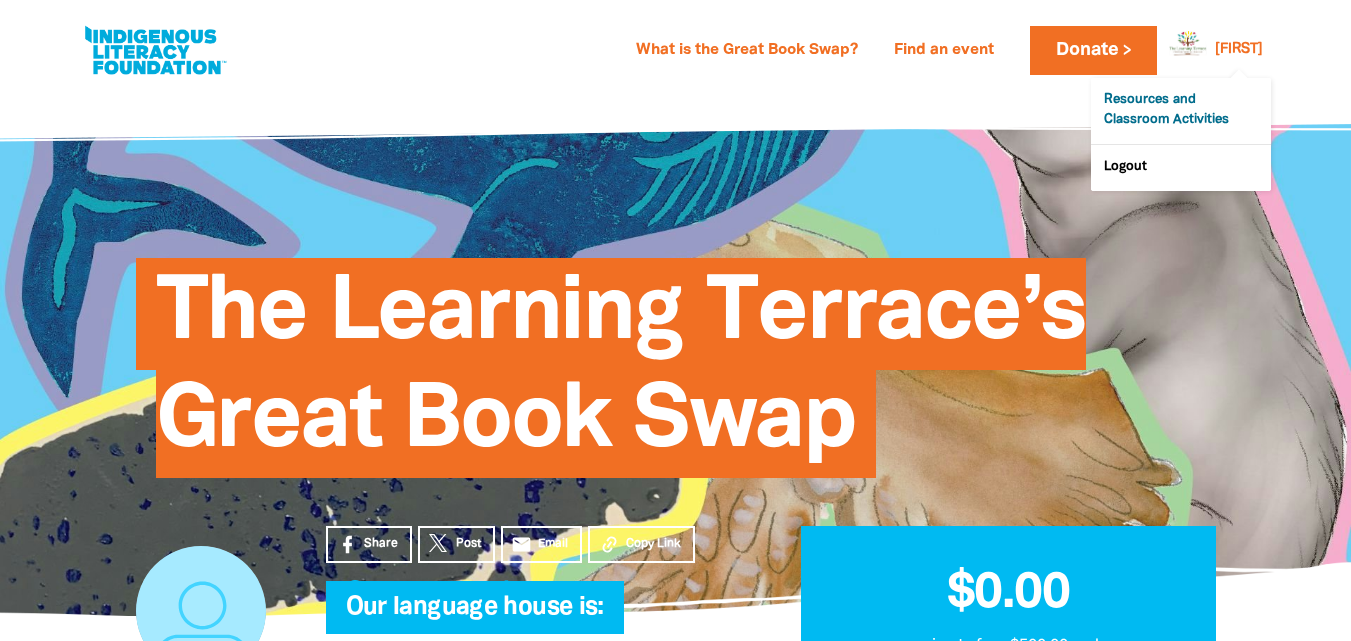click on "Resources and Classroom Activities" at bounding box center [1181, 111] 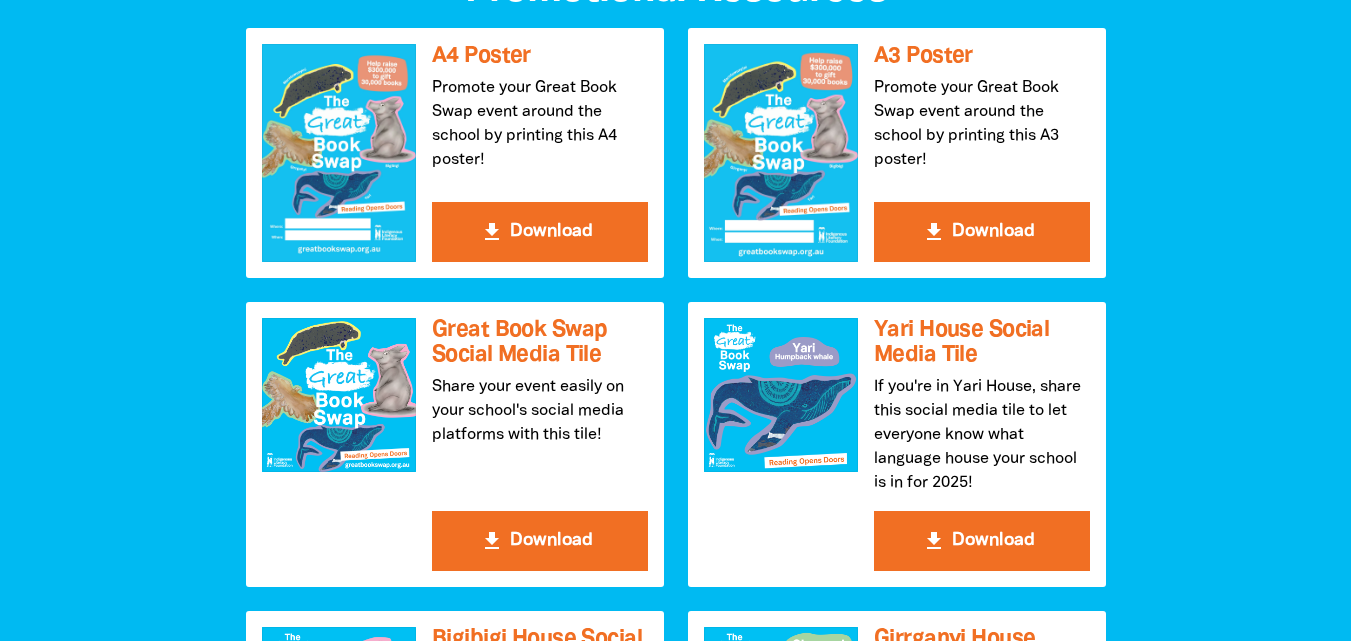 scroll, scrollTop: 2151, scrollLeft: 0, axis: vertical 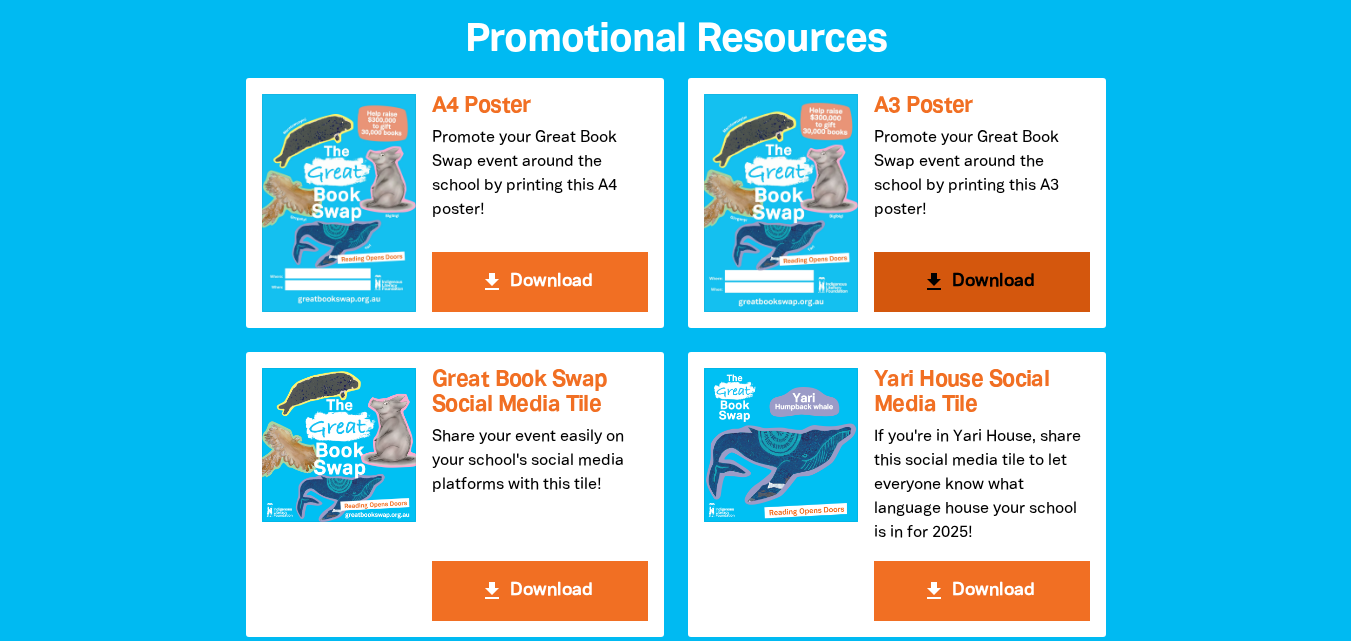 click on "get_app   Download" at bounding box center [982, 282] 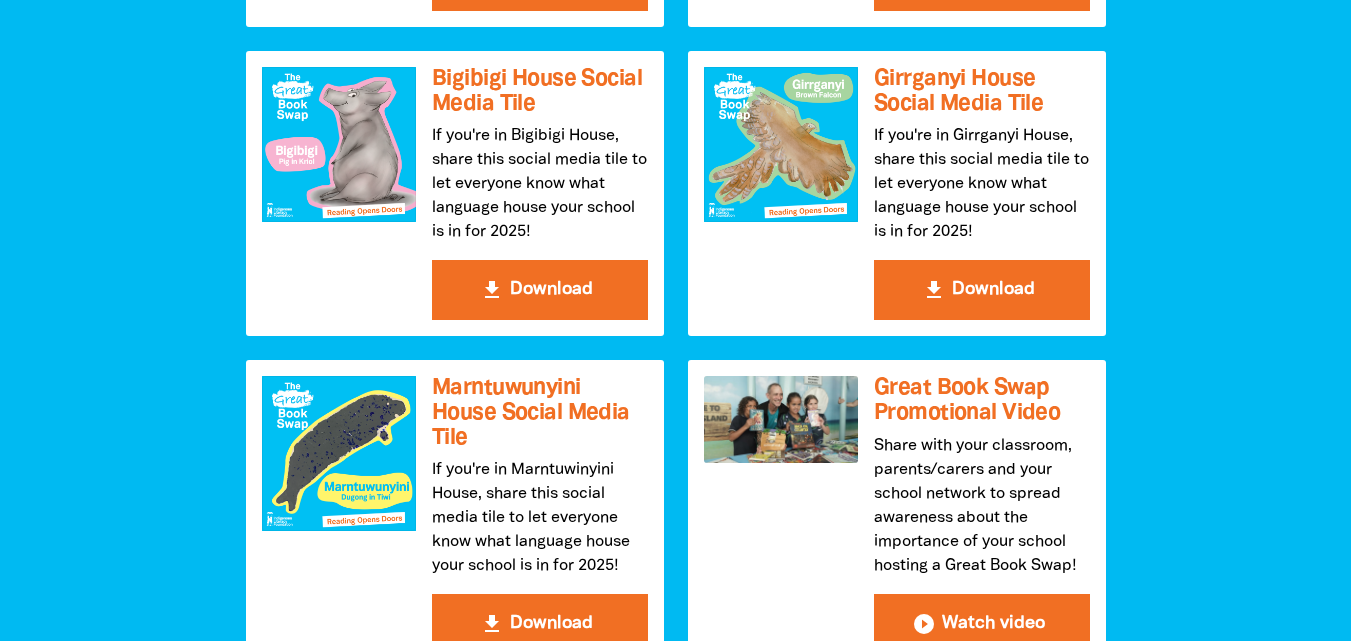 scroll, scrollTop: 2773, scrollLeft: 0, axis: vertical 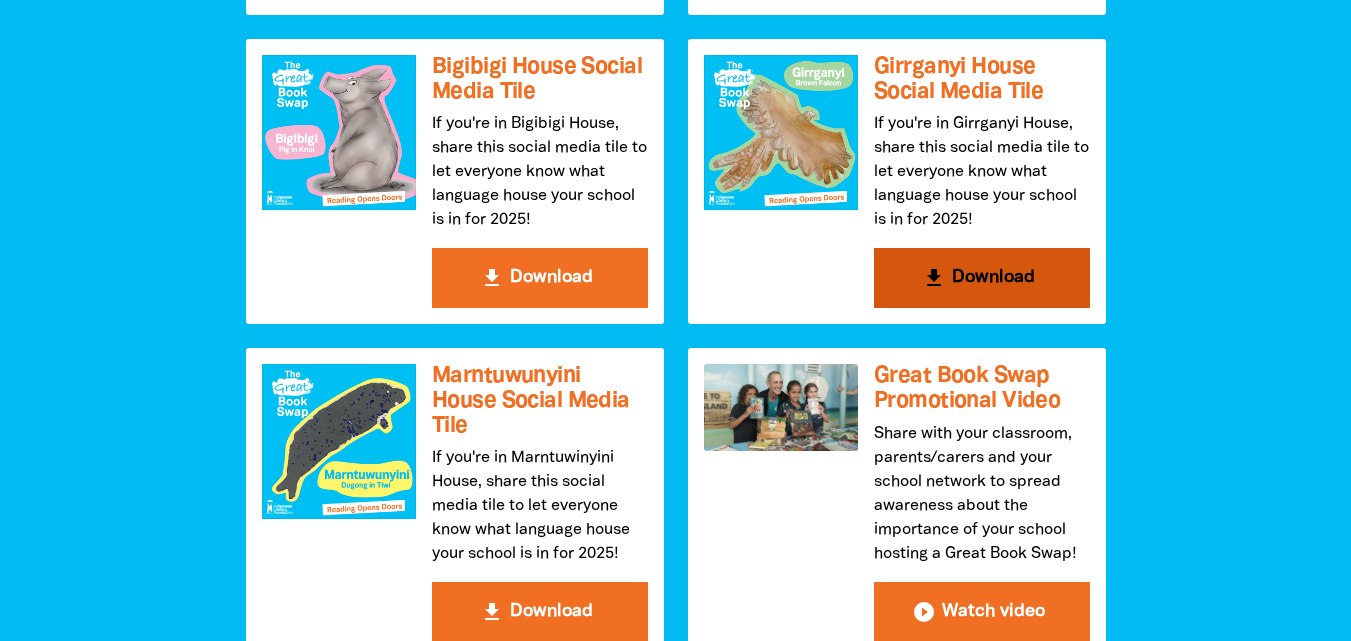 click on "get_app   Download" at bounding box center (982, 278) 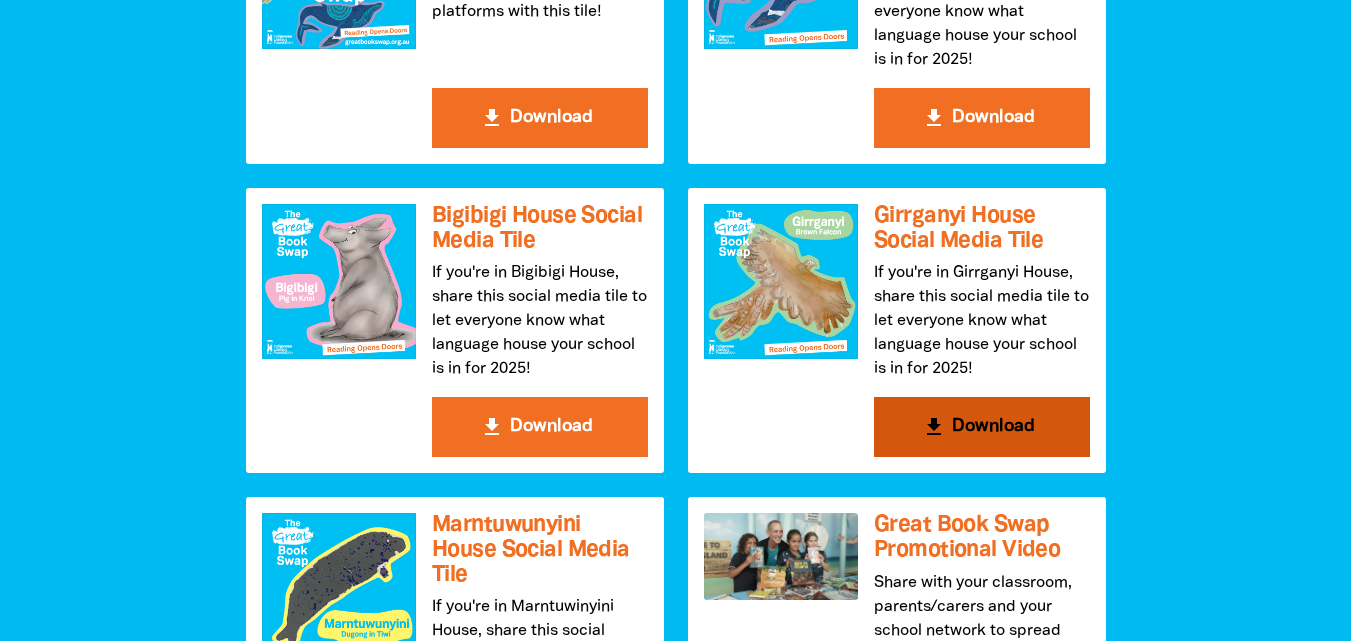scroll, scrollTop: 0, scrollLeft: 0, axis: both 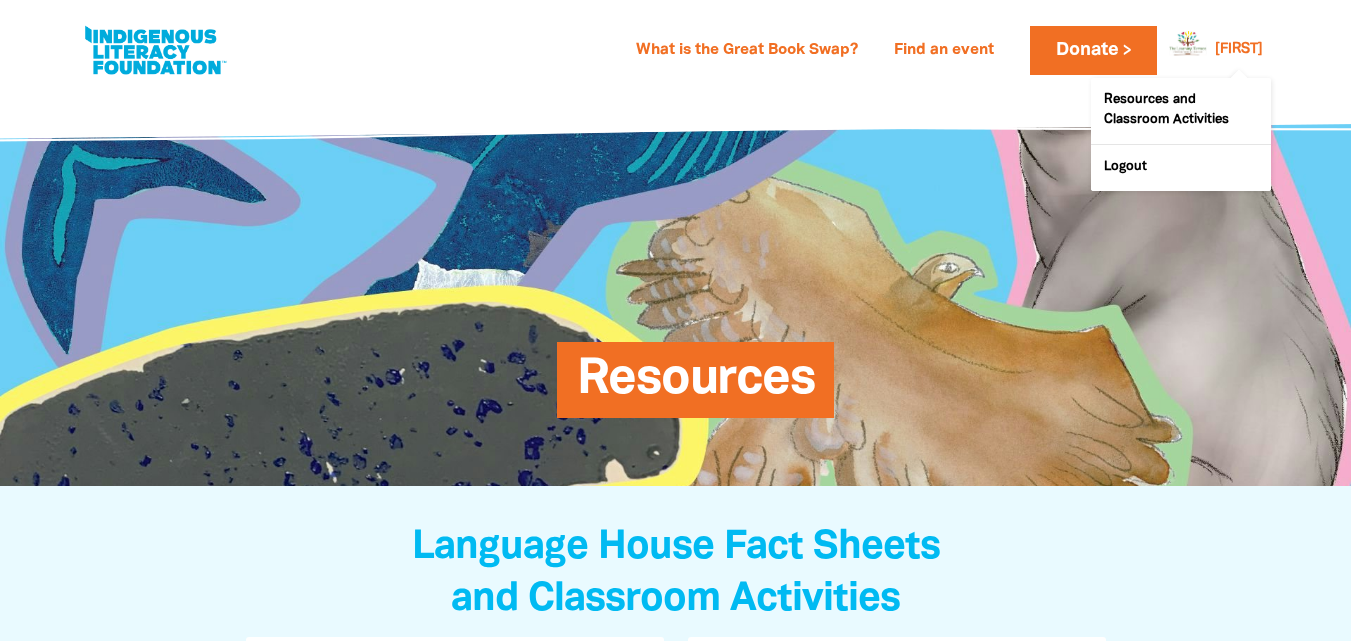 click on "[FIRST]" at bounding box center [1239, 50] 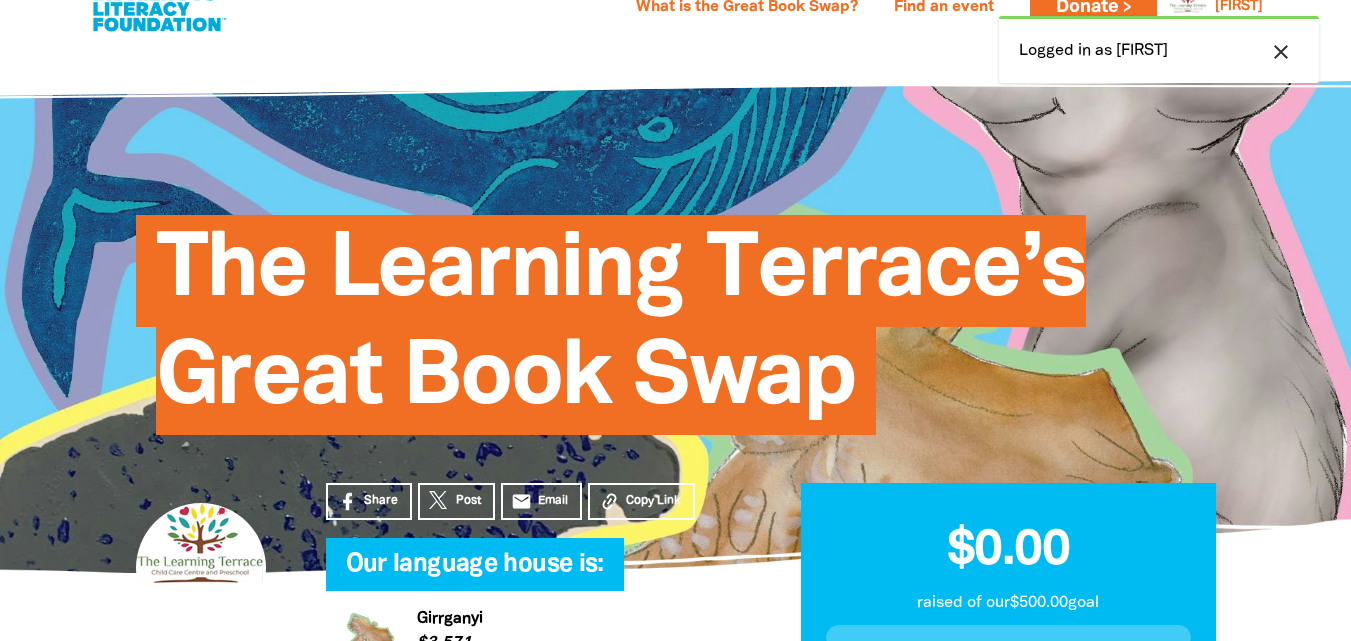 scroll, scrollTop: 163, scrollLeft: 0, axis: vertical 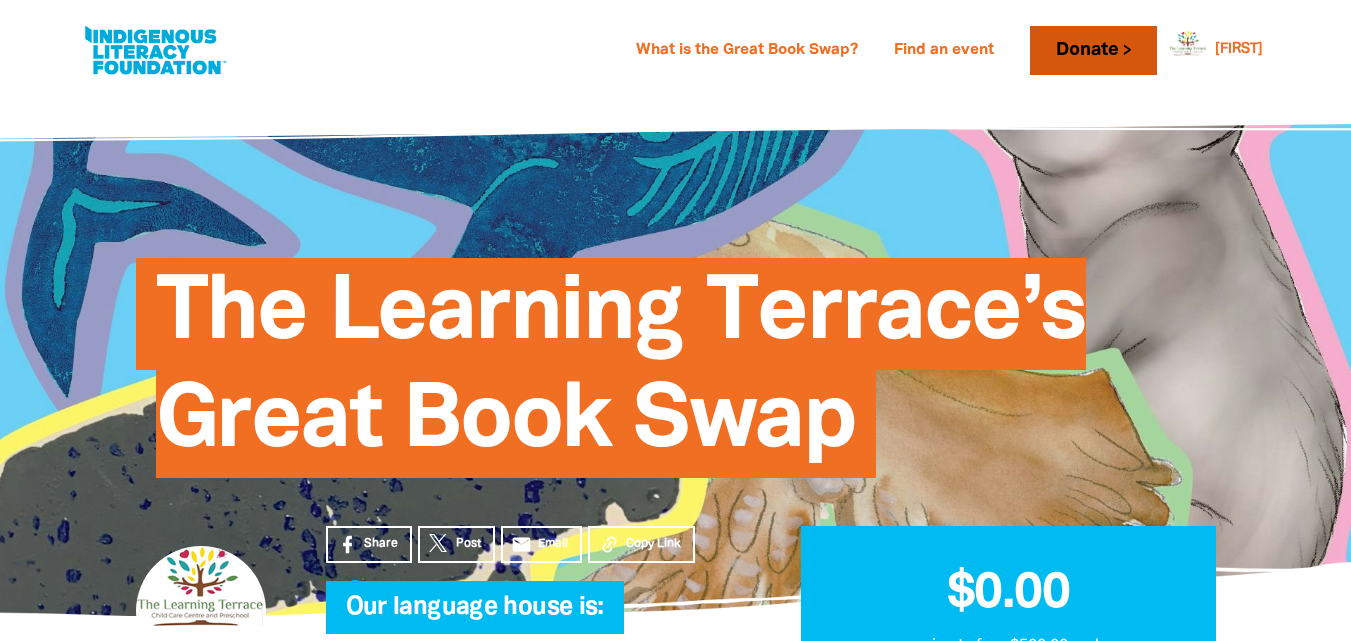 click on "Donate" at bounding box center (1093, 50) 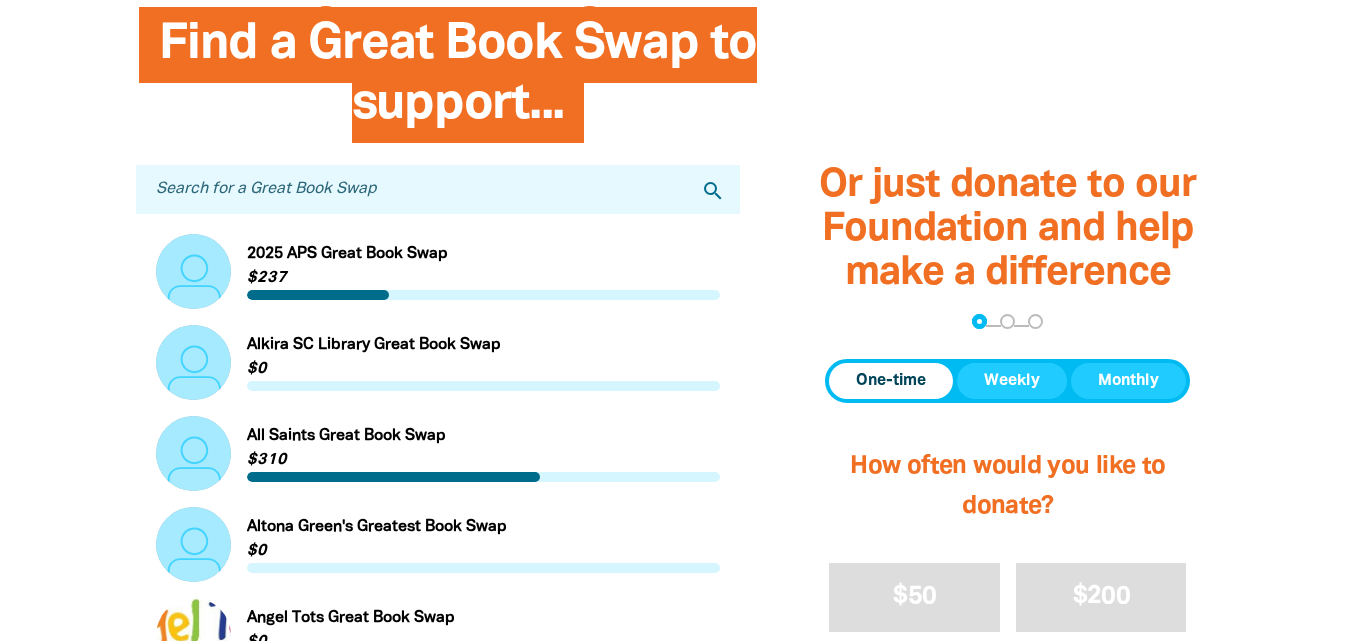 scroll, scrollTop: 0, scrollLeft: 0, axis: both 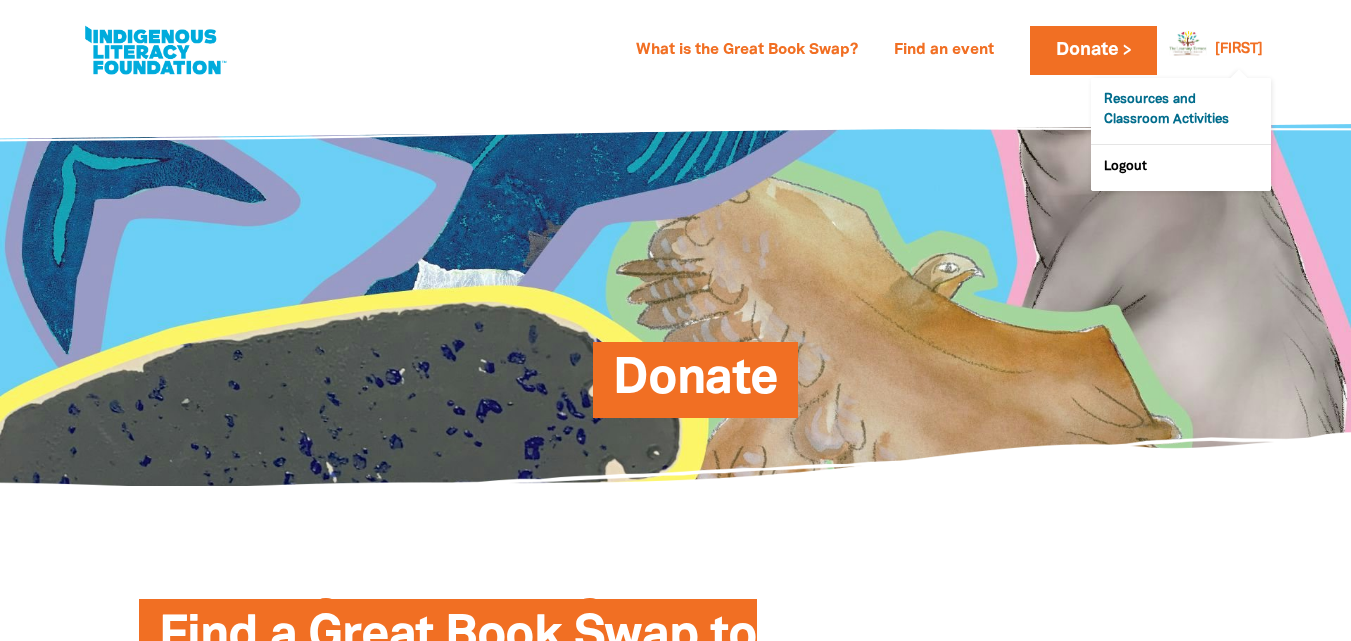 click on "Resources and Classroom Activities" at bounding box center [1181, 111] 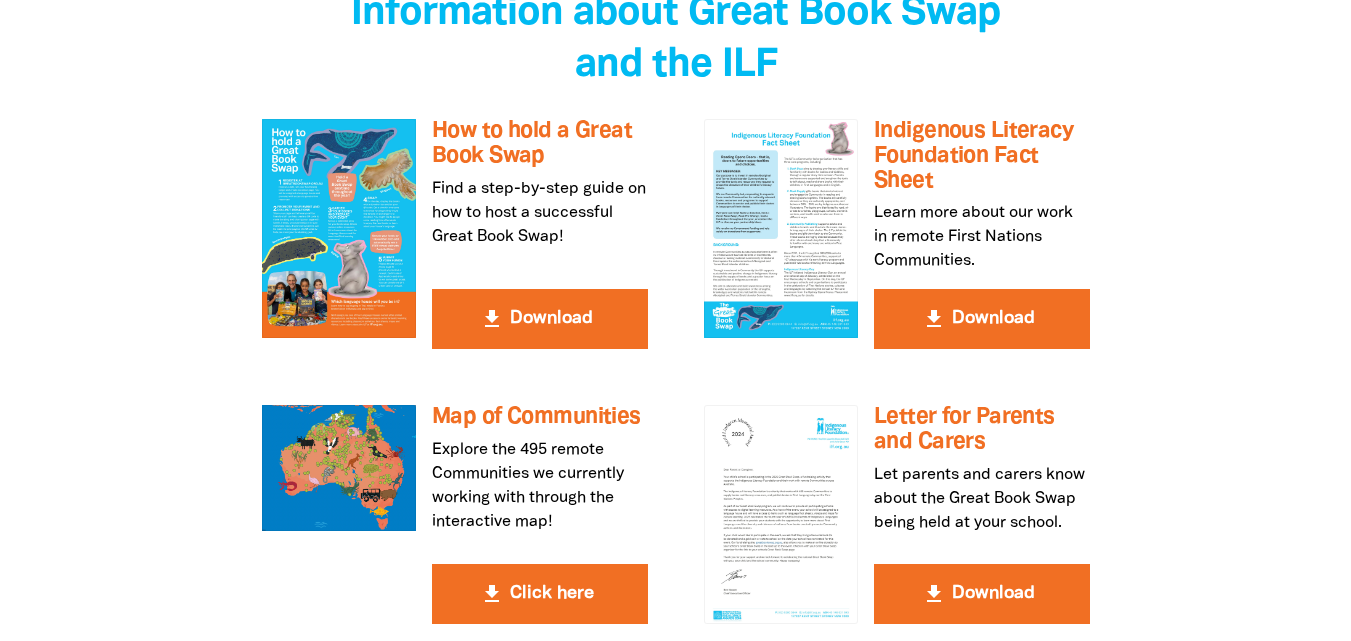 scroll, scrollTop: 3557, scrollLeft: 0, axis: vertical 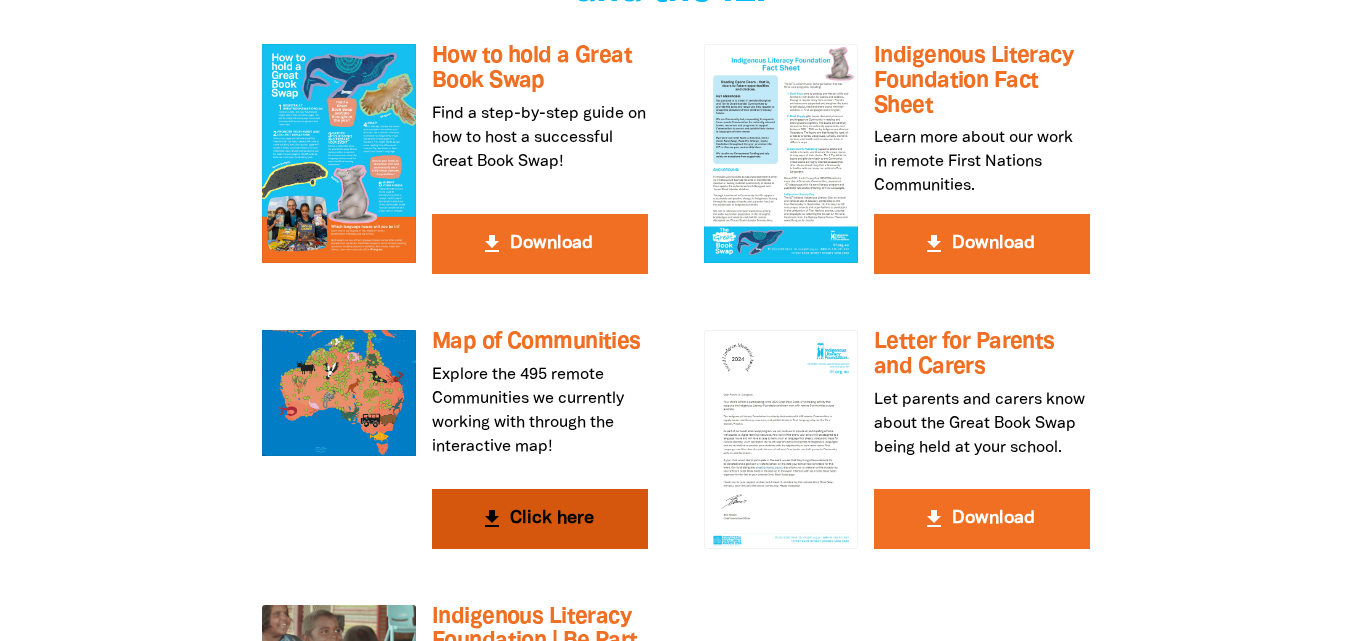 click on "get_app   Click here" at bounding box center [540, 519] 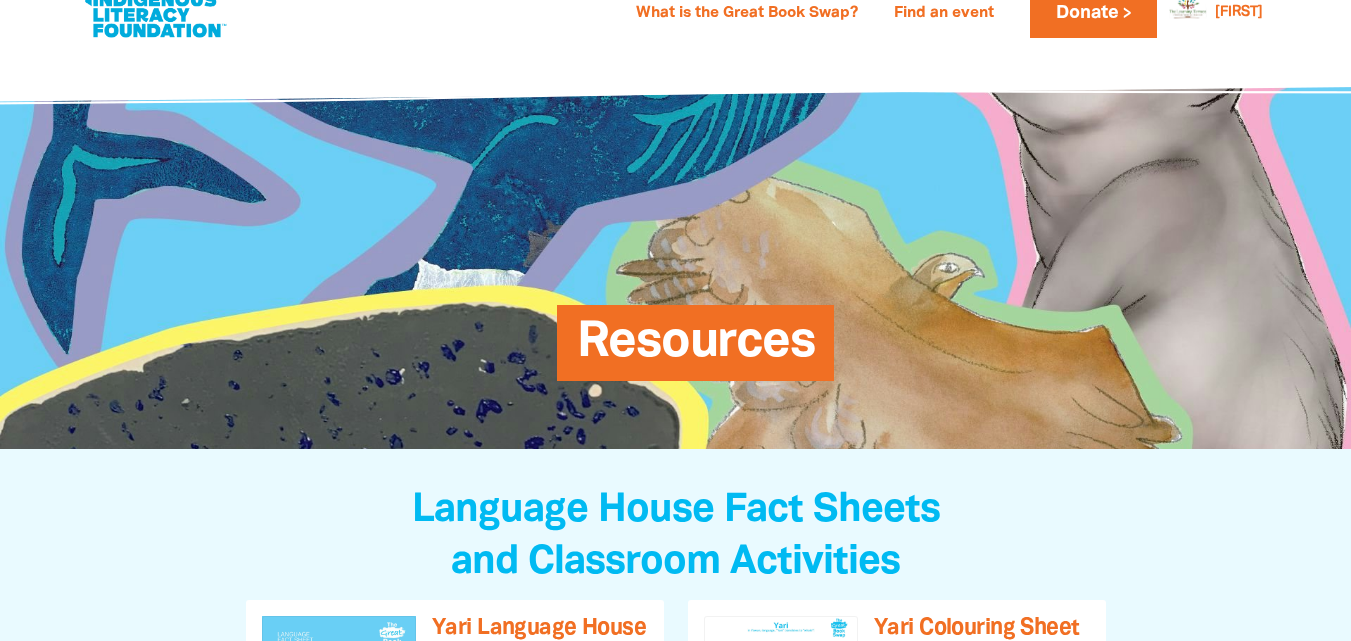 scroll, scrollTop: 0, scrollLeft: 0, axis: both 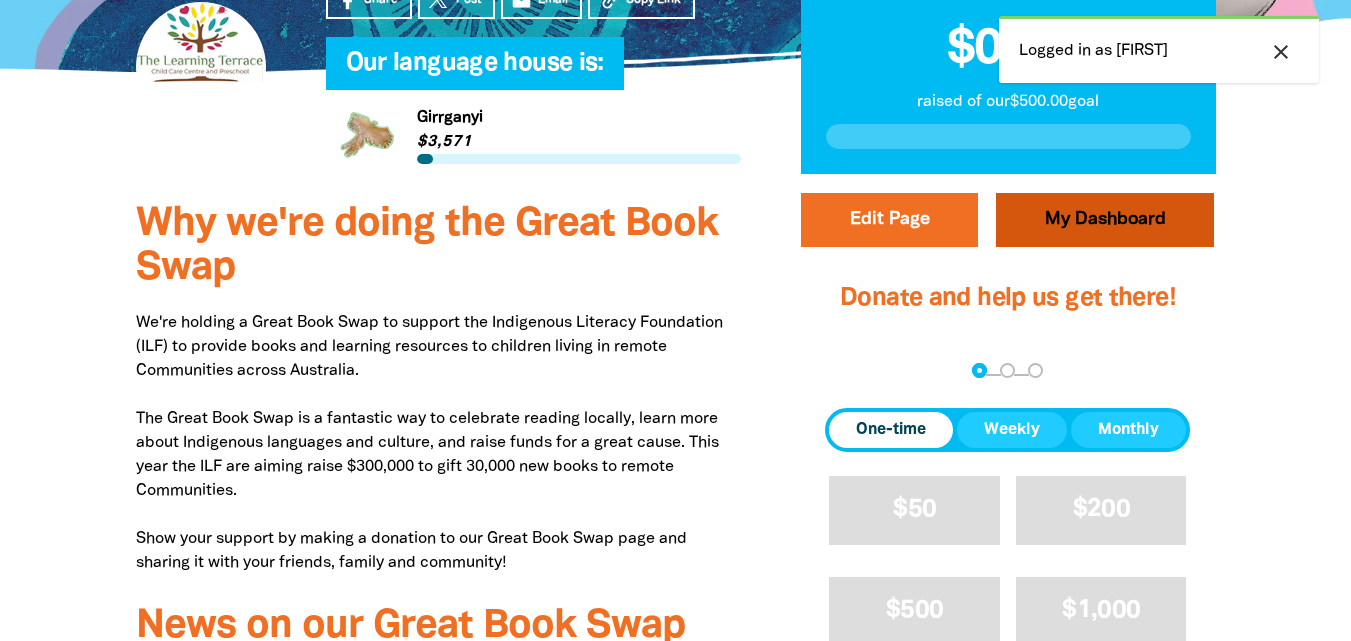 click on "My Dashboard" at bounding box center (1105, 220) 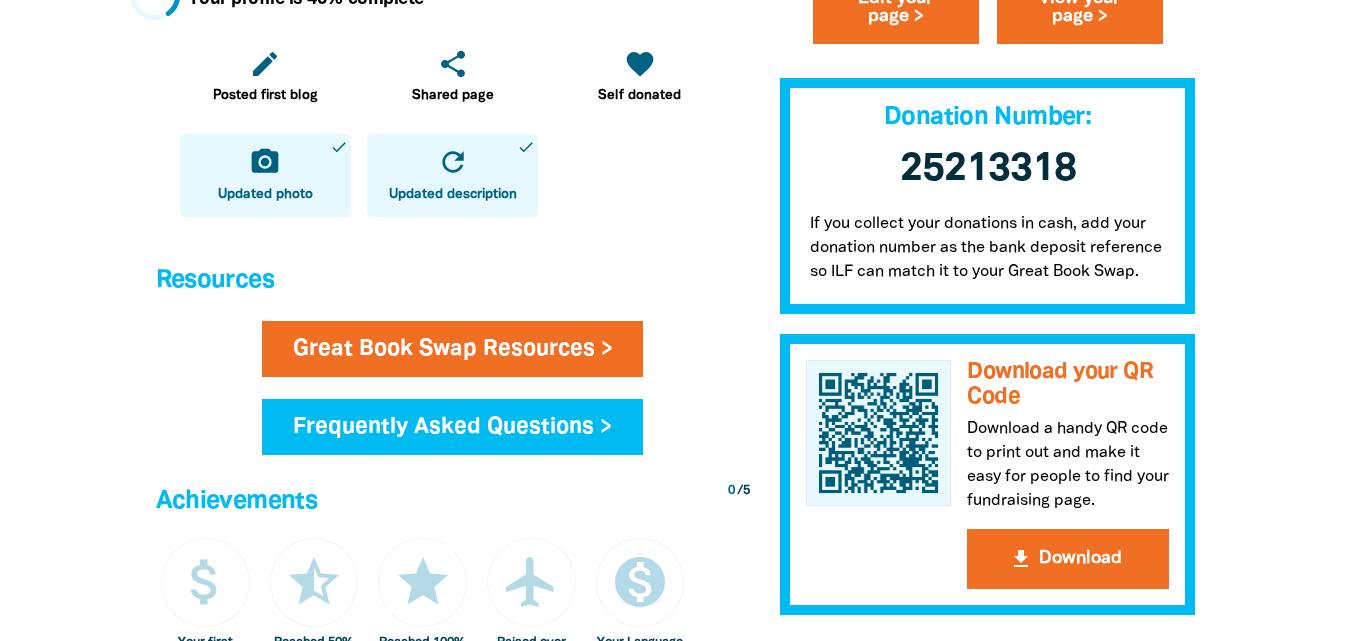 scroll, scrollTop: 1052, scrollLeft: 0, axis: vertical 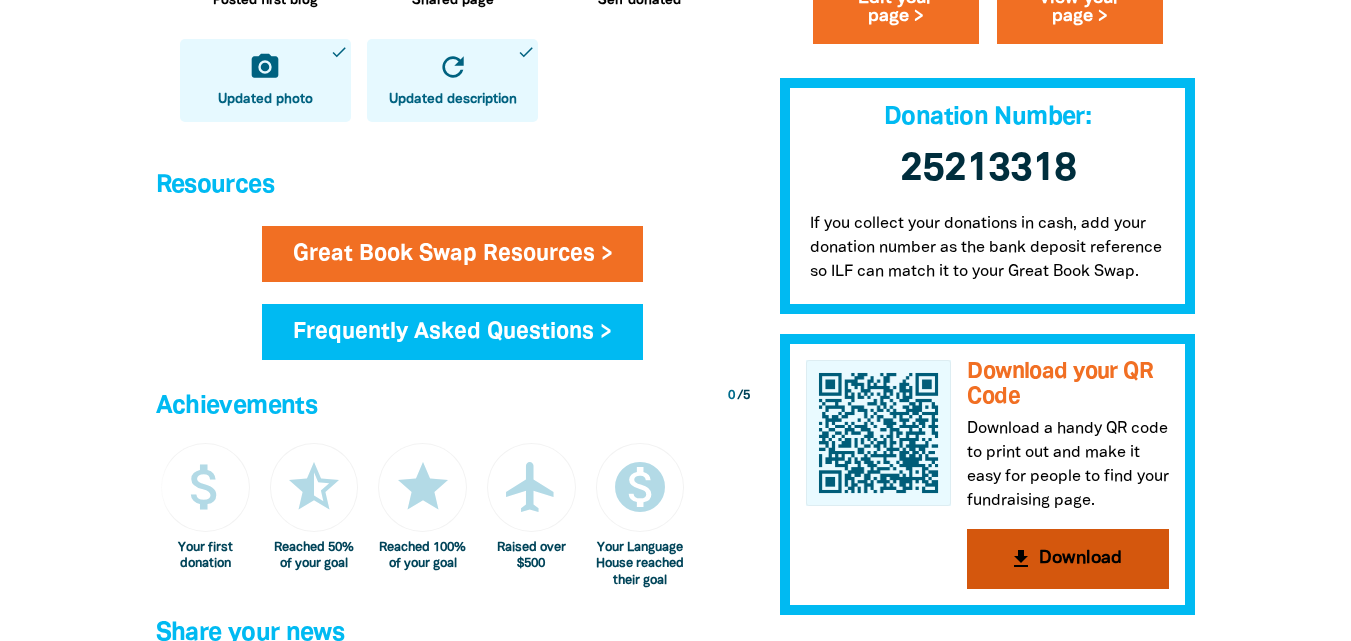 click on "get_app Download" at bounding box center (1068, 559) 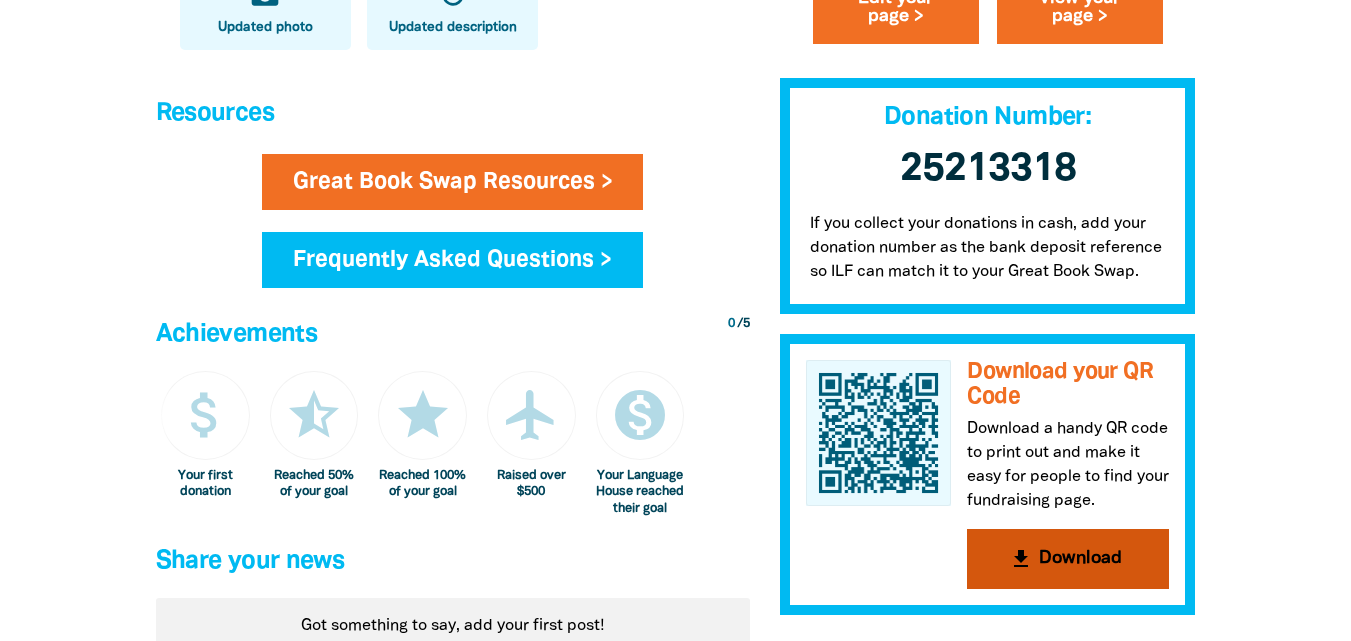 scroll, scrollTop: 1163, scrollLeft: 0, axis: vertical 